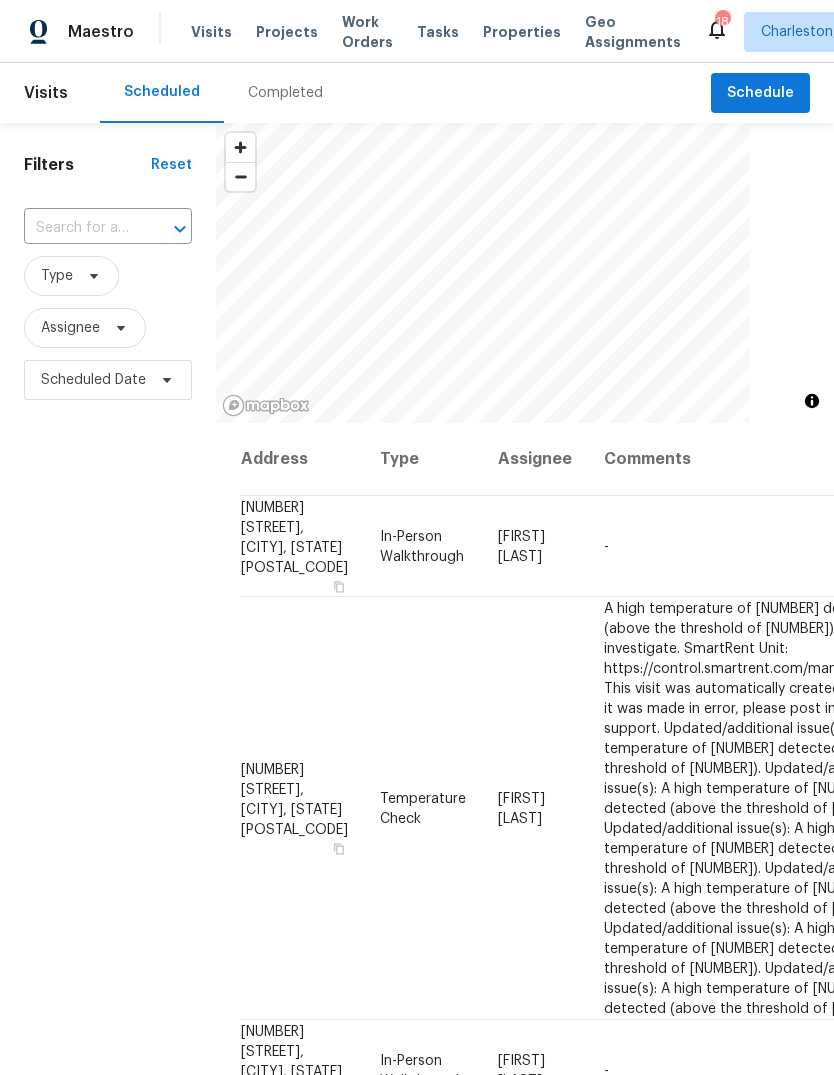 scroll, scrollTop: -7, scrollLeft: 0, axis: vertical 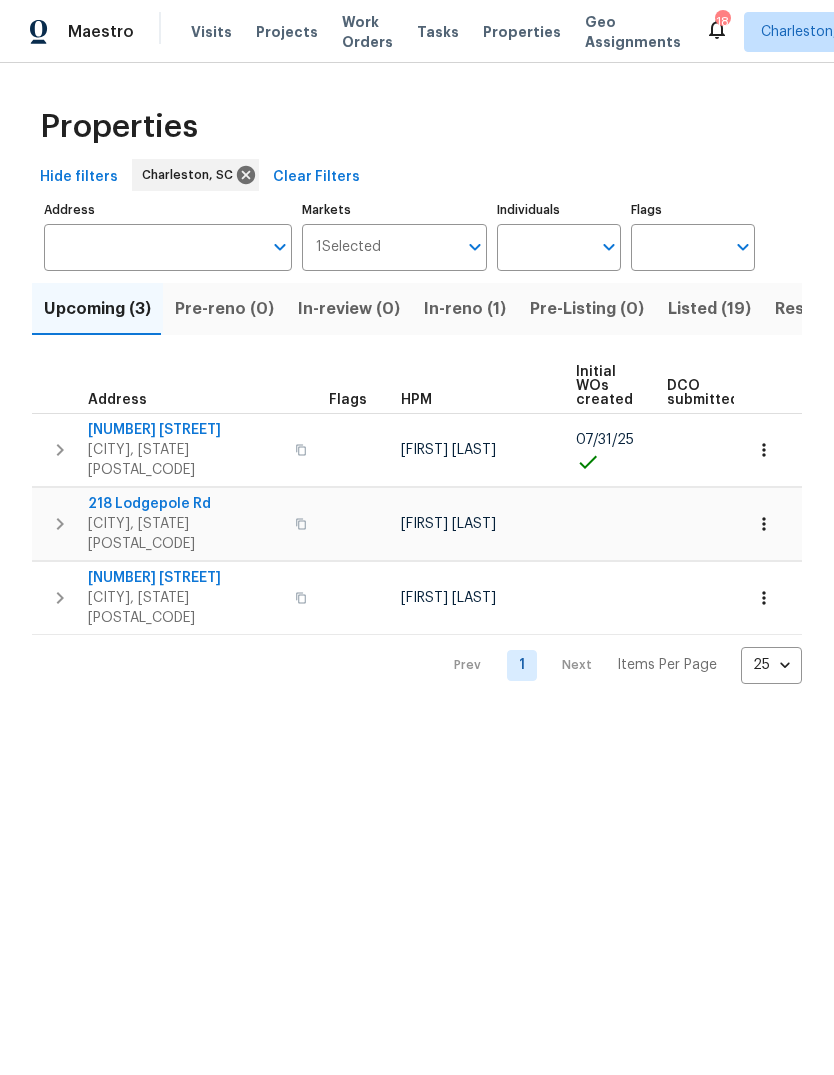 click on "Listed (19)" at bounding box center [709, 309] 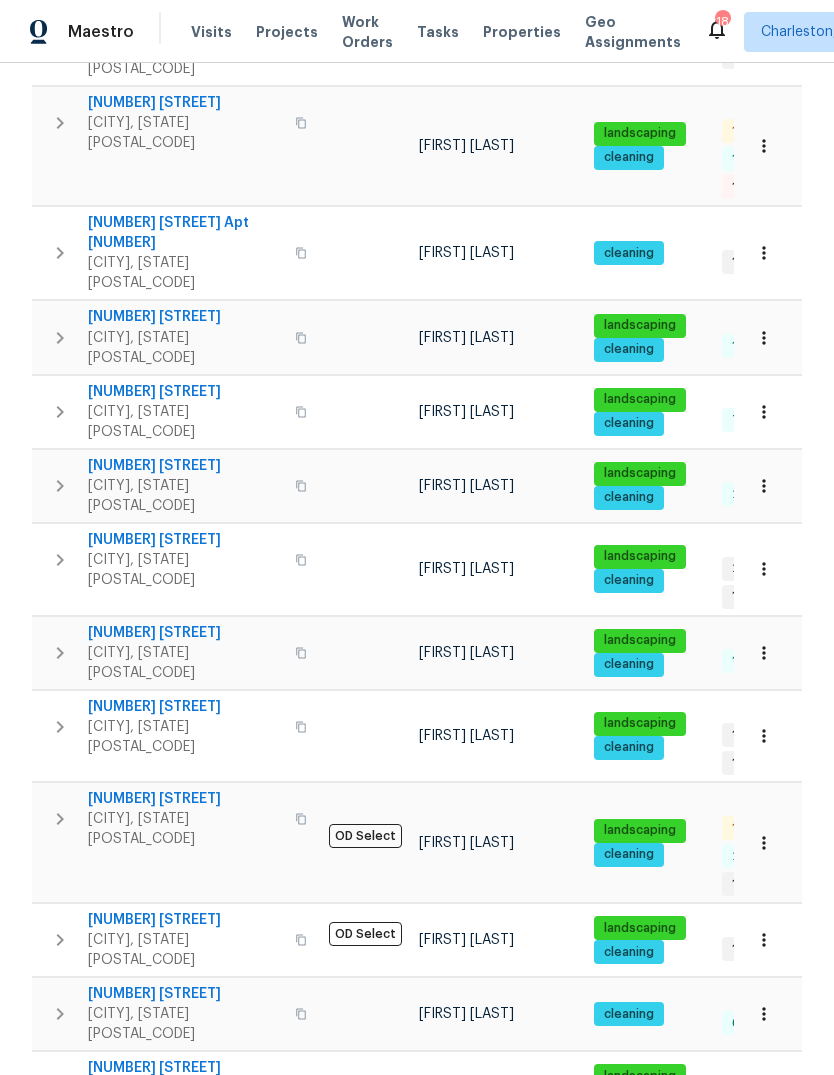 scroll, scrollTop: 403, scrollLeft: 0, axis: vertical 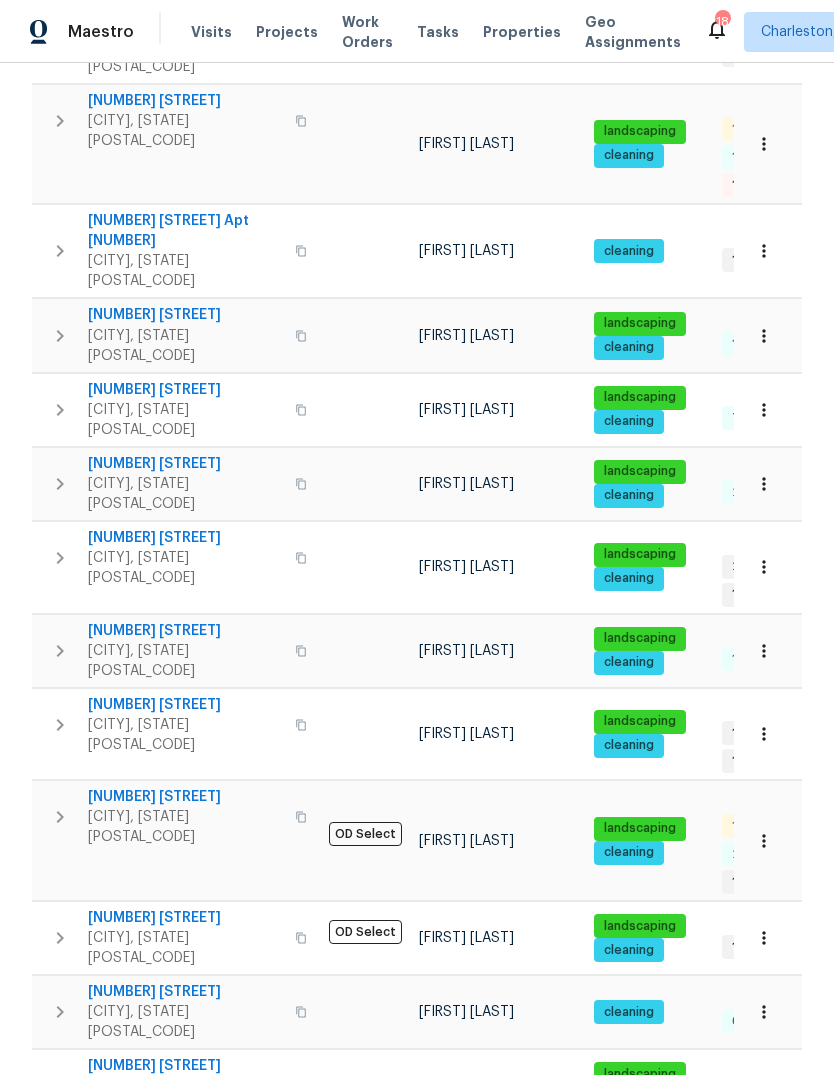 click on "[NUMBER] [STREET]" at bounding box center (185, 797) 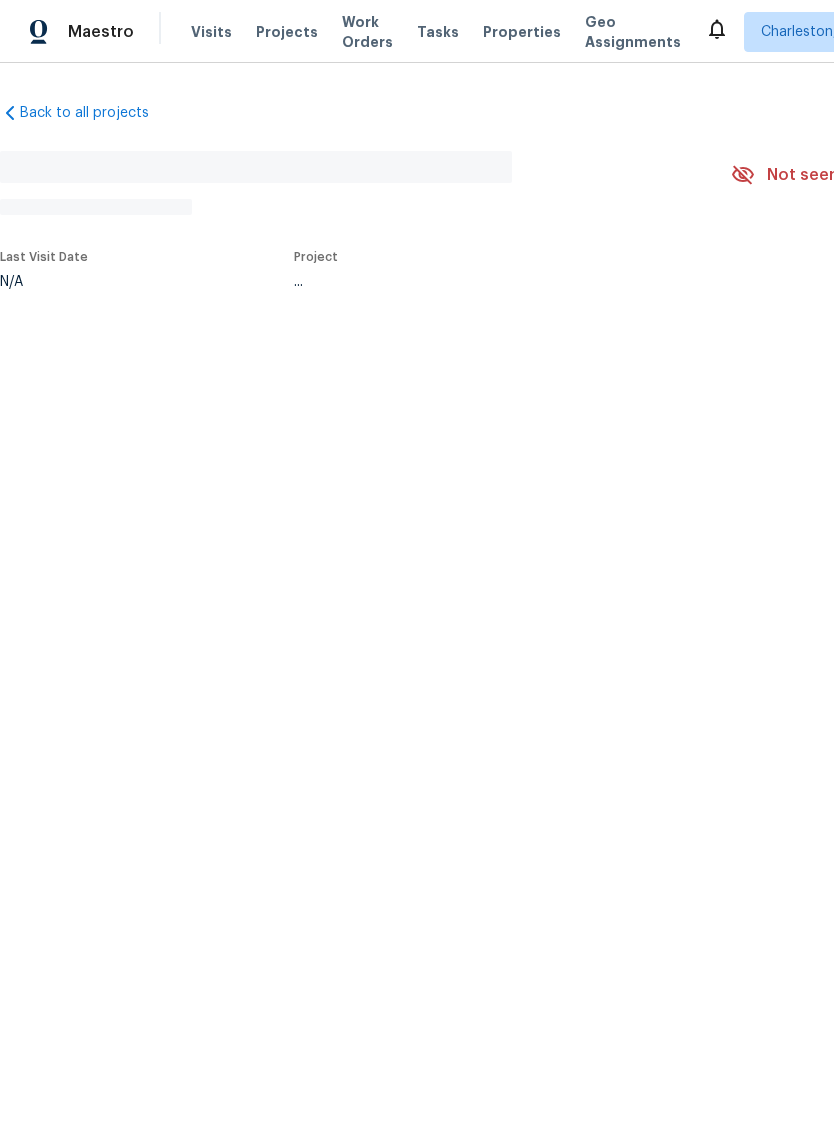 scroll, scrollTop: 0, scrollLeft: 0, axis: both 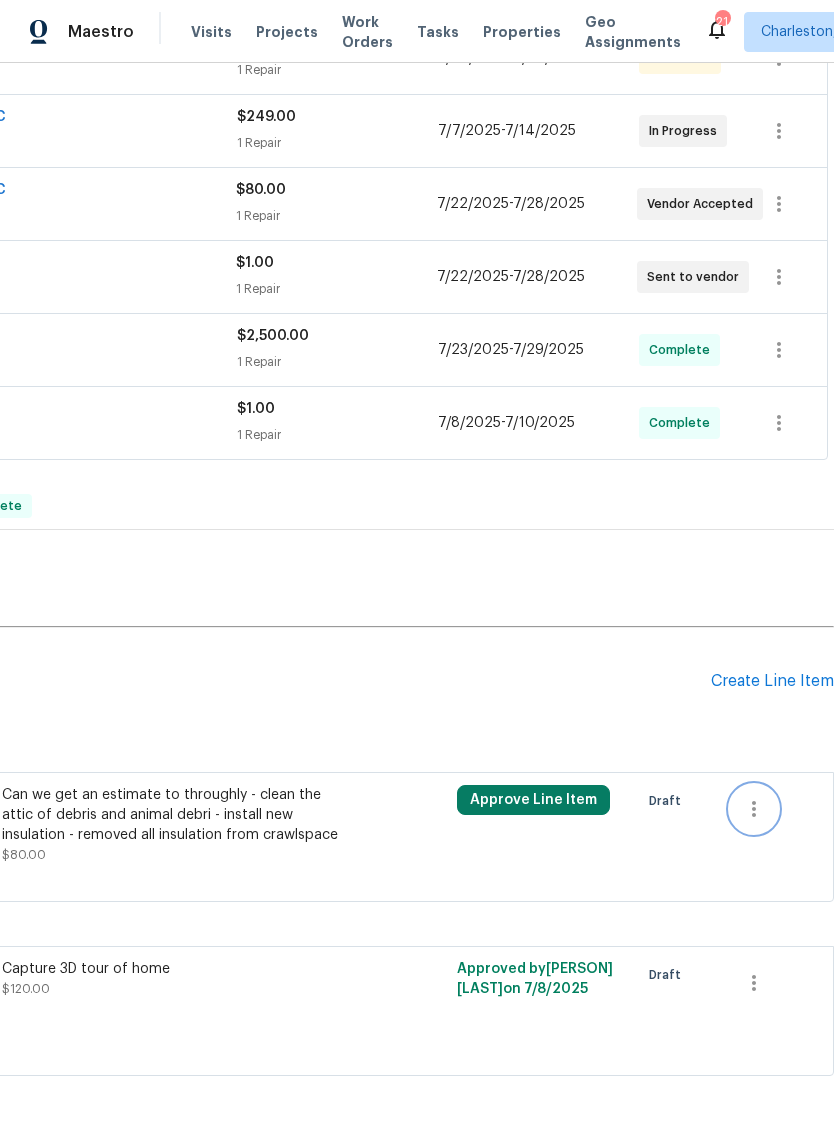 click at bounding box center (754, 809) 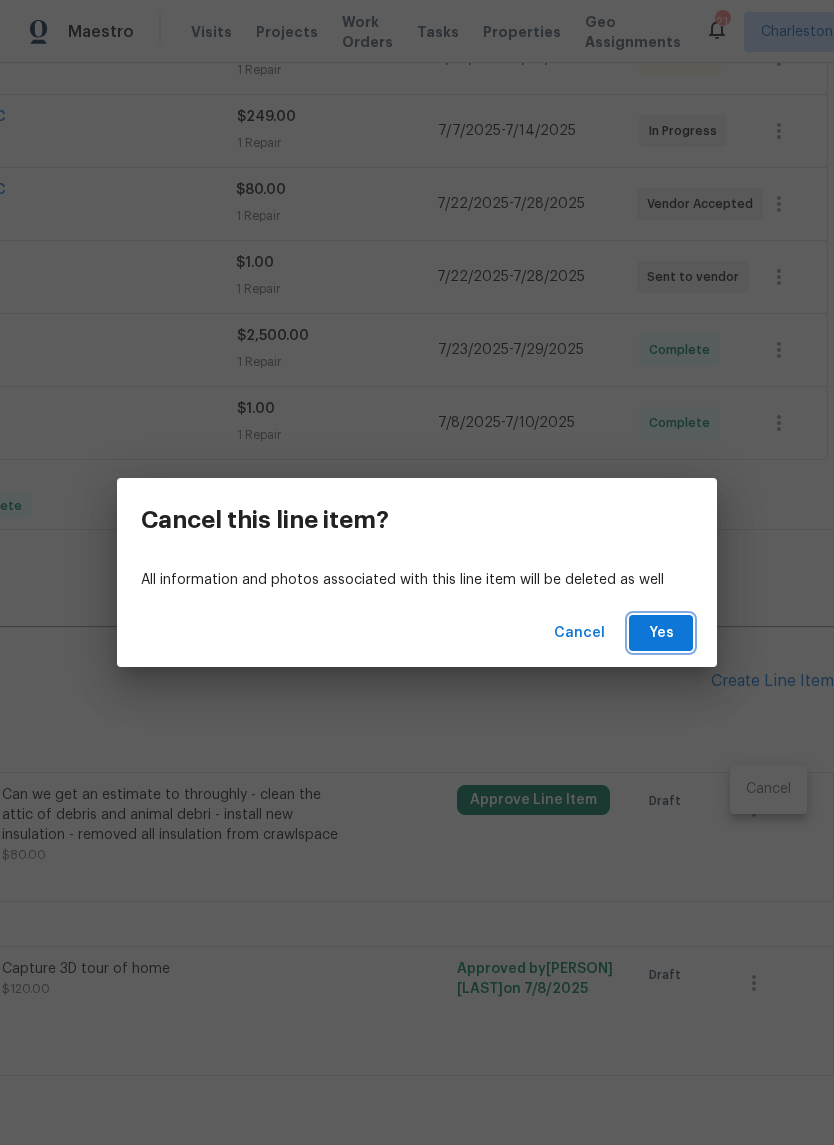 click on "Yes" at bounding box center (661, 633) 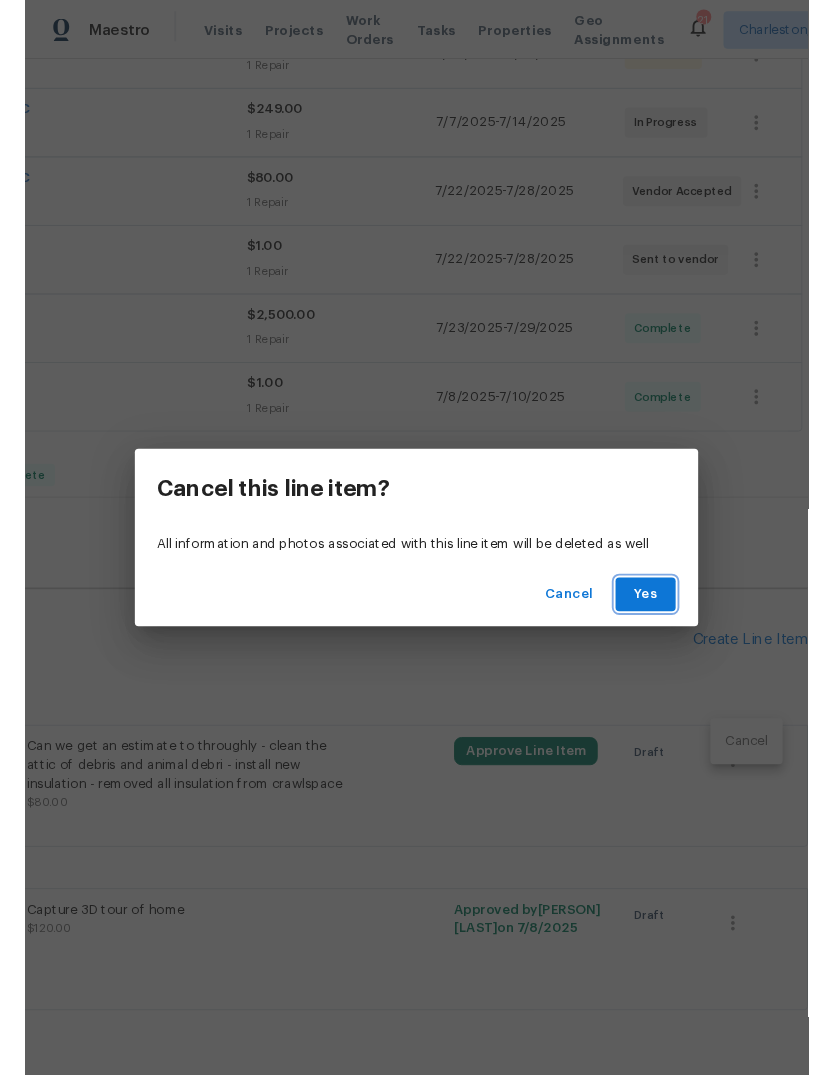scroll, scrollTop: 270, scrollLeft: 296, axis: both 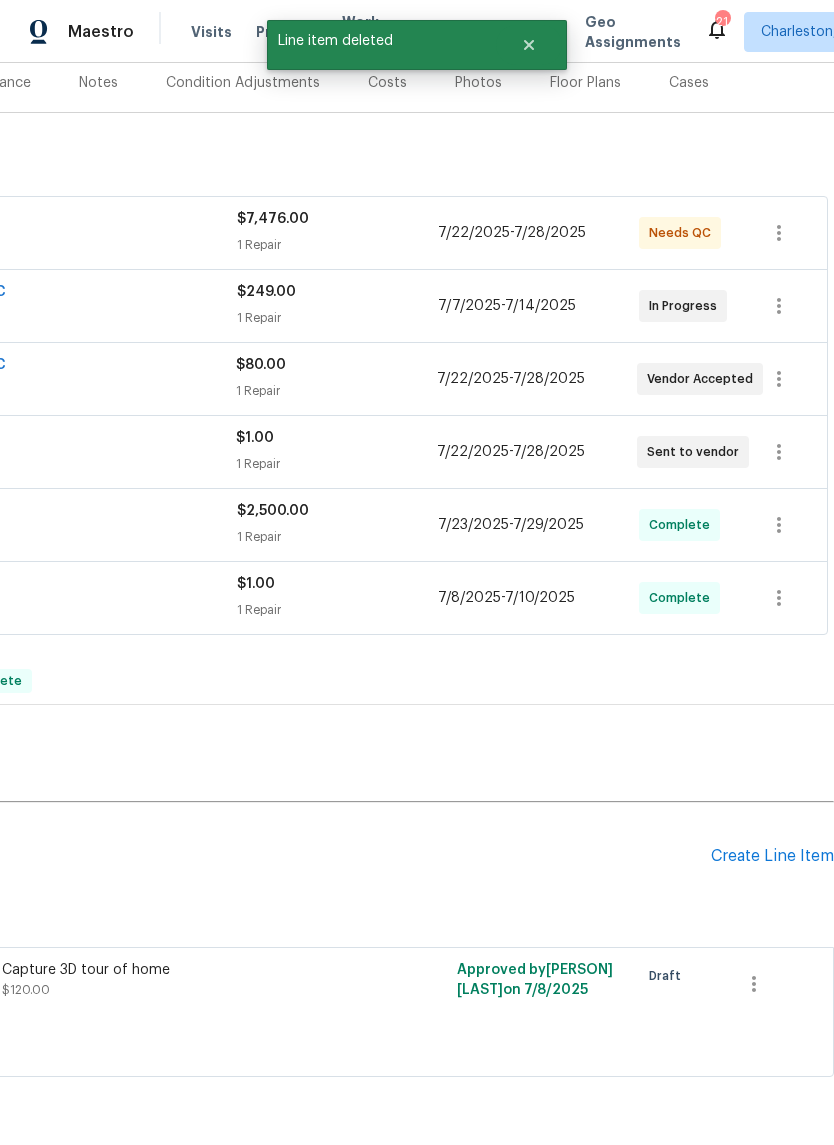 click on "Create Line Item" at bounding box center (772, 856) 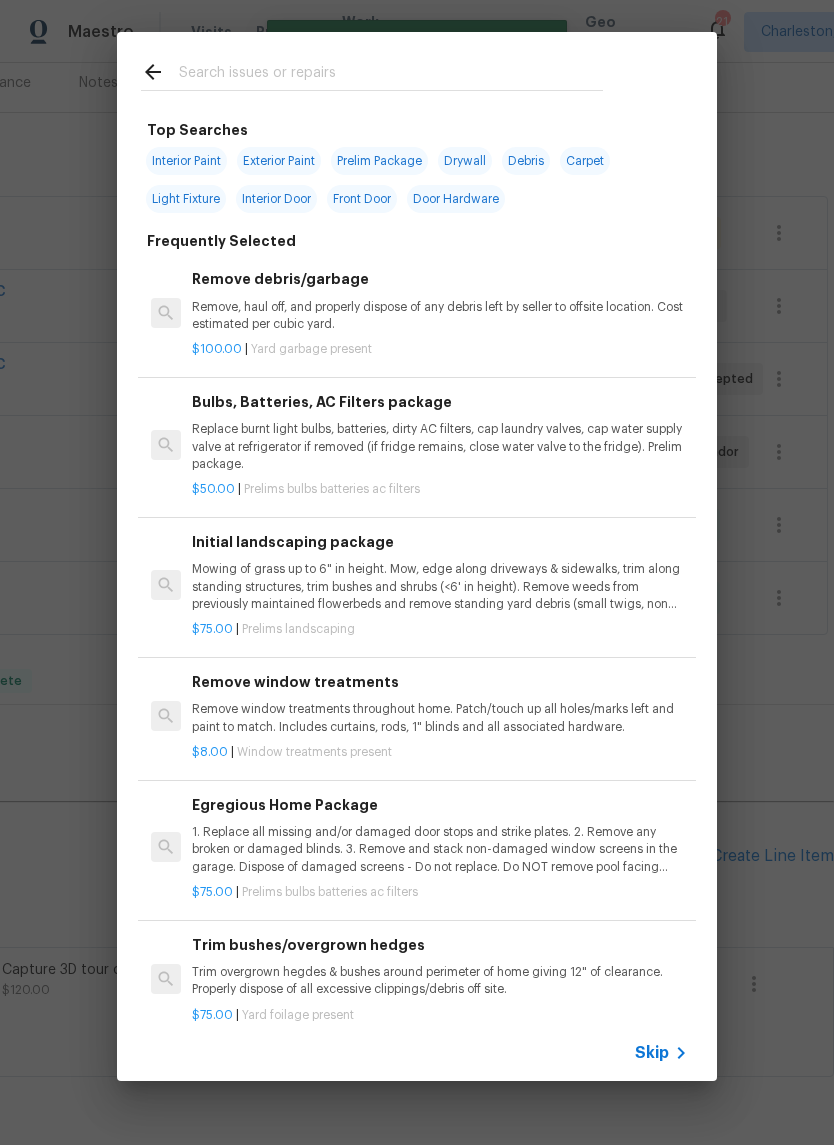 click at bounding box center [391, 75] 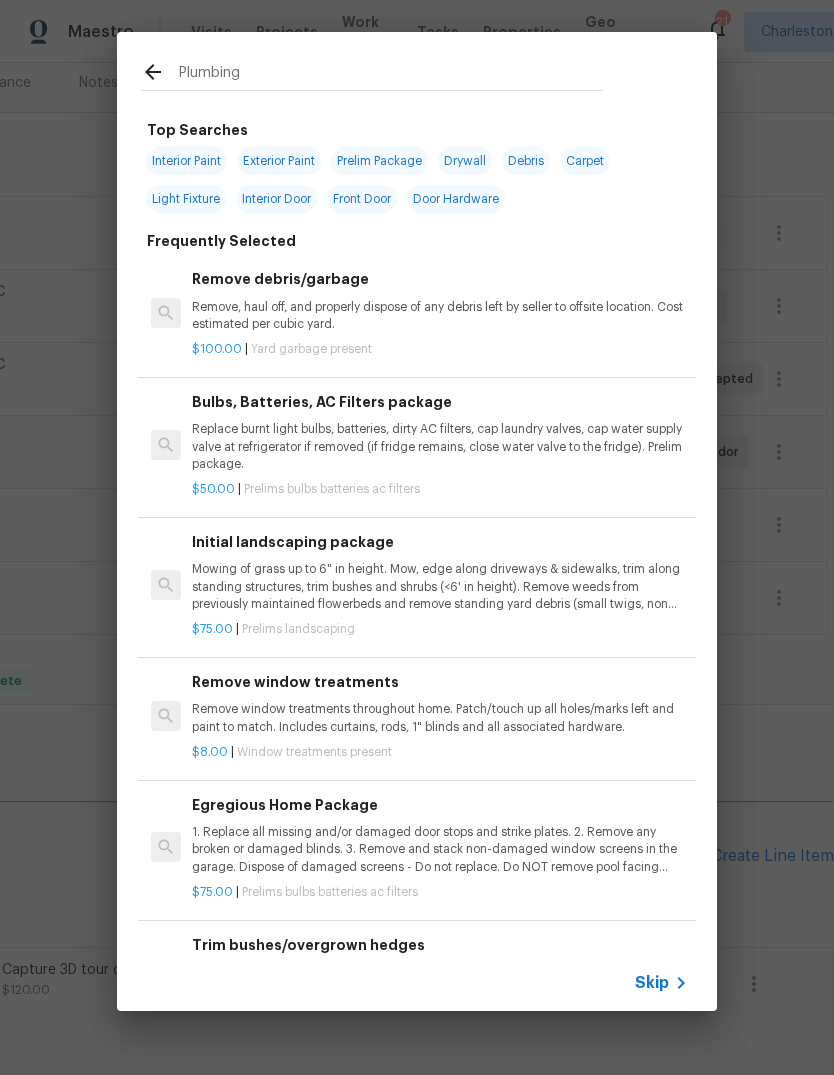 type on "Plumbing" 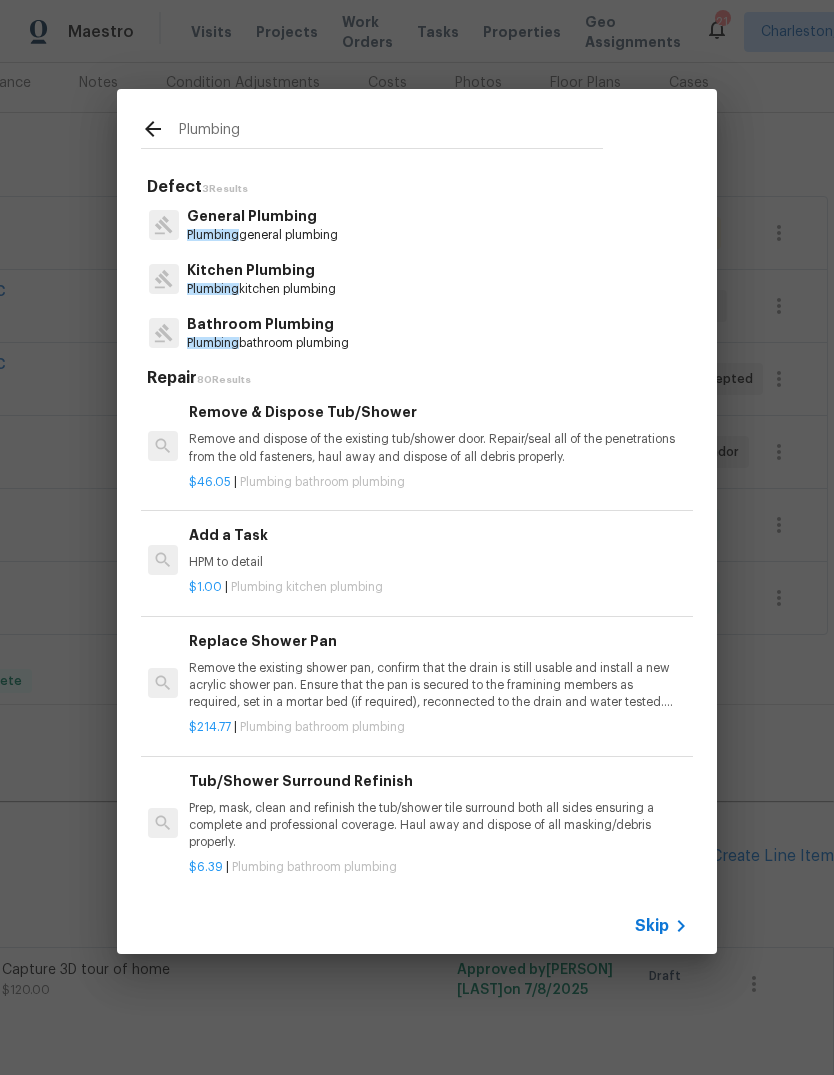 scroll, scrollTop: 1444, scrollLeft: 3, axis: both 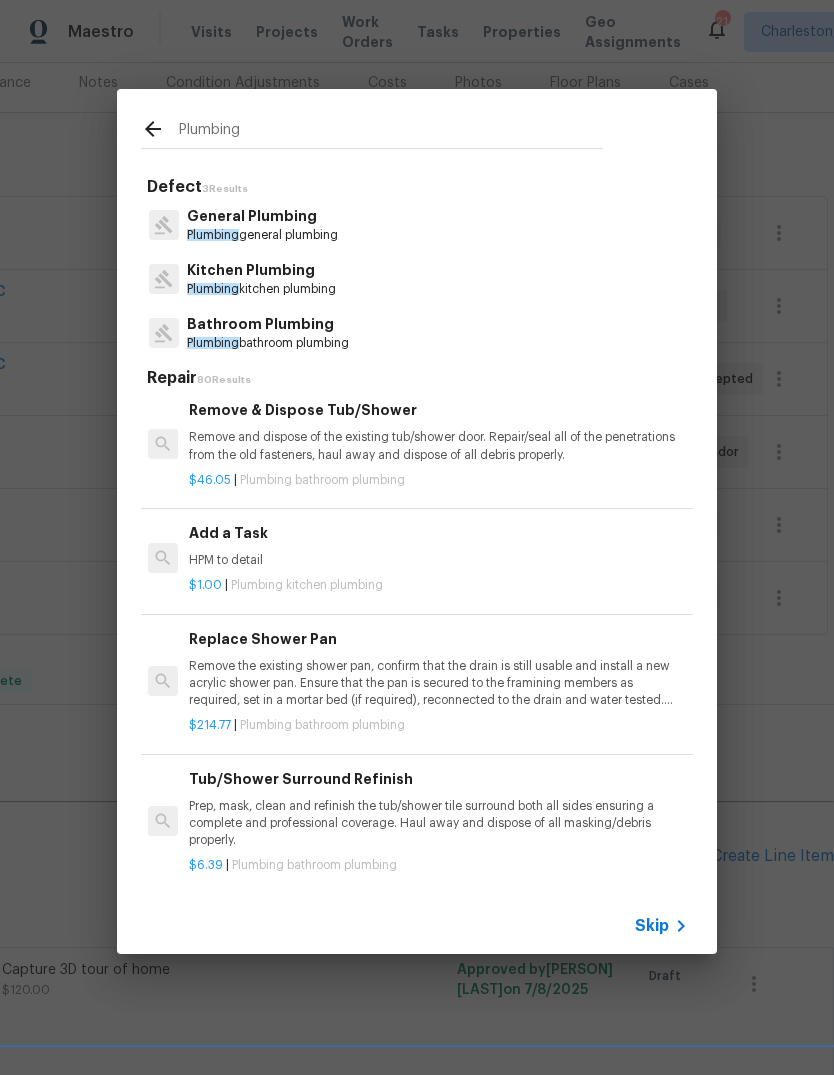 click on "$1.00   |   Plumbing kitchen plumbing" at bounding box center [437, 581] 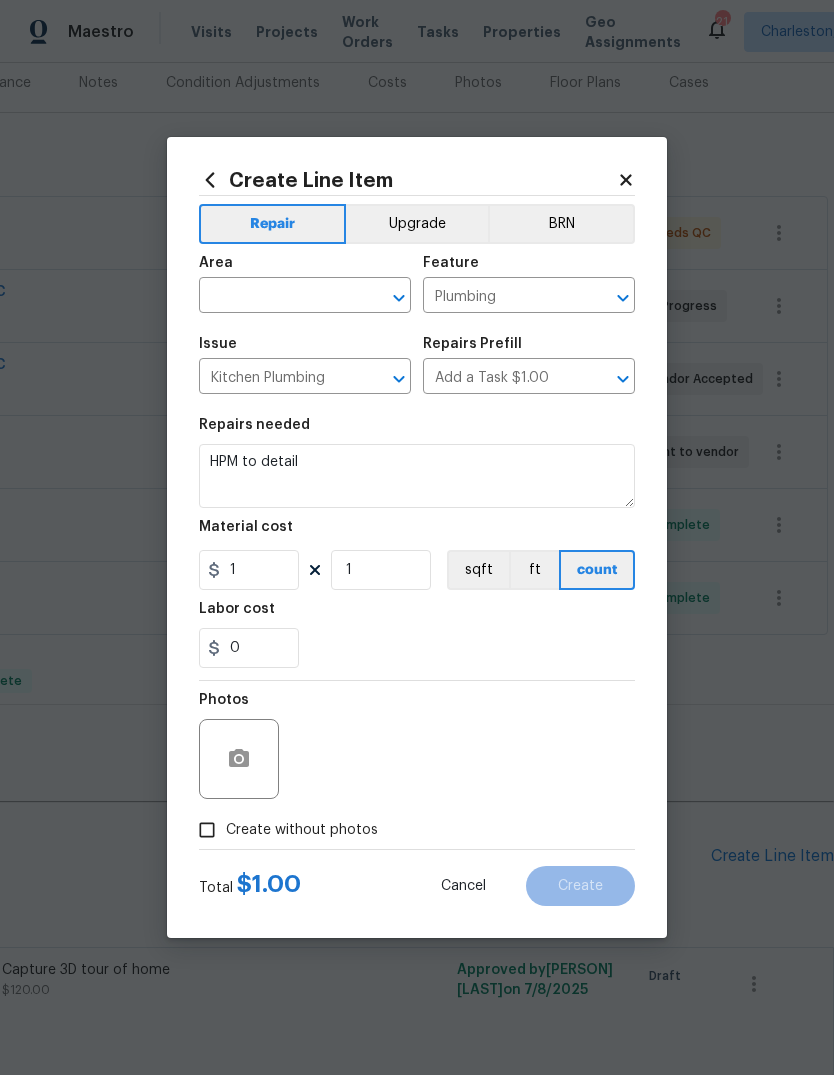 click on "sqft" at bounding box center [478, 570] 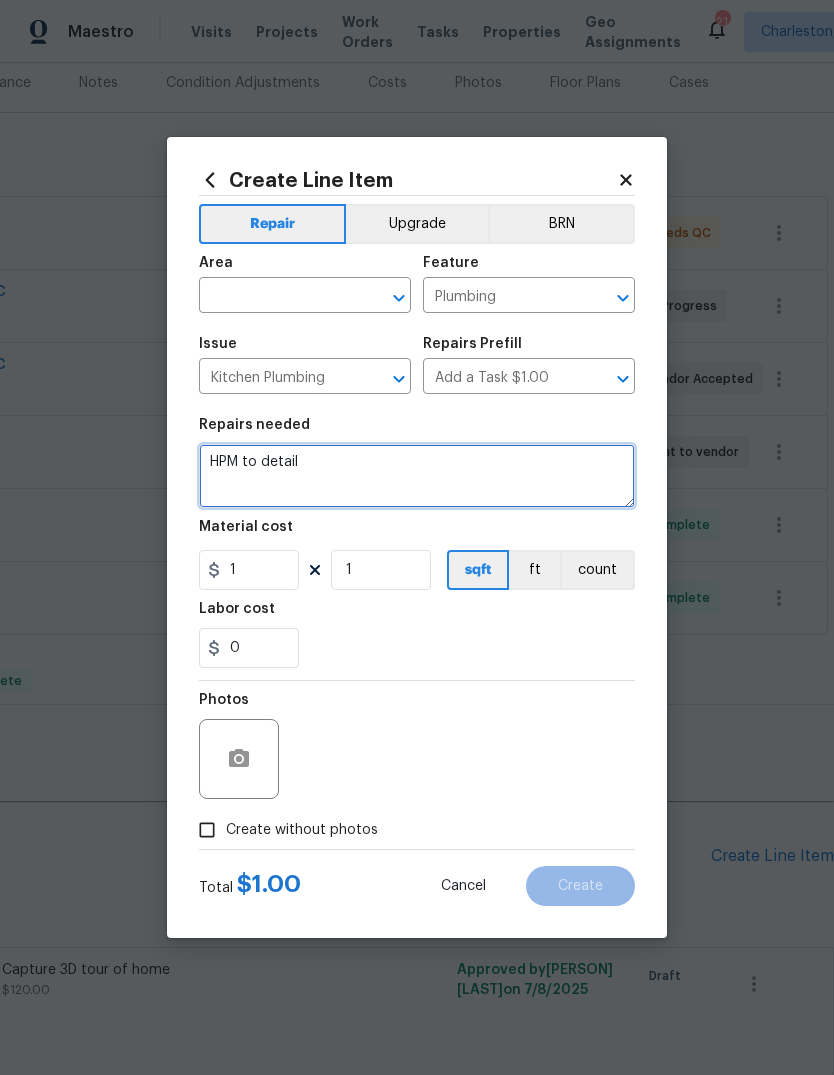 click on "HPM to detail" at bounding box center [417, 476] 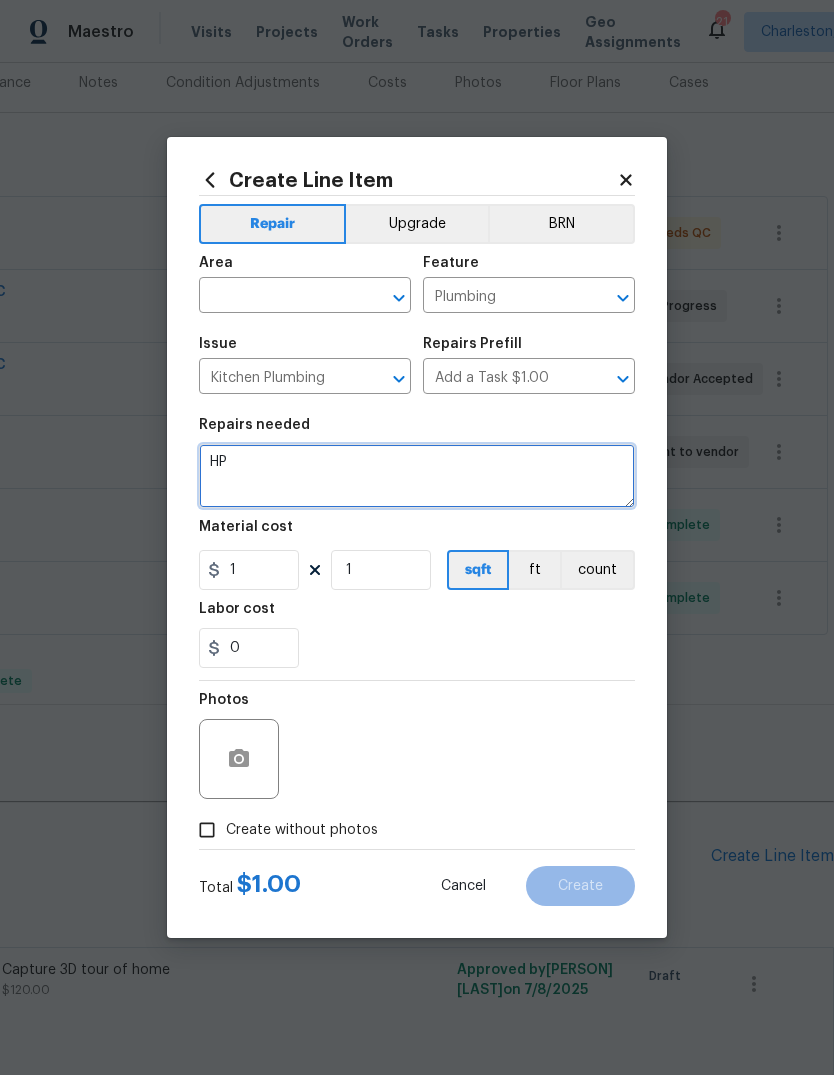 type on "H" 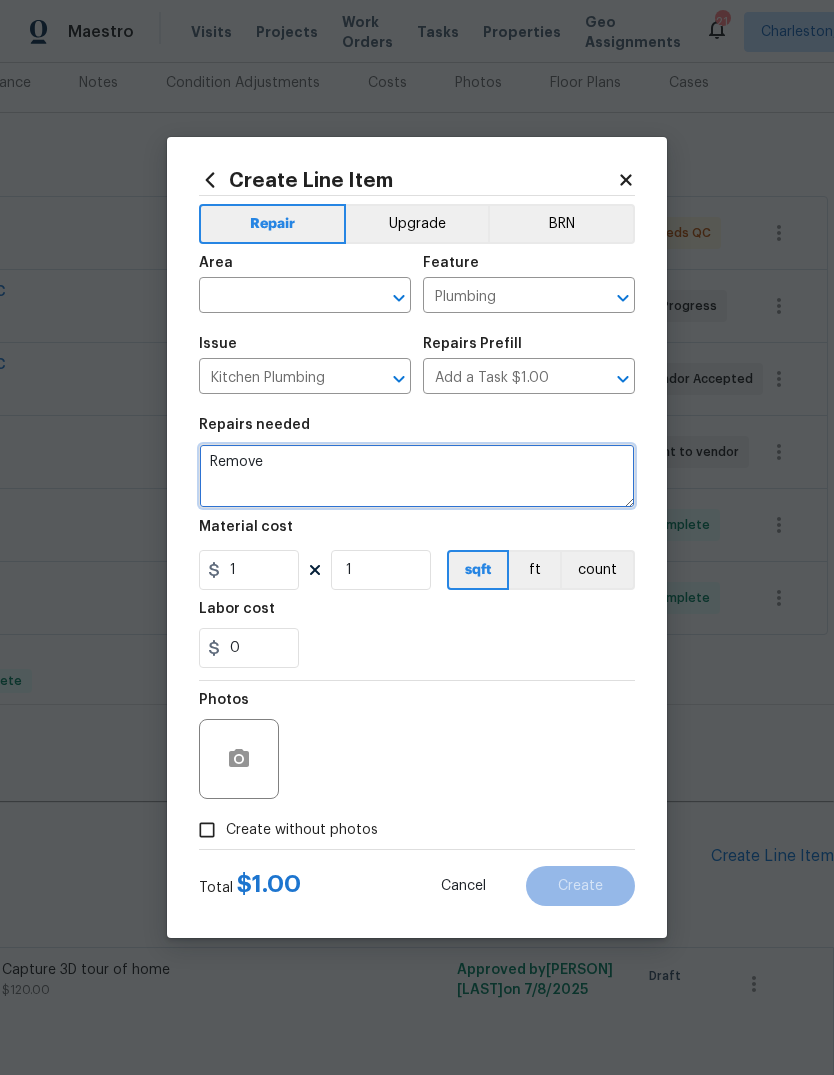 type on "Remove cast-iron drain. Replace with new PVC drain run to the main sewer line and clean up existing plumbing." 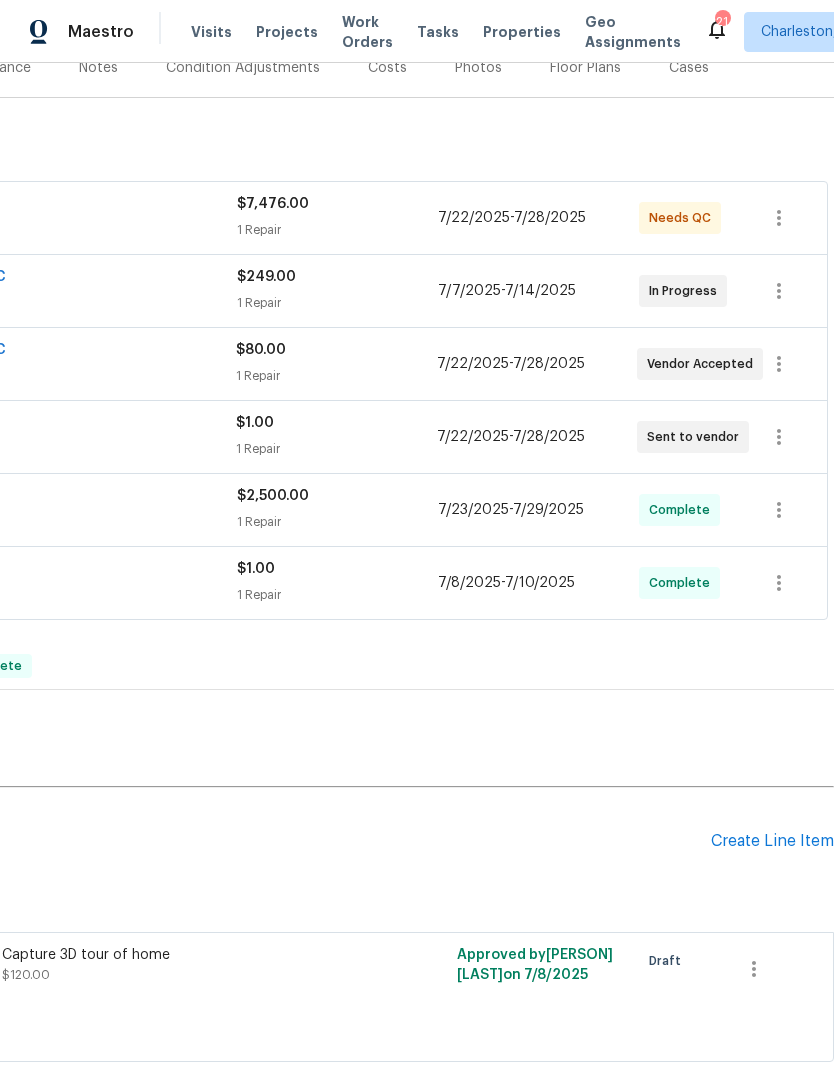 scroll, scrollTop: 285, scrollLeft: 296, axis: both 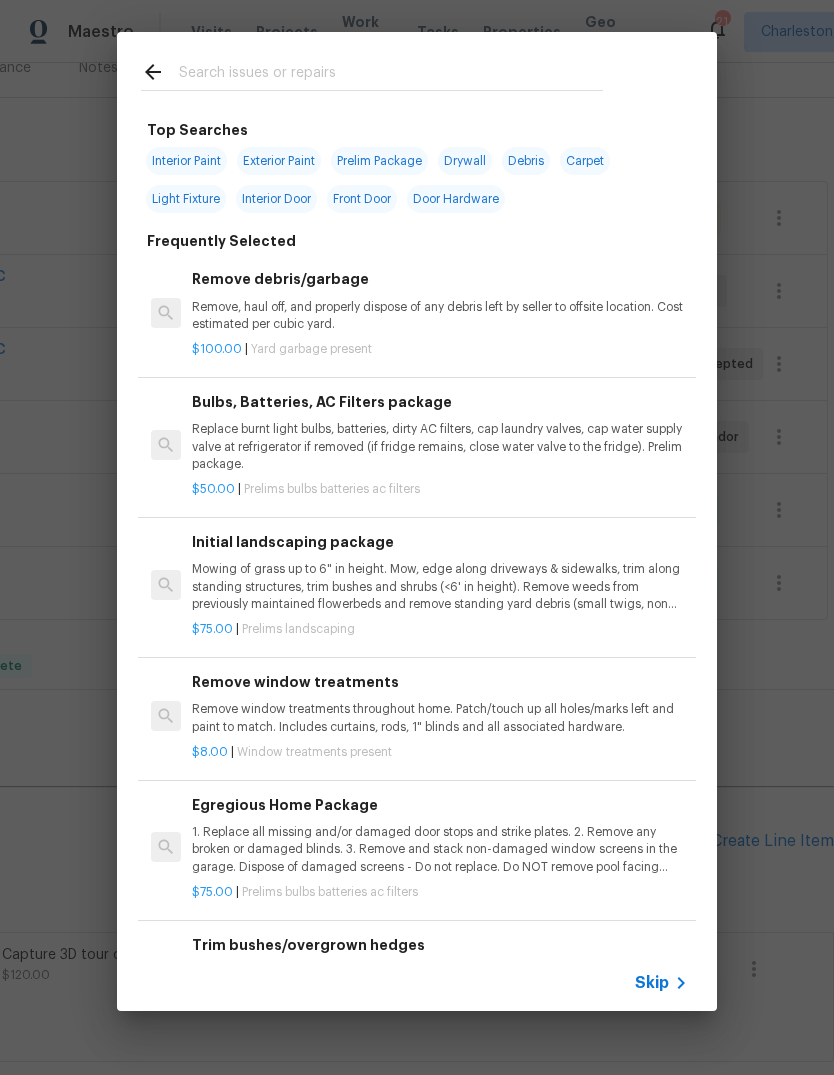 click at bounding box center (391, 75) 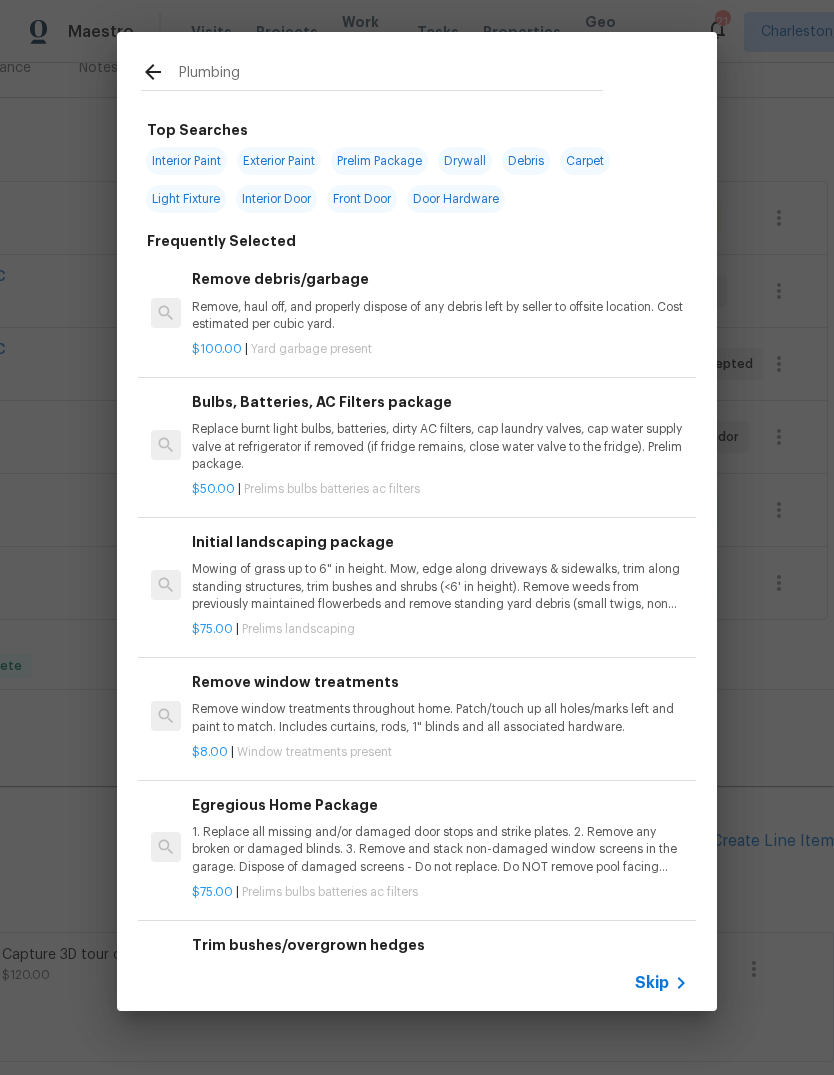 type on "Plumbing" 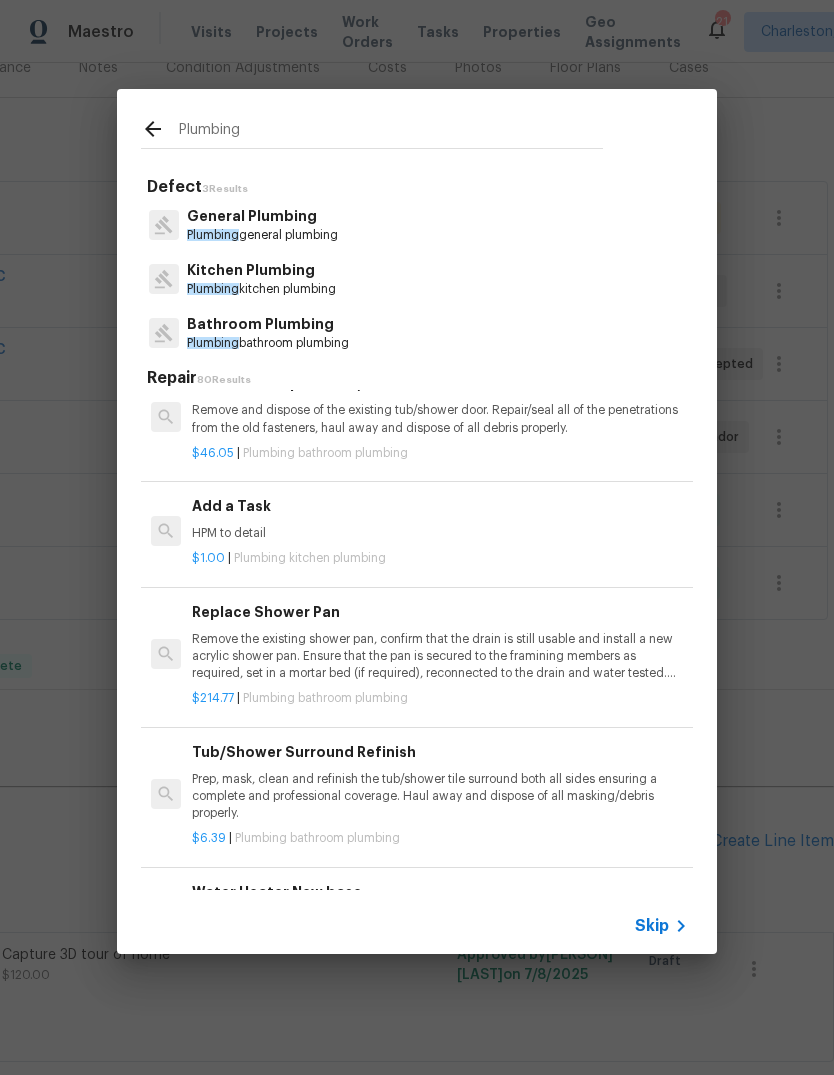 scroll, scrollTop: 1471, scrollLeft: 0, axis: vertical 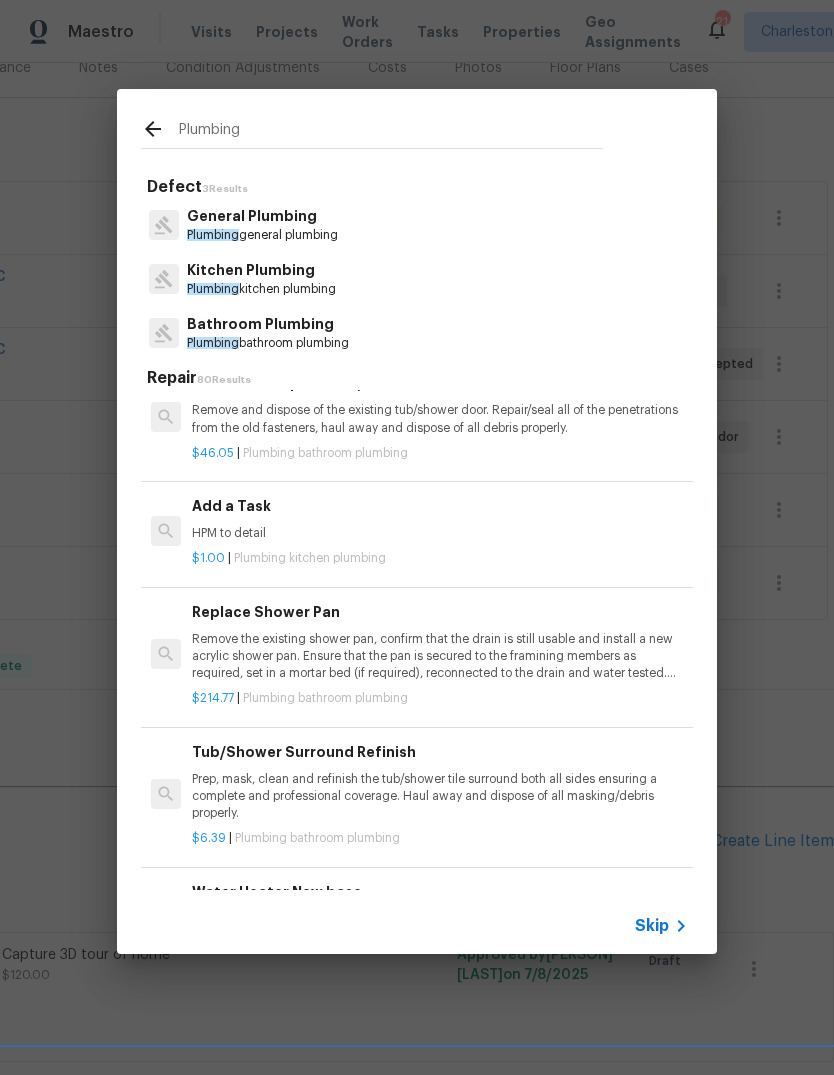 click on "$1.00   |   Plumbing kitchen plumbing" at bounding box center [440, 554] 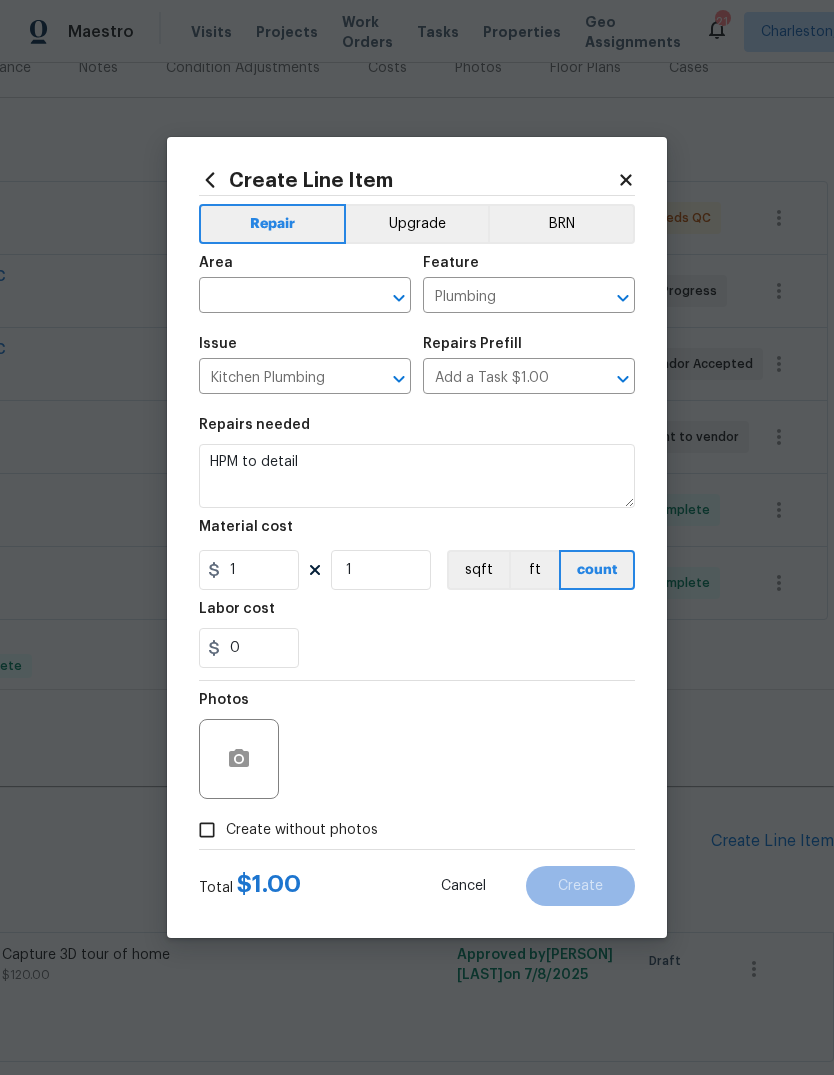 click on "Material cost" at bounding box center (417, 533) 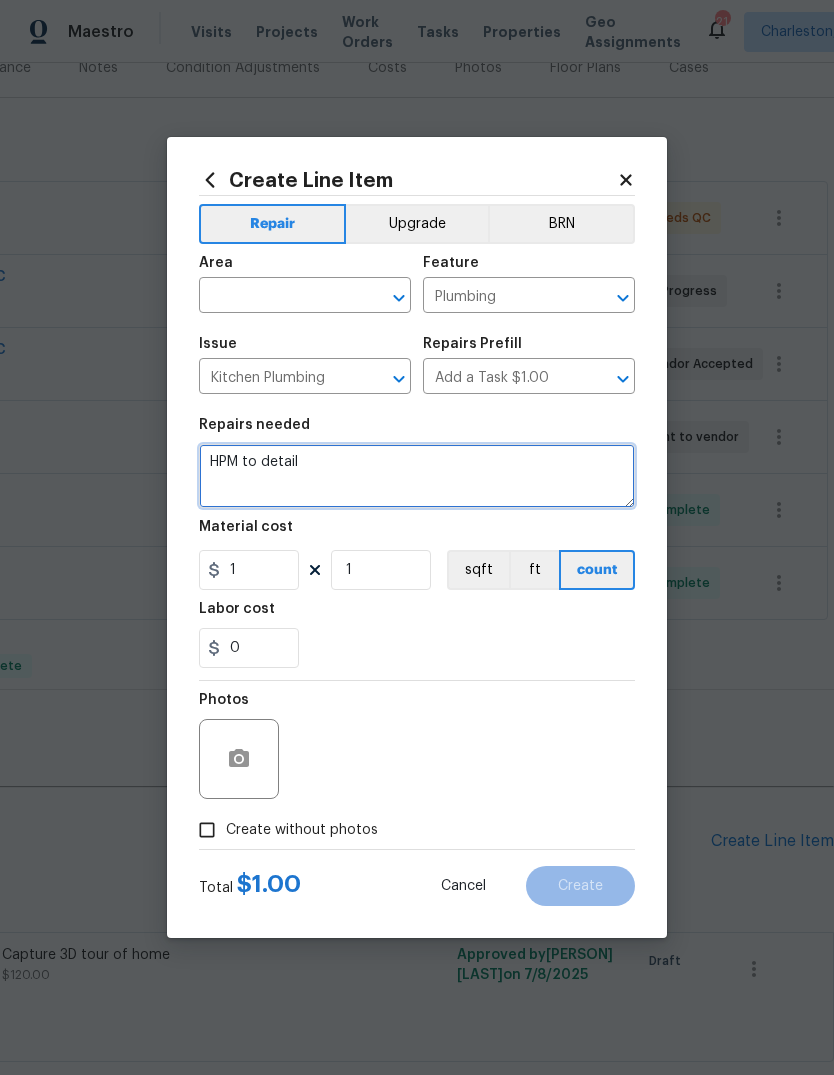 click on "HPM to detail" at bounding box center (417, 476) 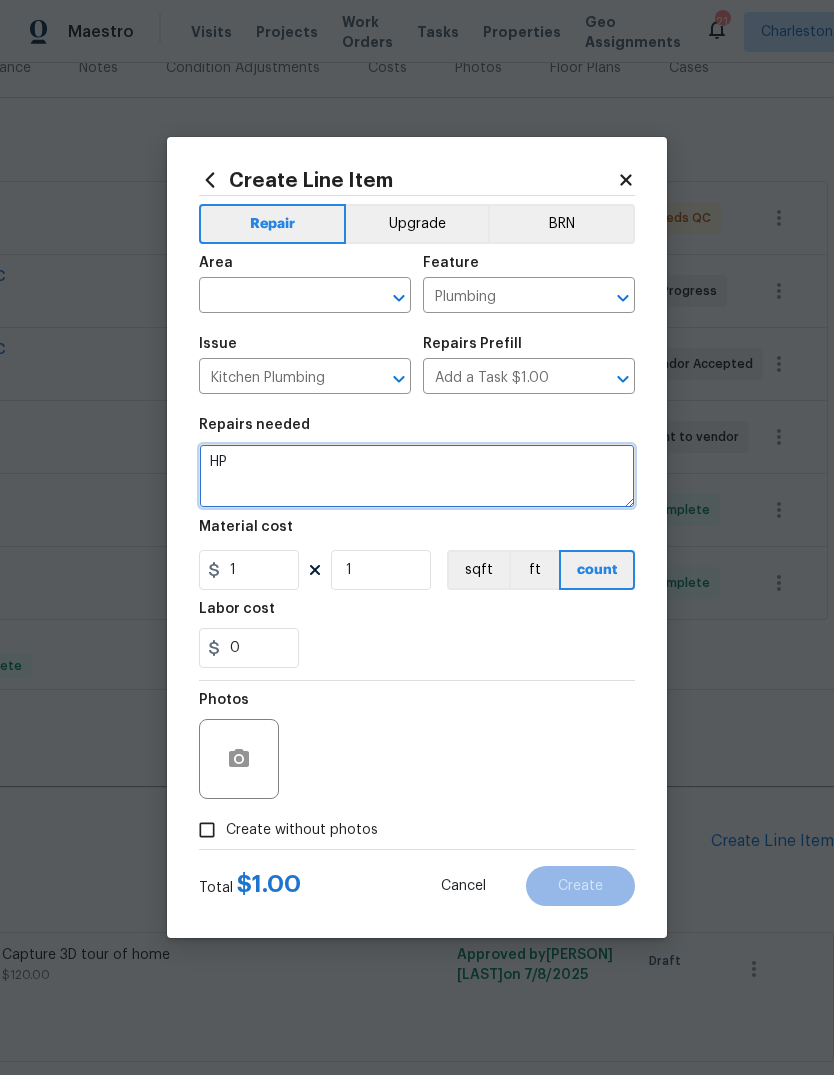 type on "H" 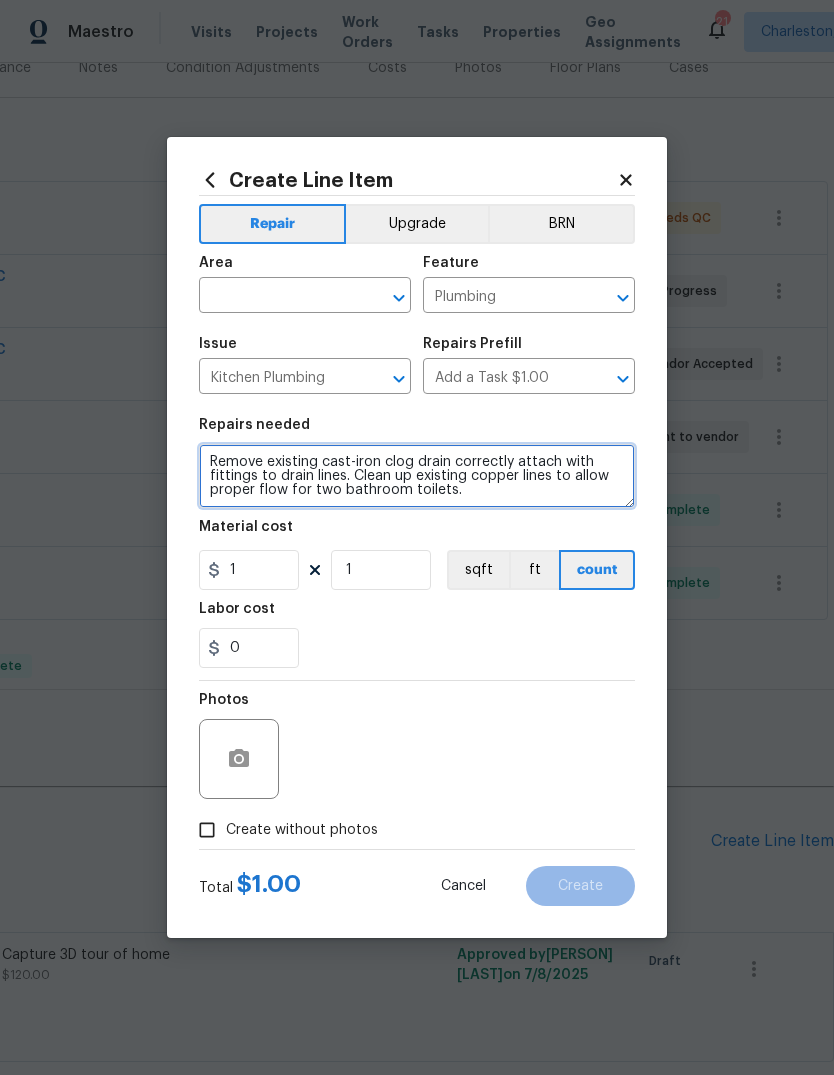 type on "Remove existing cast-iron clog drain correctly attach with fittings to drain lines. Clean up existing copper lines to allow proper flow for two bathroom toilets." 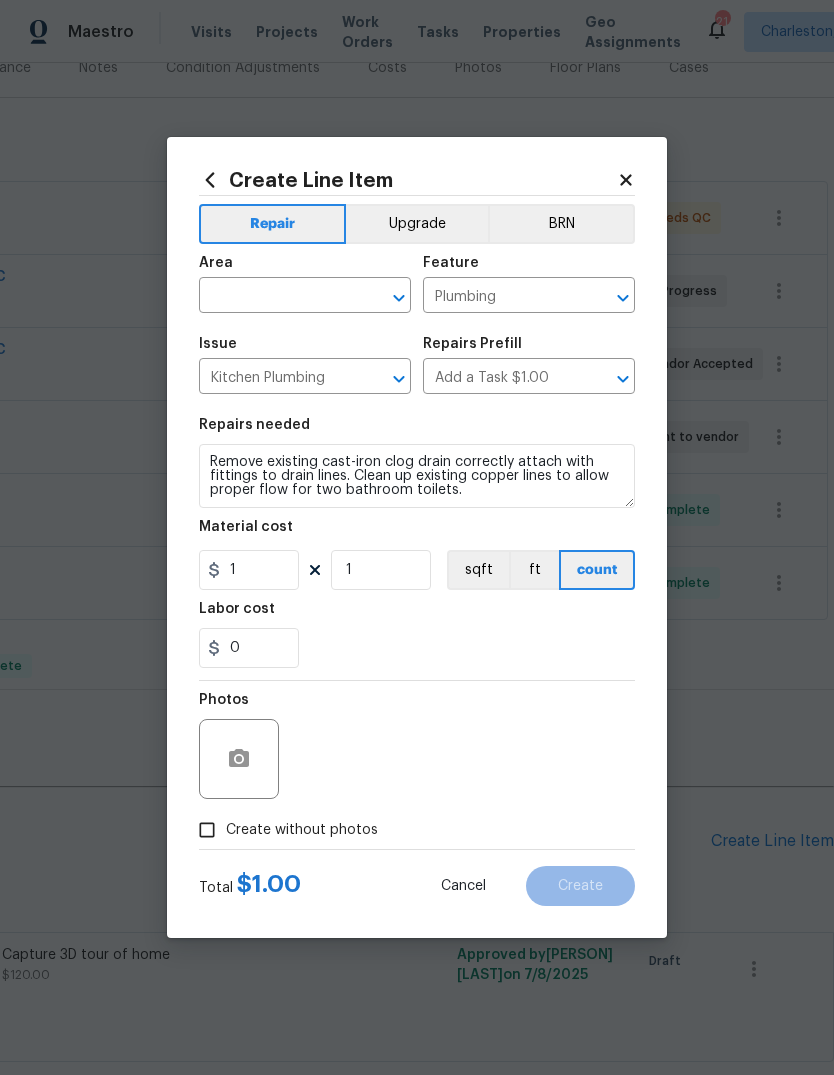 click at bounding box center (277, 297) 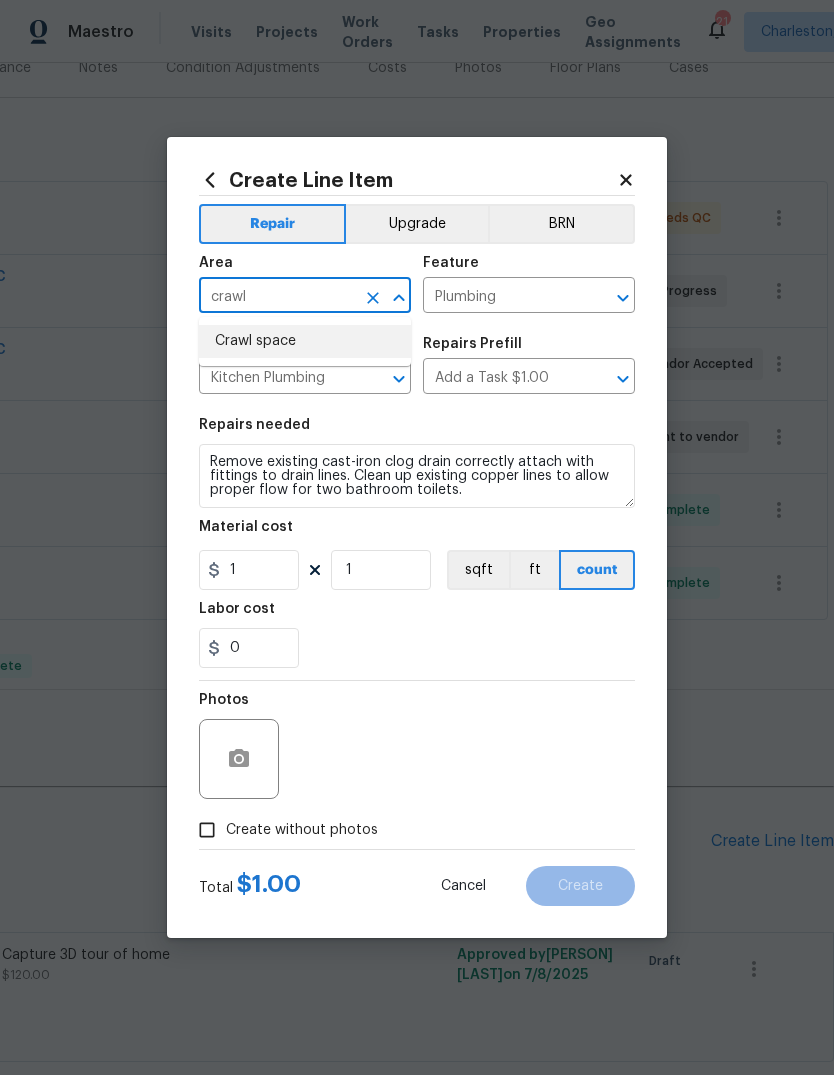 click on "Crawl space" at bounding box center (305, 341) 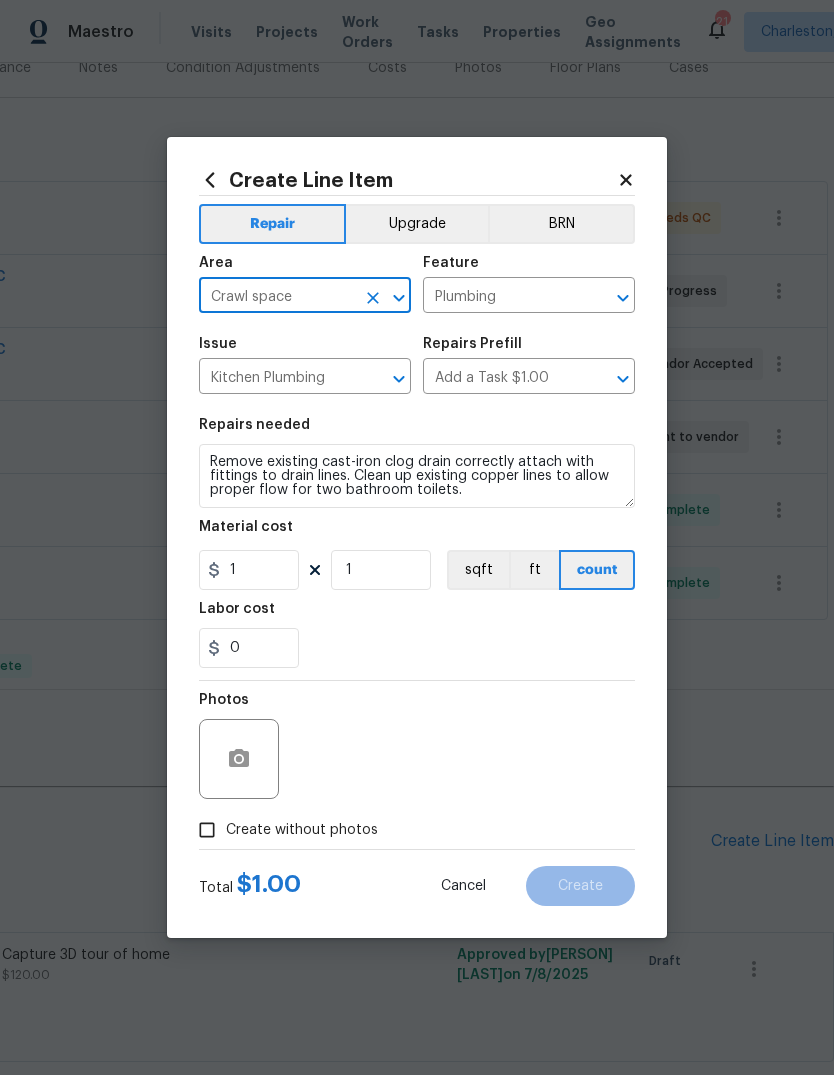click on "Repairs needed" at bounding box center [417, 431] 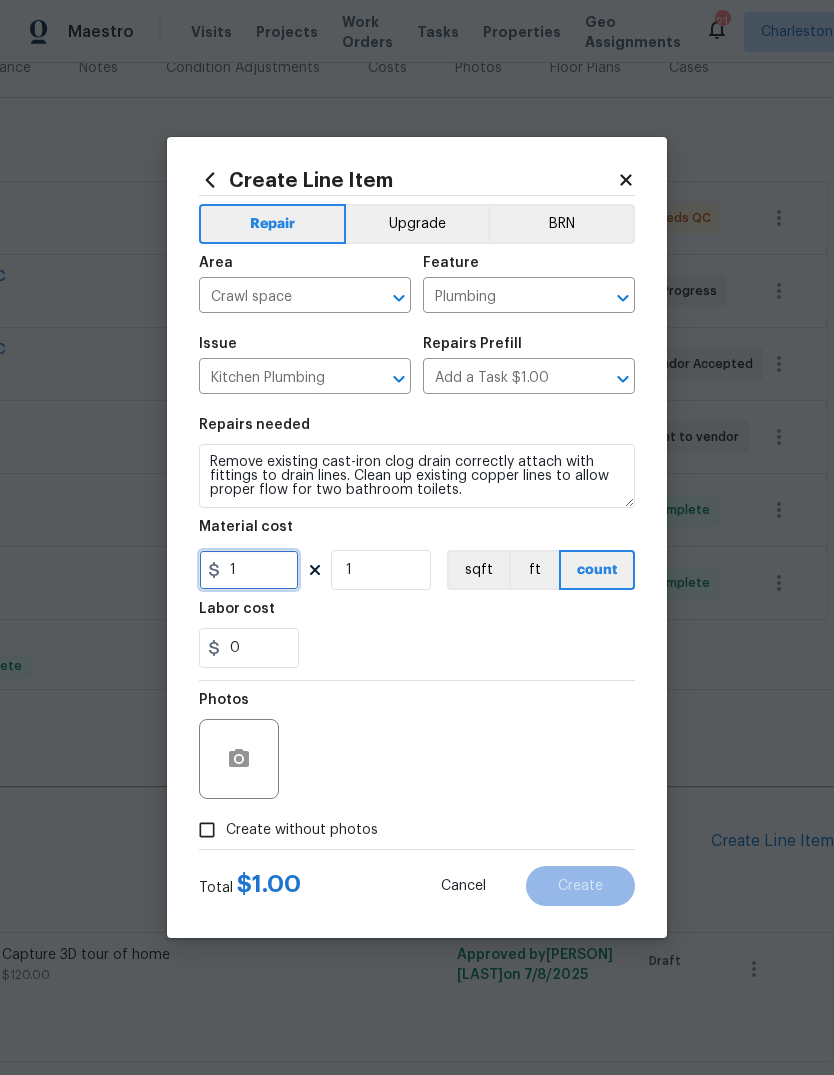 click on "1" at bounding box center [249, 570] 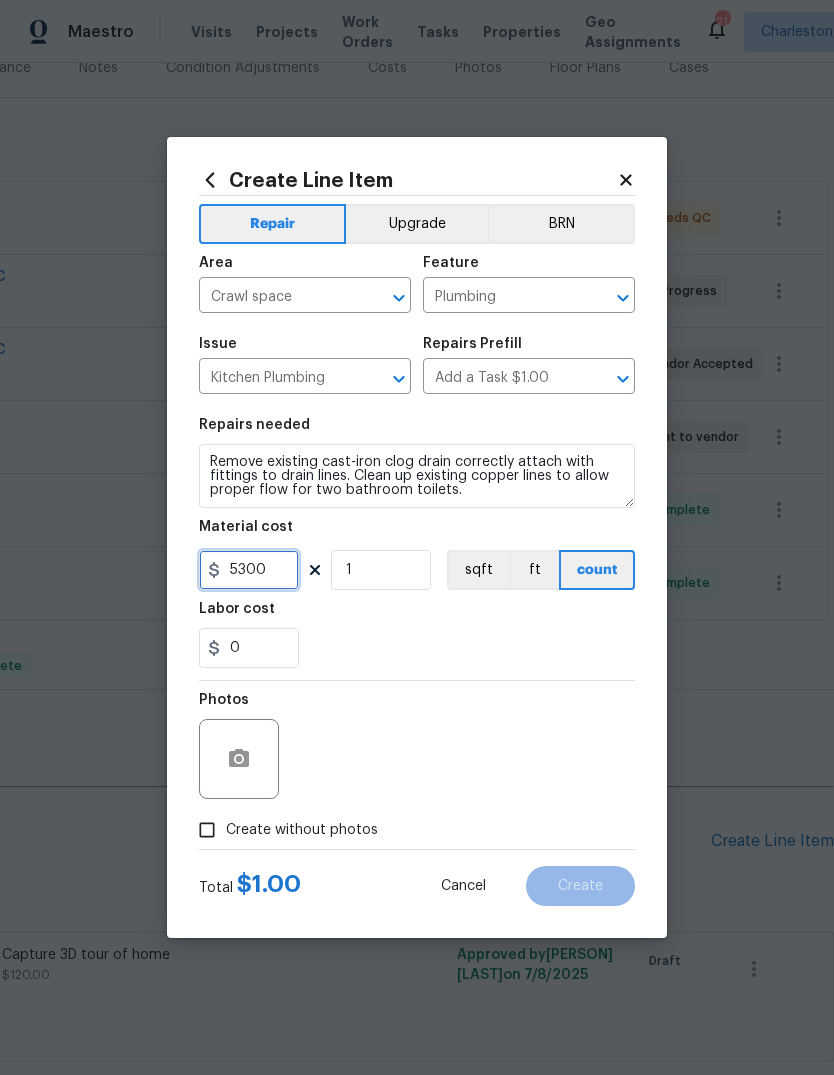 type on "5300" 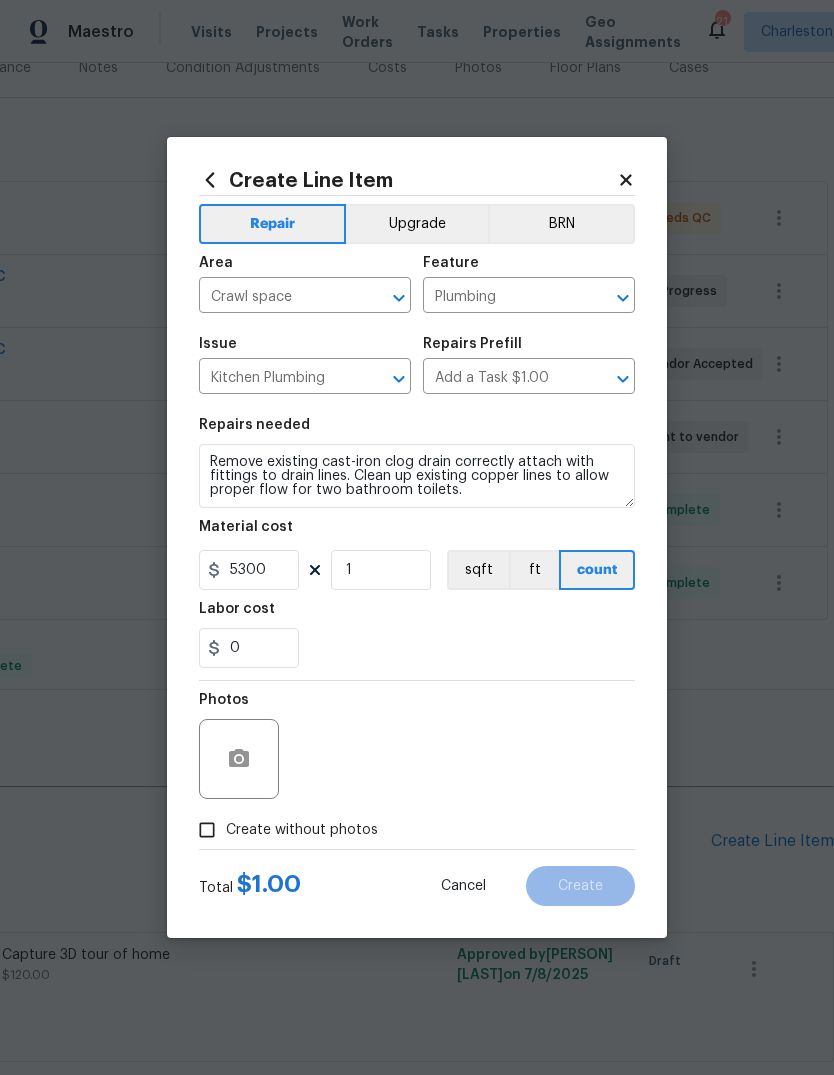 click on "0" at bounding box center (417, 648) 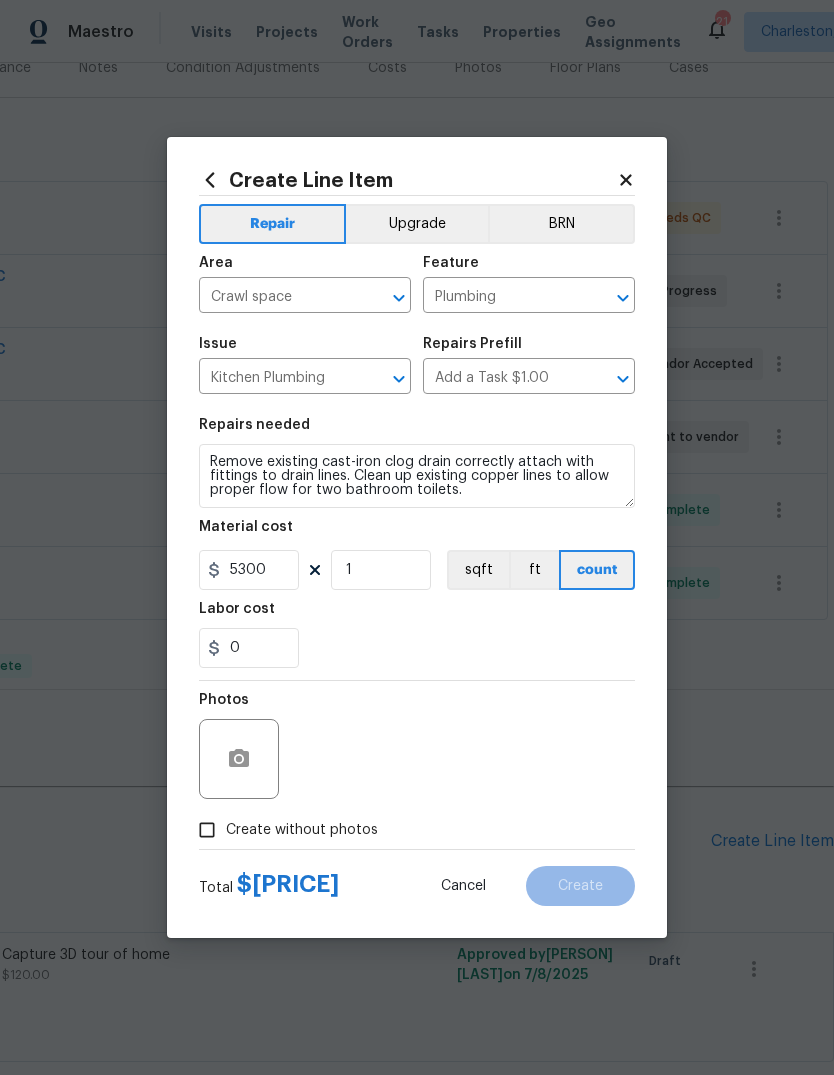 click on "Create without photos" at bounding box center [302, 830] 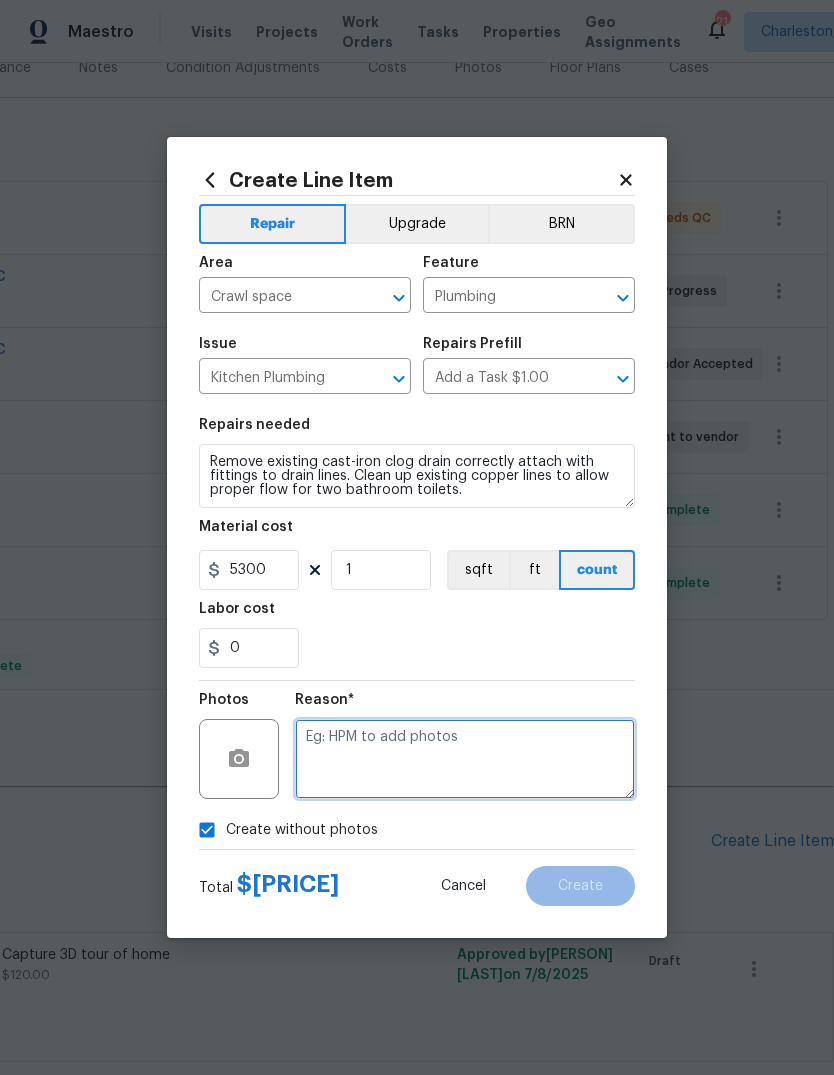 click at bounding box center (465, 759) 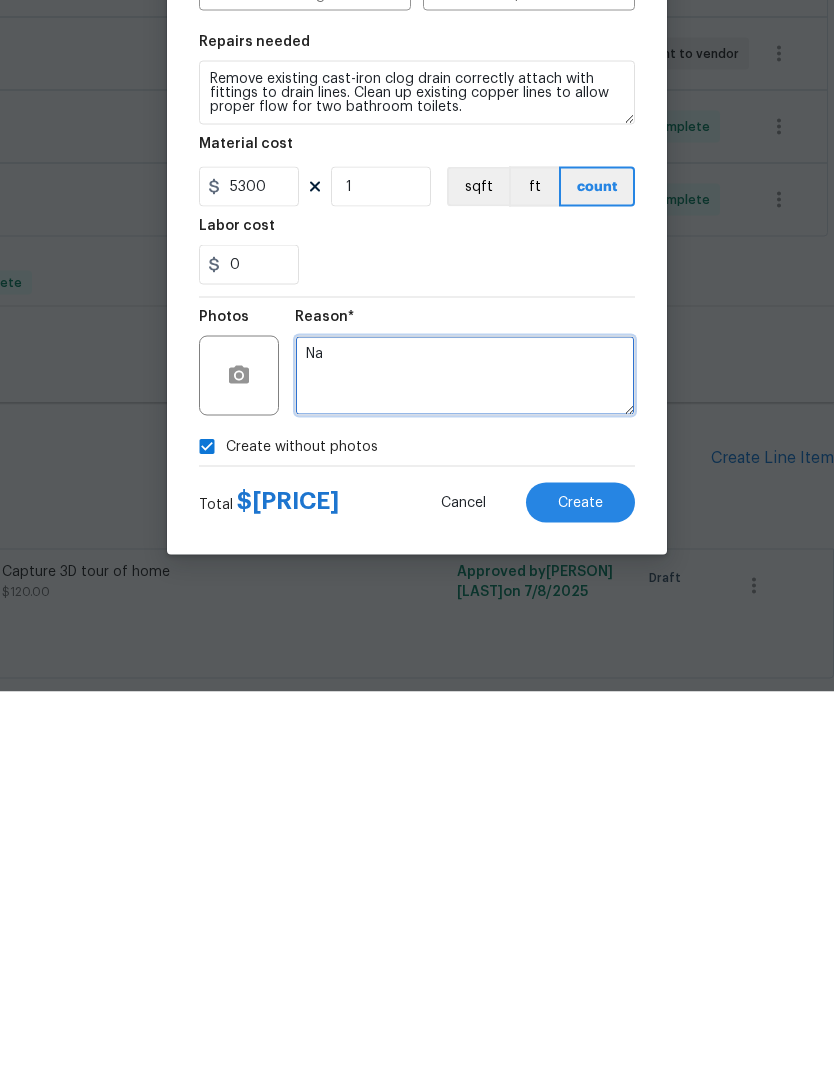 type on "Na" 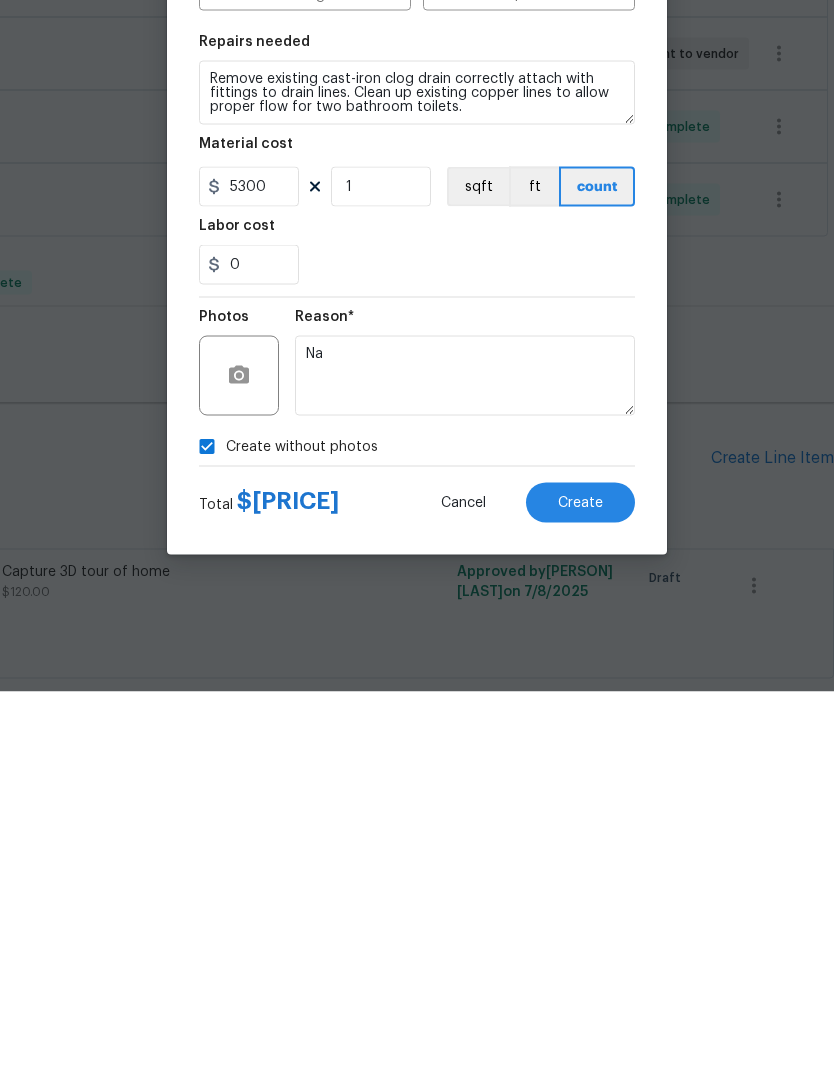 click on "Create" at bounding box center (580, 886) 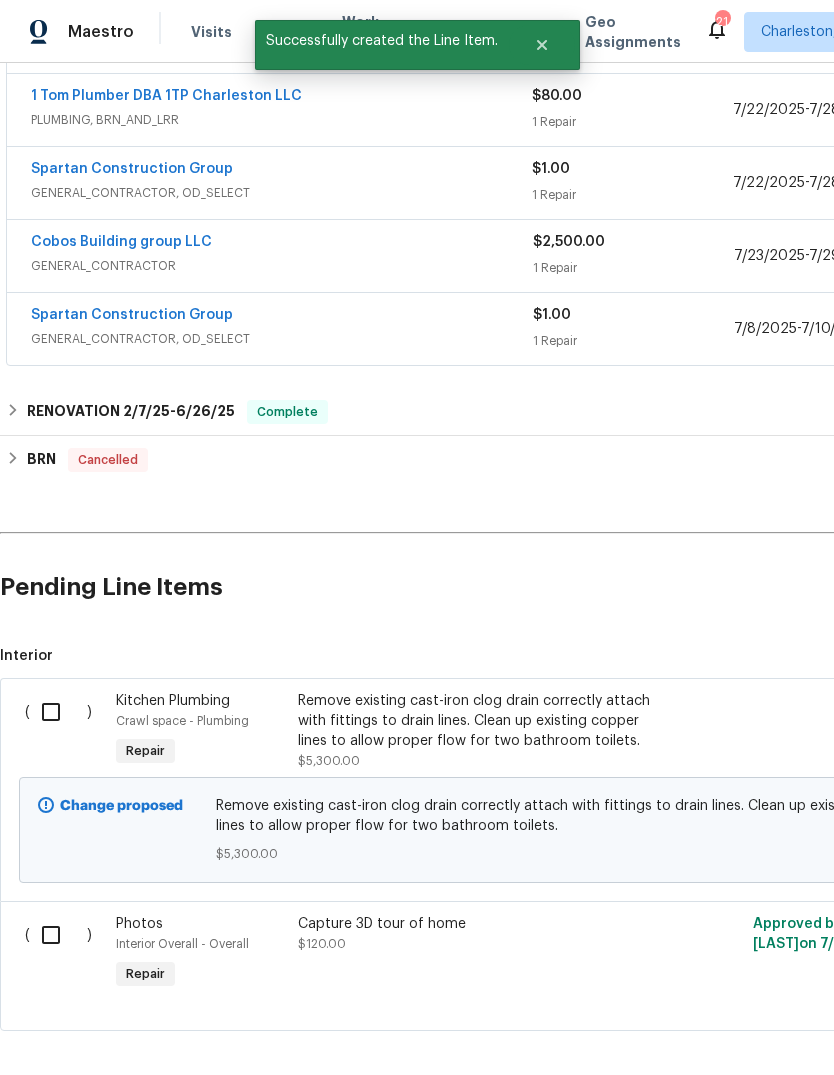 scroll, scrollTop: 538, scrollLeft: 0, axis: vertical 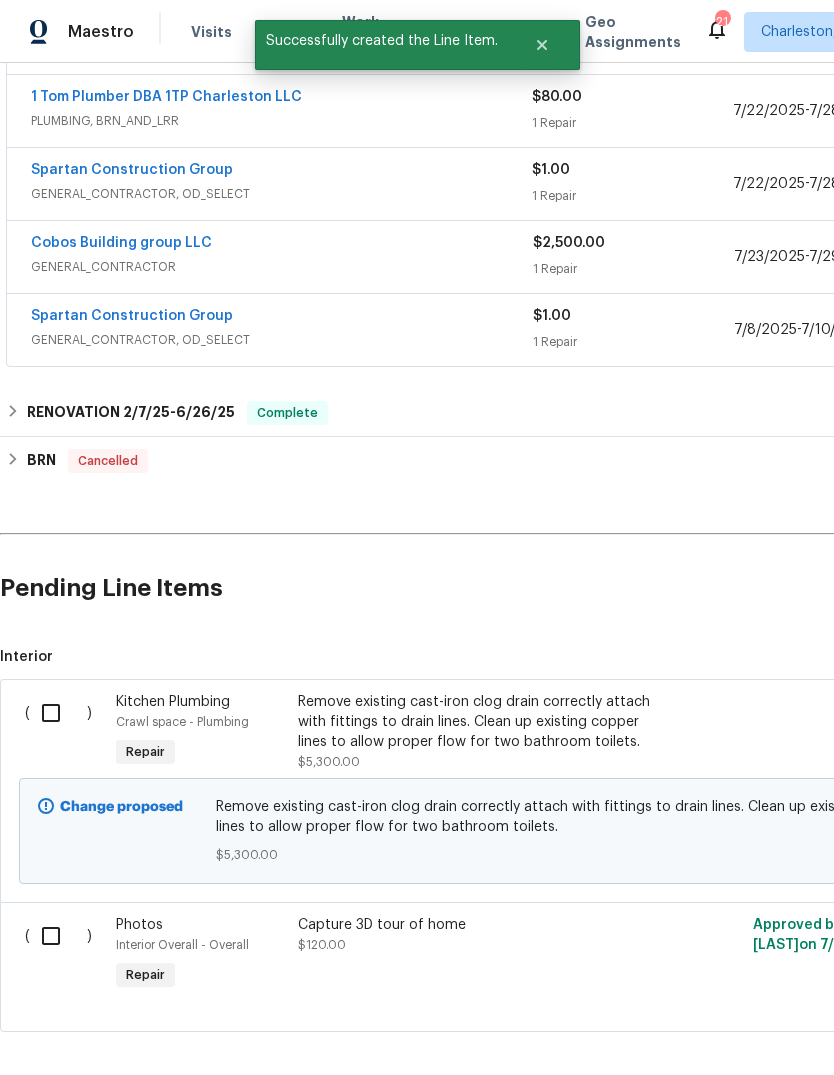 click at bounding box center (58, 713) 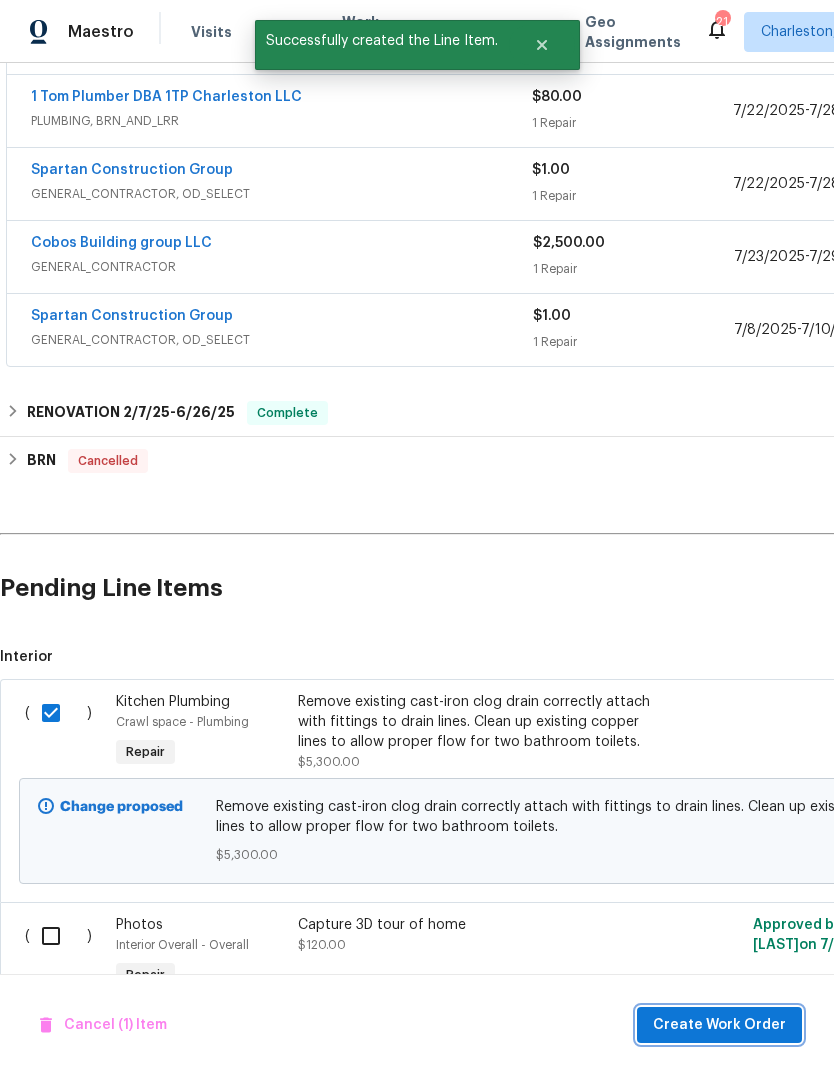 click on "Create Work Order" at bounding box center [719, 1025] 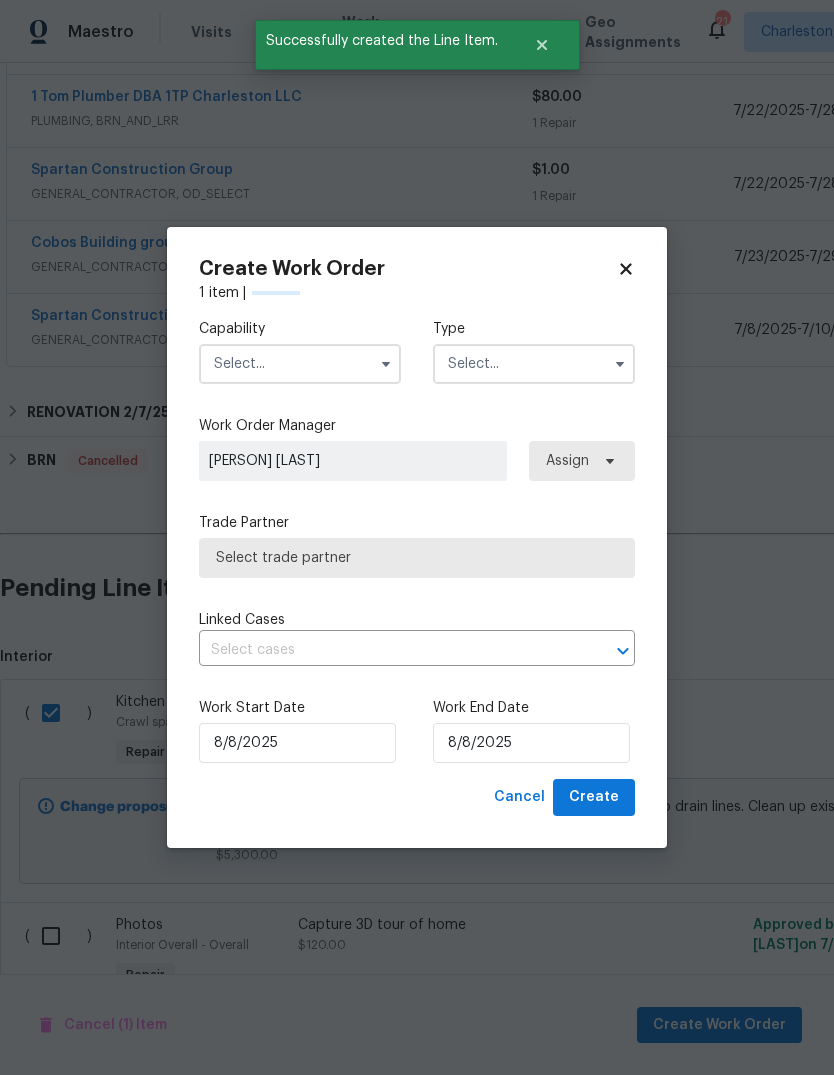 checkbox on "false" 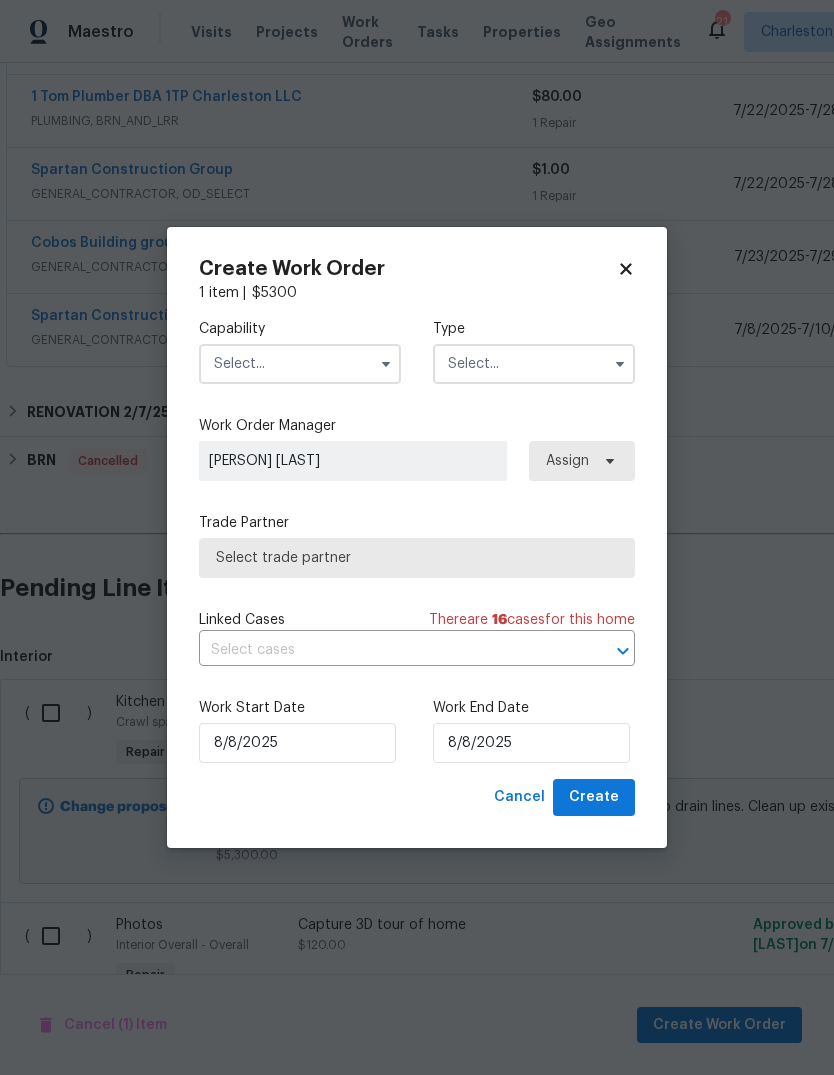 click at bounding box center [300, 364] 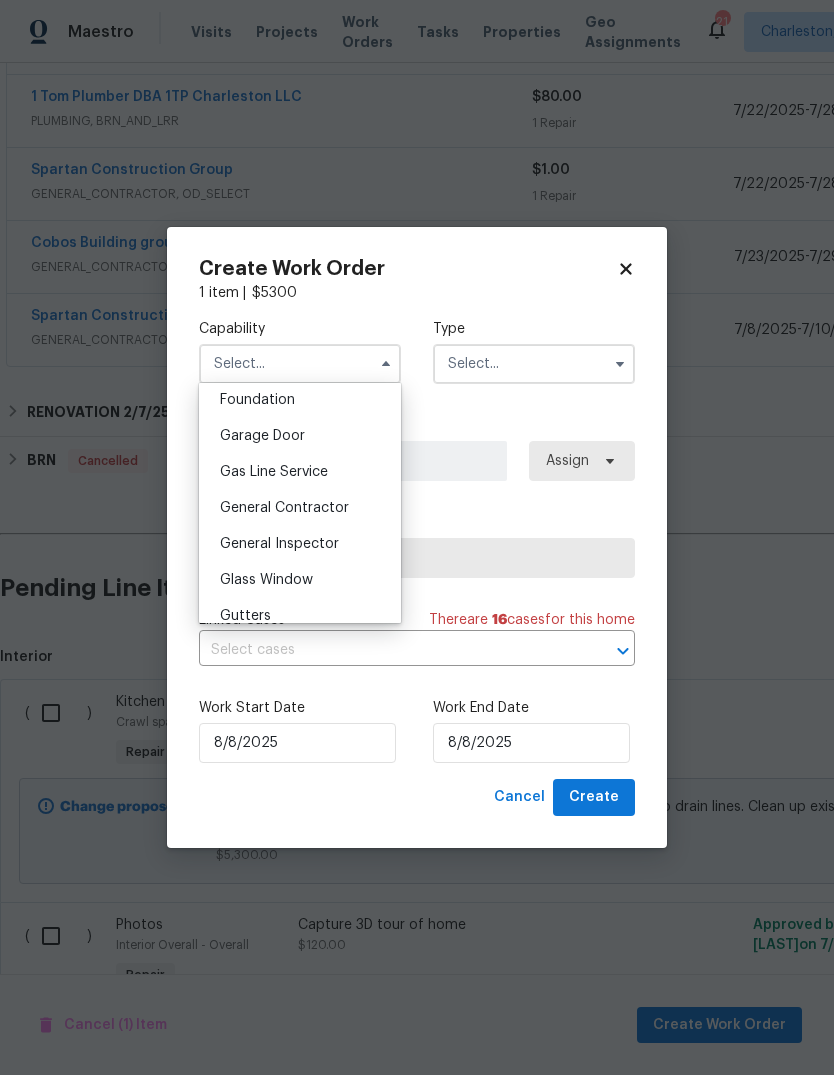 scroll, scrollTop: 856, scrollLeft: 0, axis: vertical 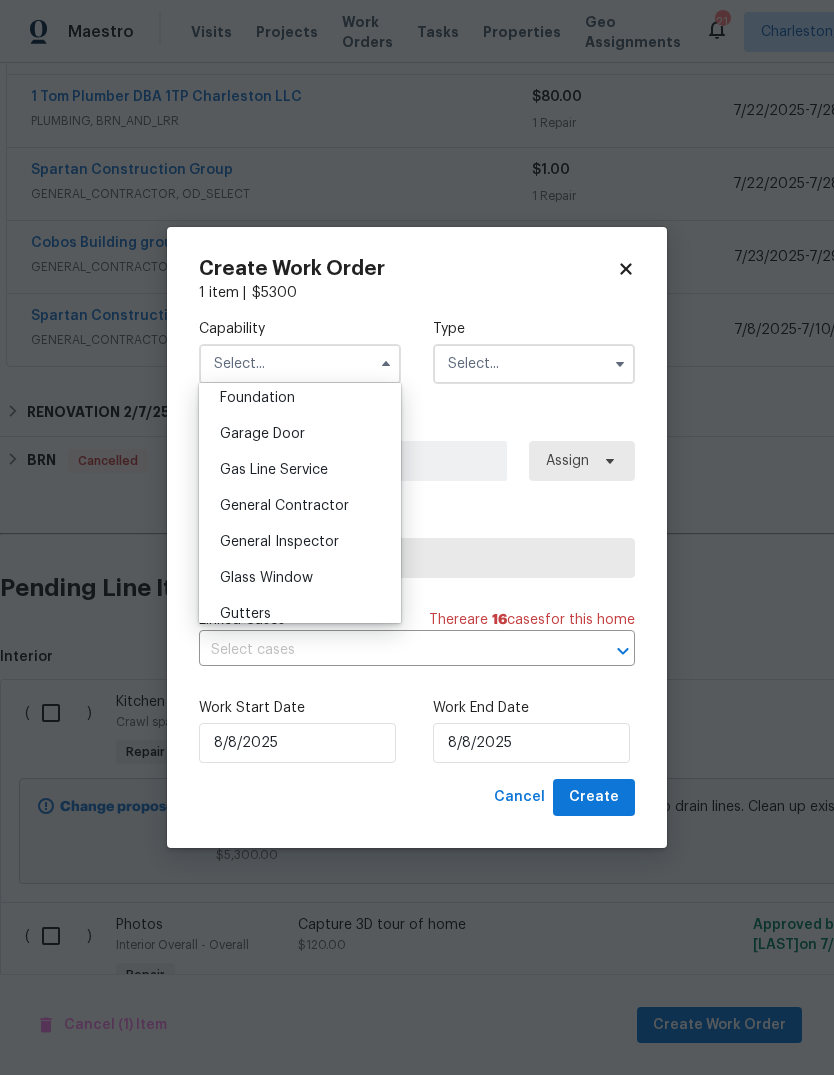 click on "General Contractor" at bounding box center (300, 506) 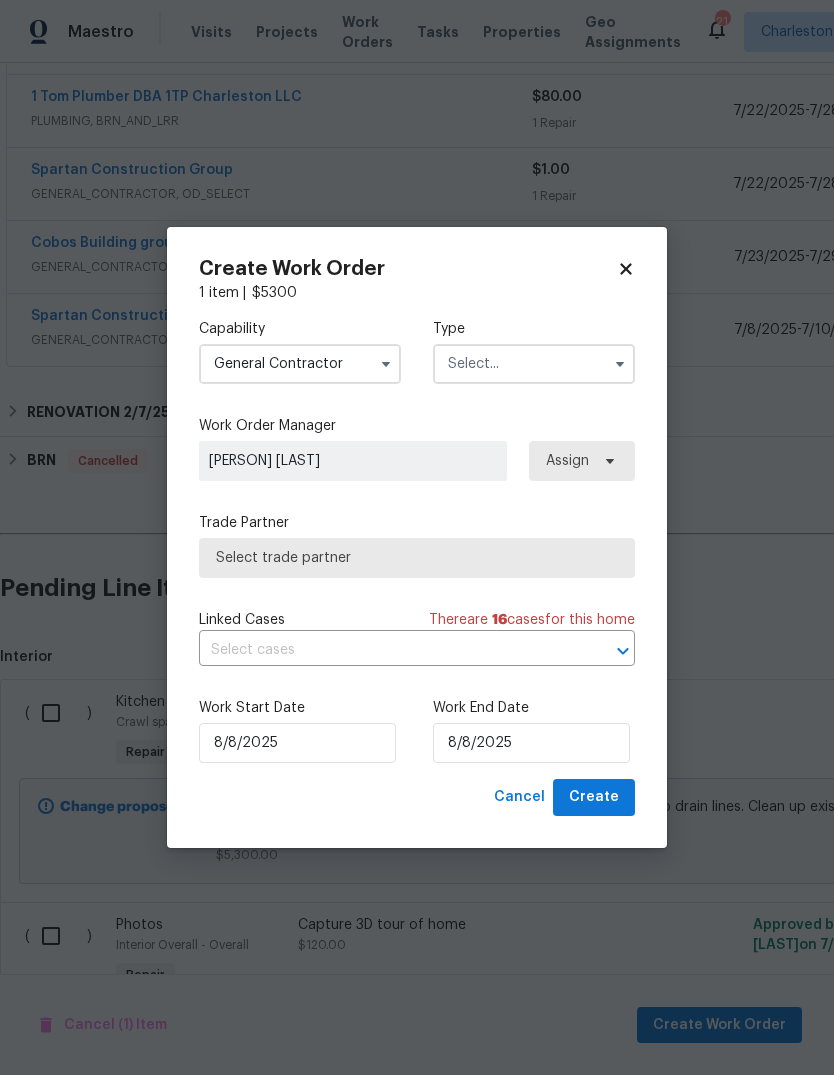 click at bounding box center [534, 364] 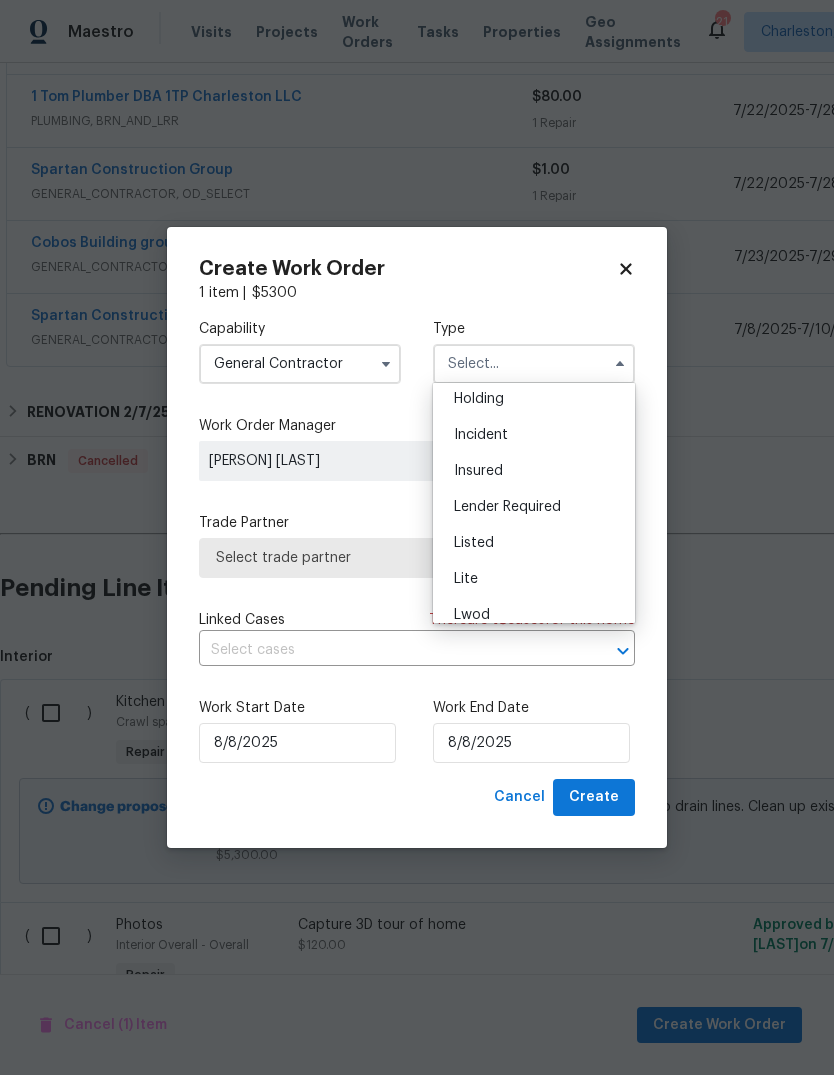 scroll, scrollTop: 83, scrollLeft: 0, axis: vertical 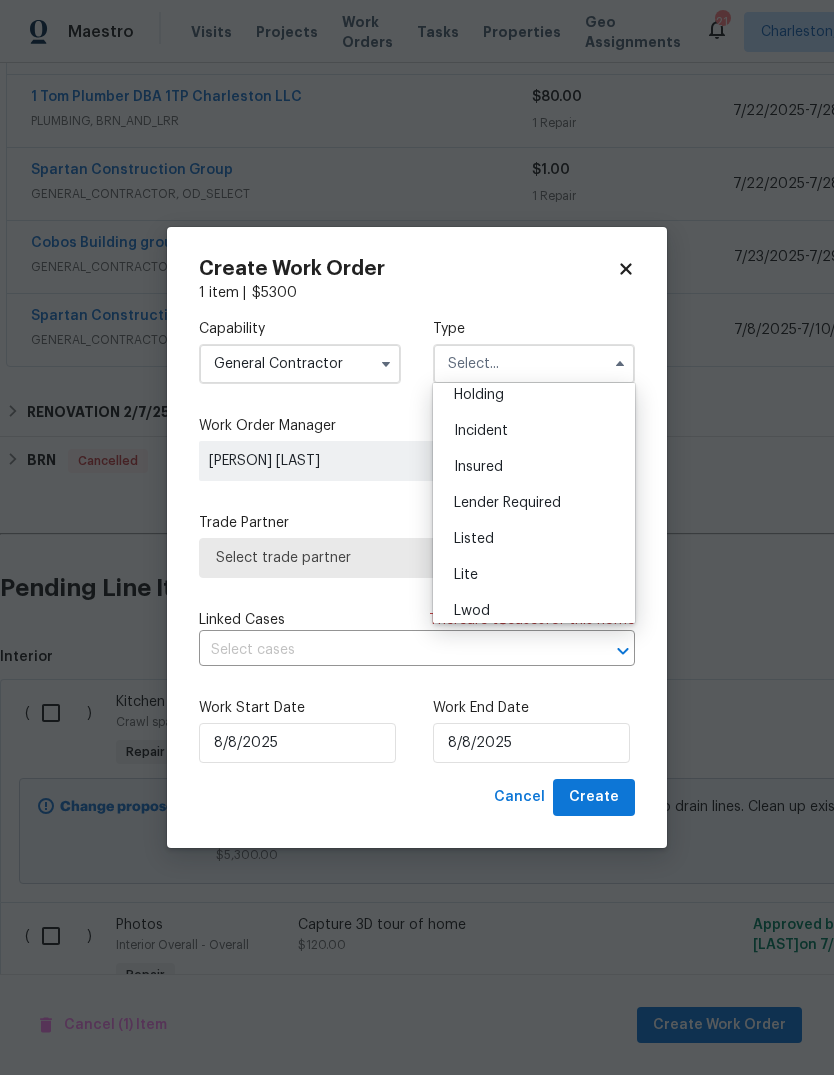 click on "Listed" at bounding box center (534, 539) 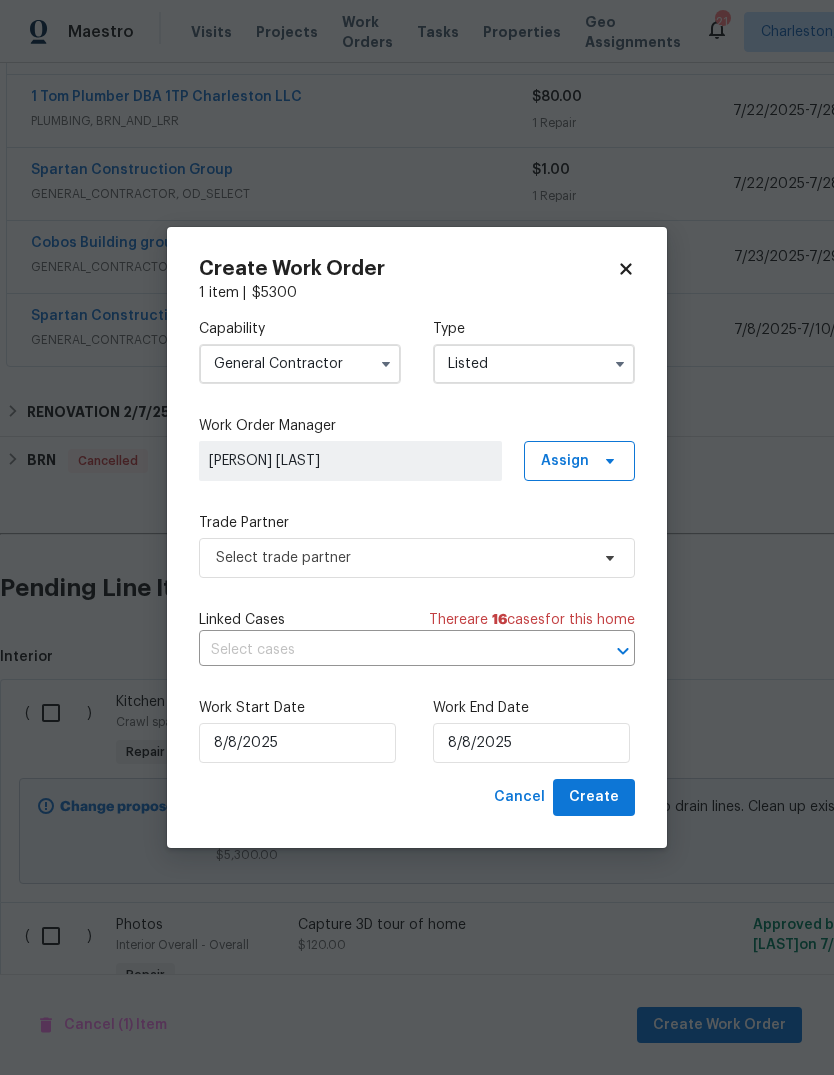 type on "Listed" 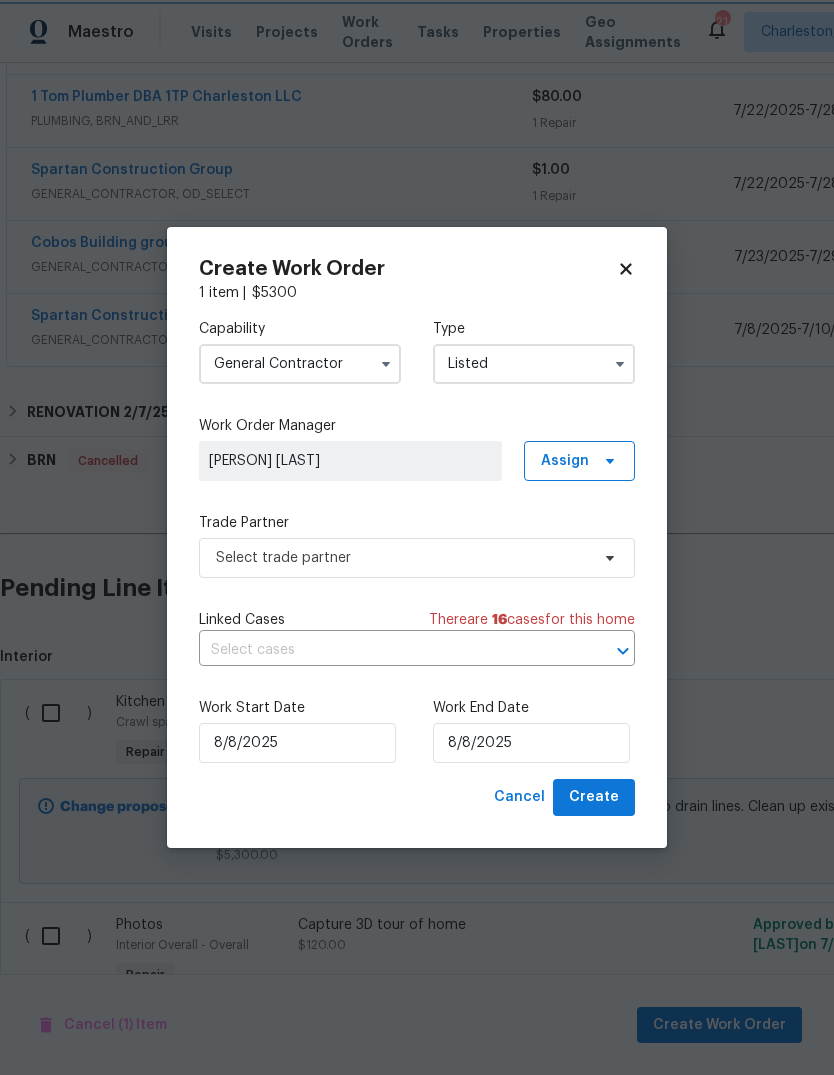 scroll, scrollTop: 0, scrollLeft: 0, axis: both 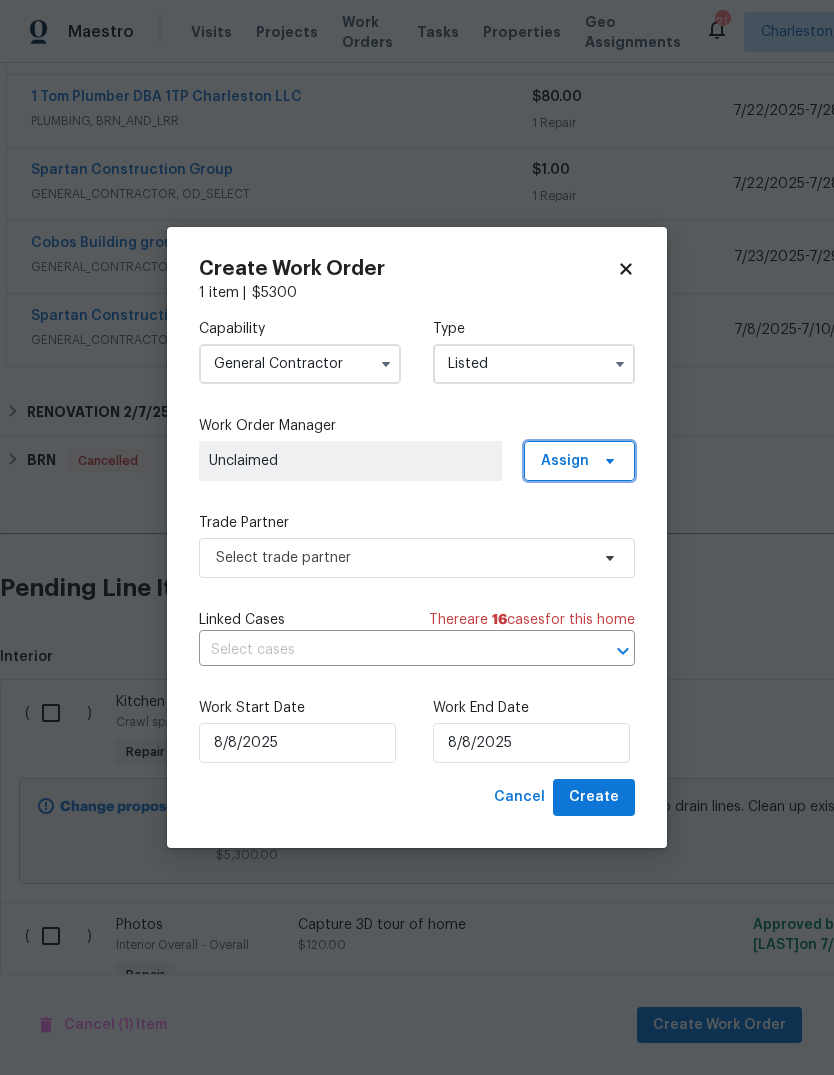click 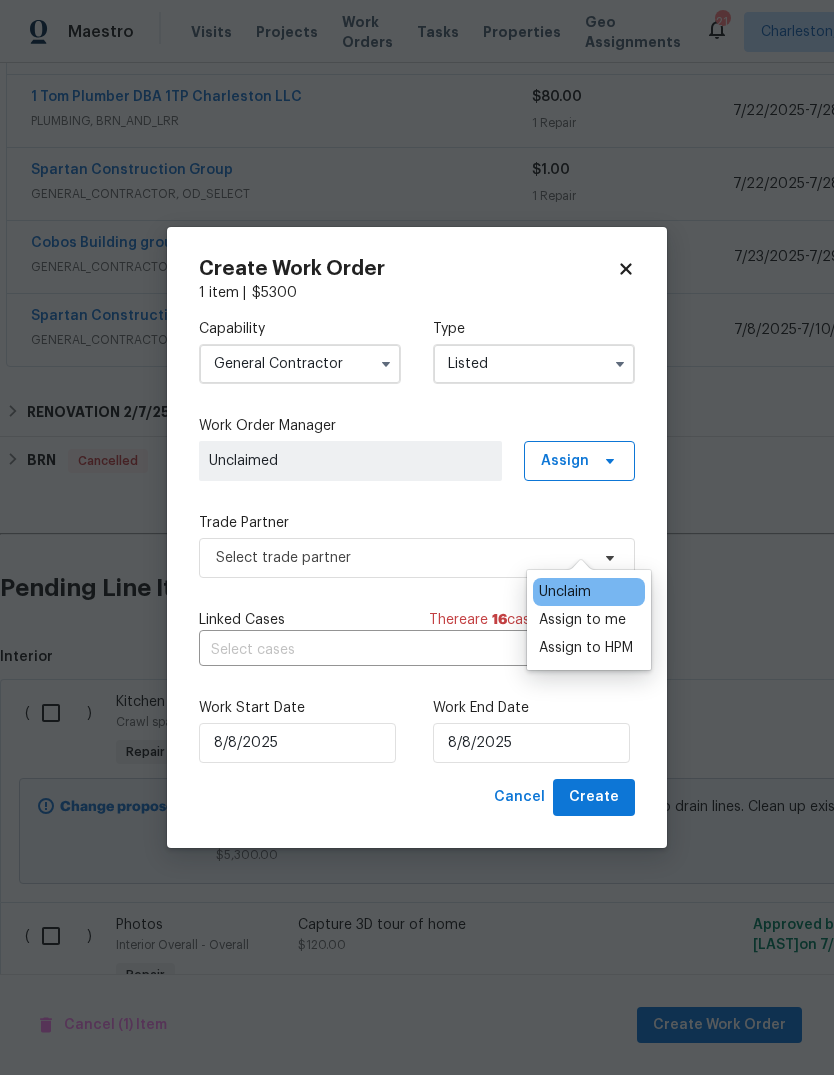 click on "Assign to me" at bounding box center [582, 620] 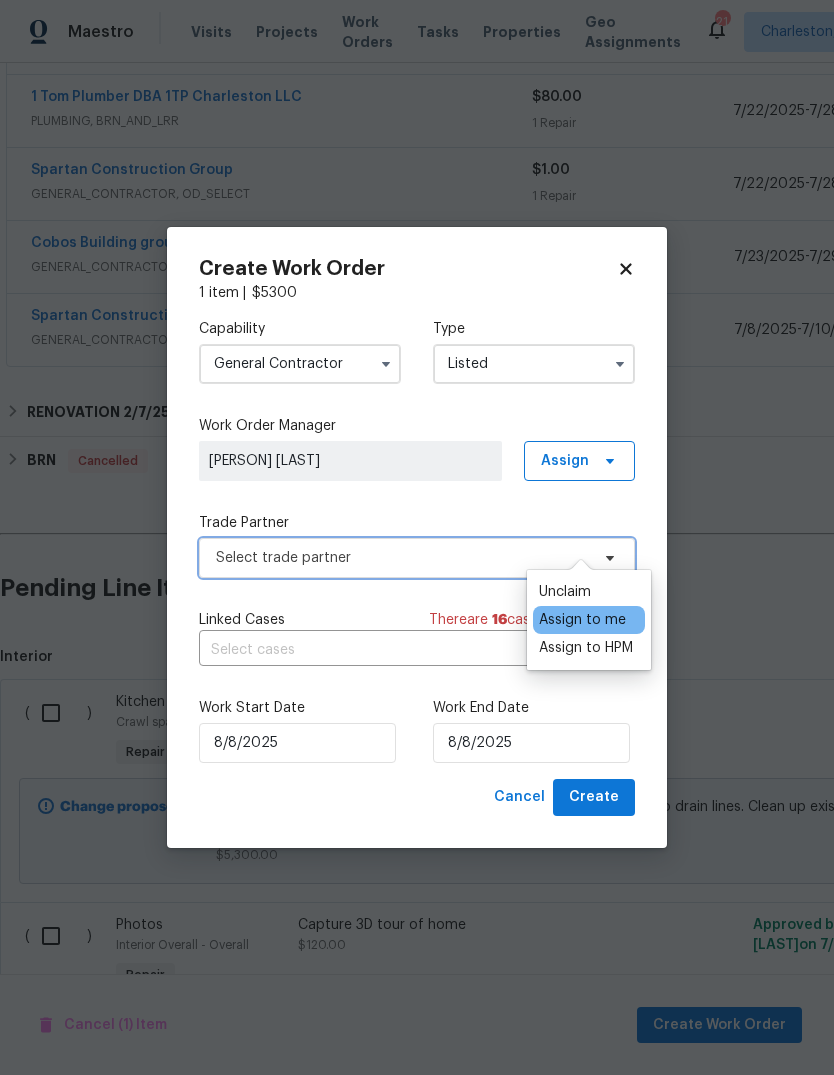 click on "Select trade partner" at bounding box center (402, 558) 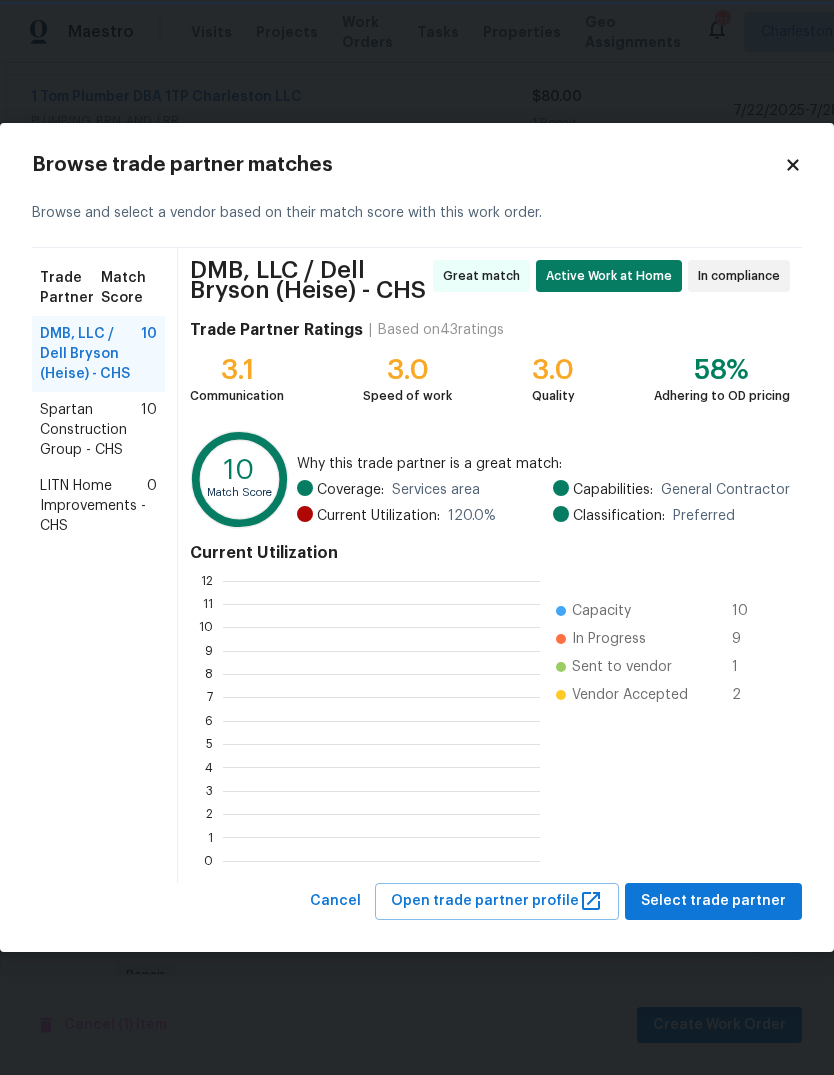 scroll, scrollTop: 280, scrollLeft: 317, axis: both 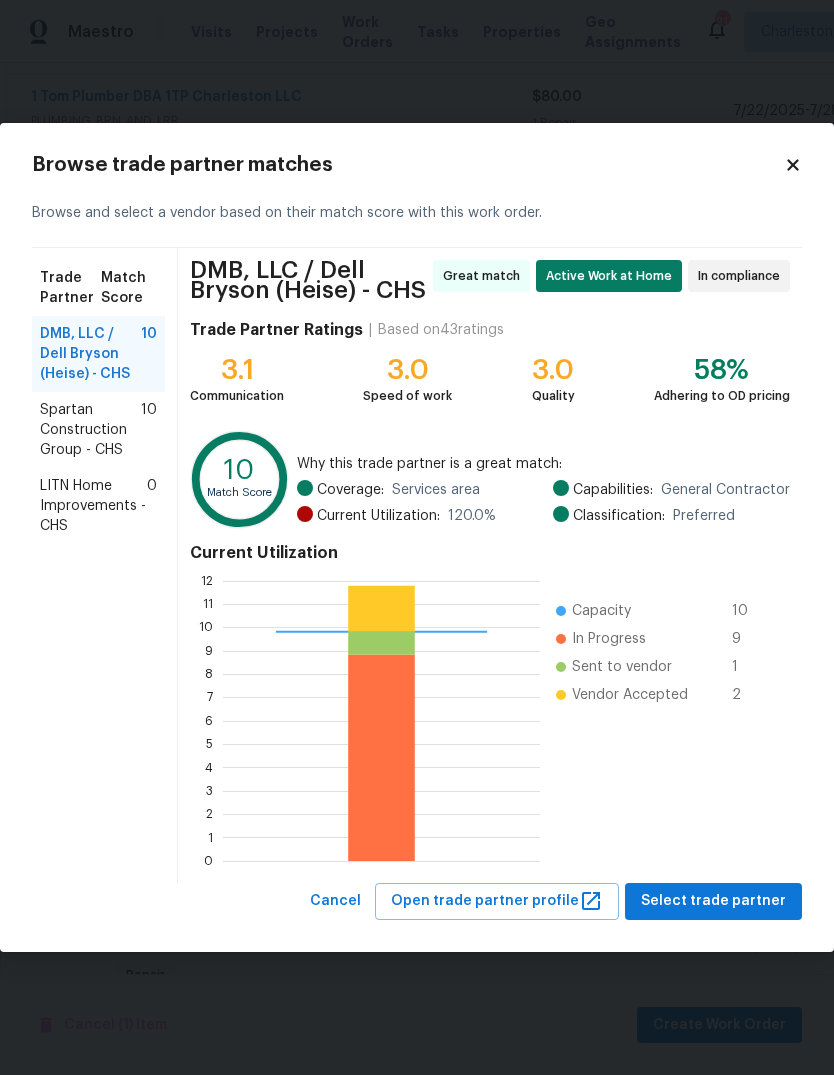 click on "DMB, LLC / Dell Bryson (Heise) - CHS" at bounding box center [90, 354] 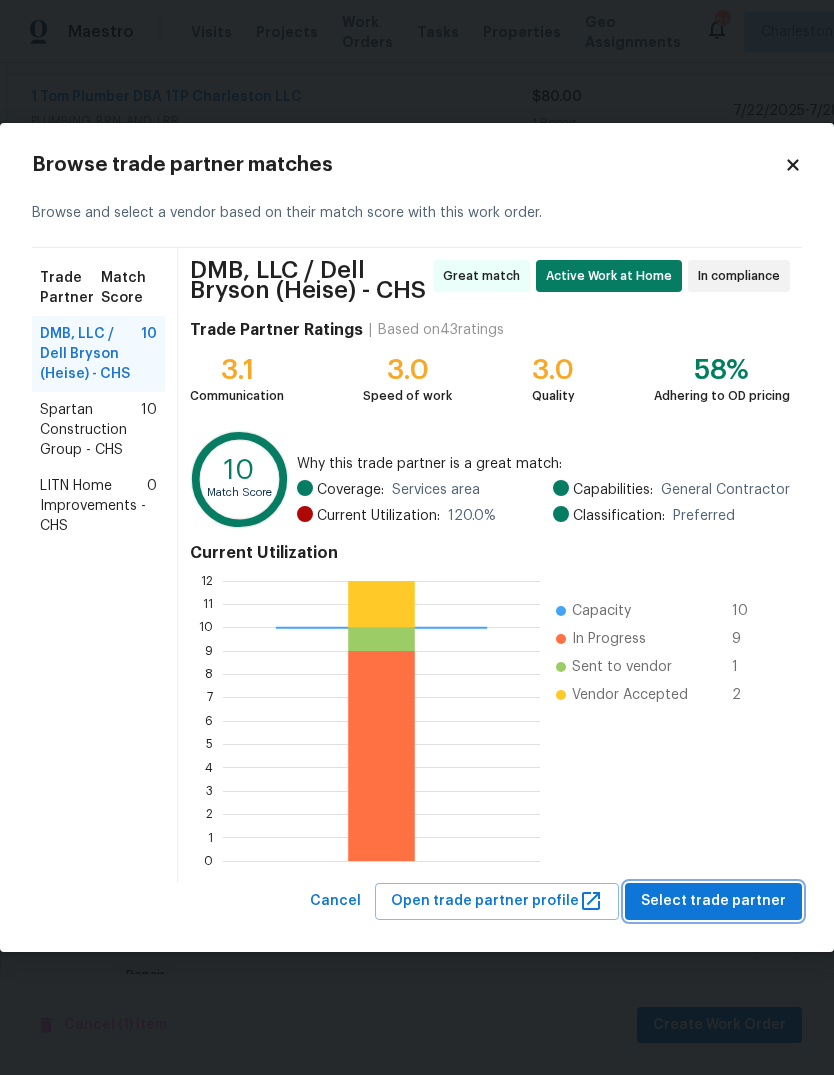 click on "Select trade partner" at bounding box center [713, 901] 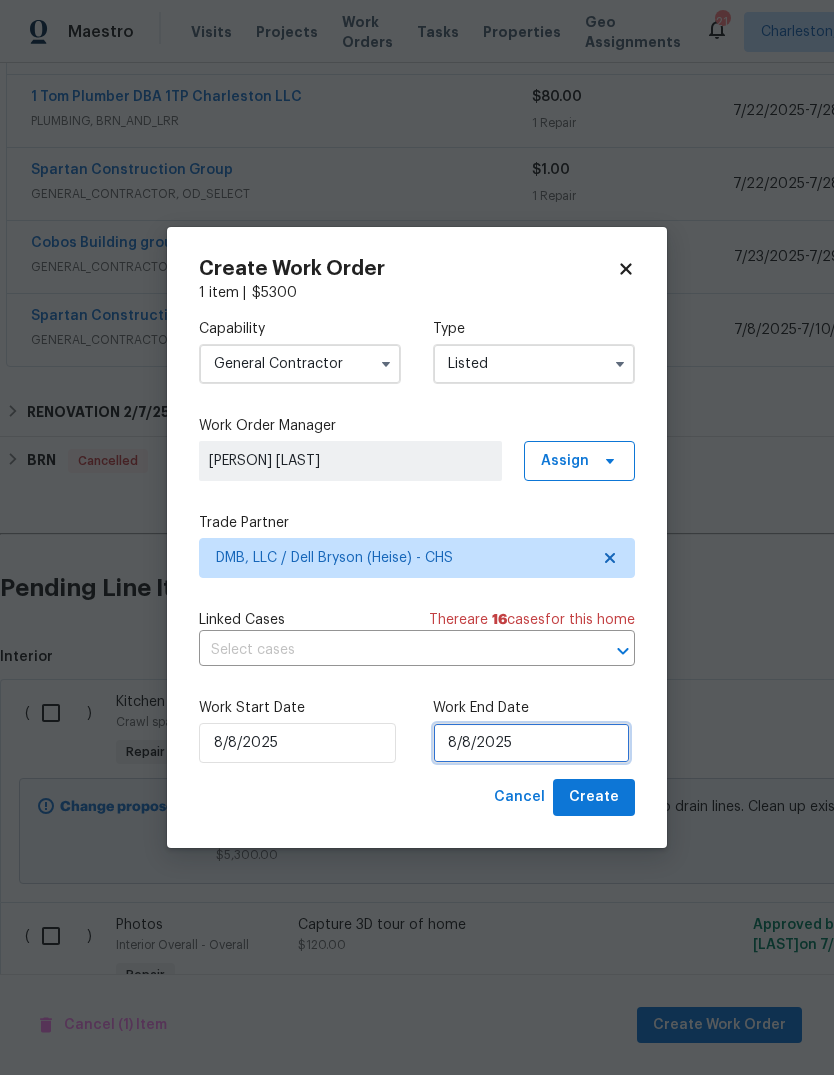 click on "8/8/2025" at bounding box center [531, 743] 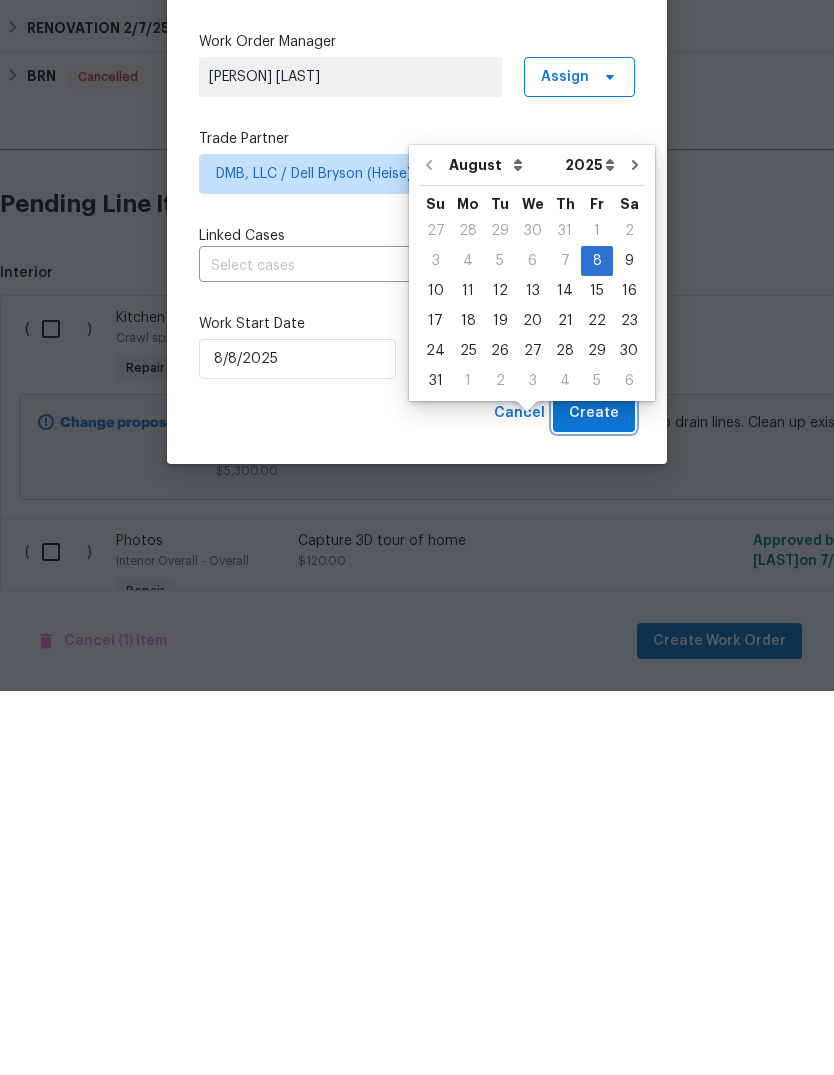 click on "Create" at bounding box center (594, 797) 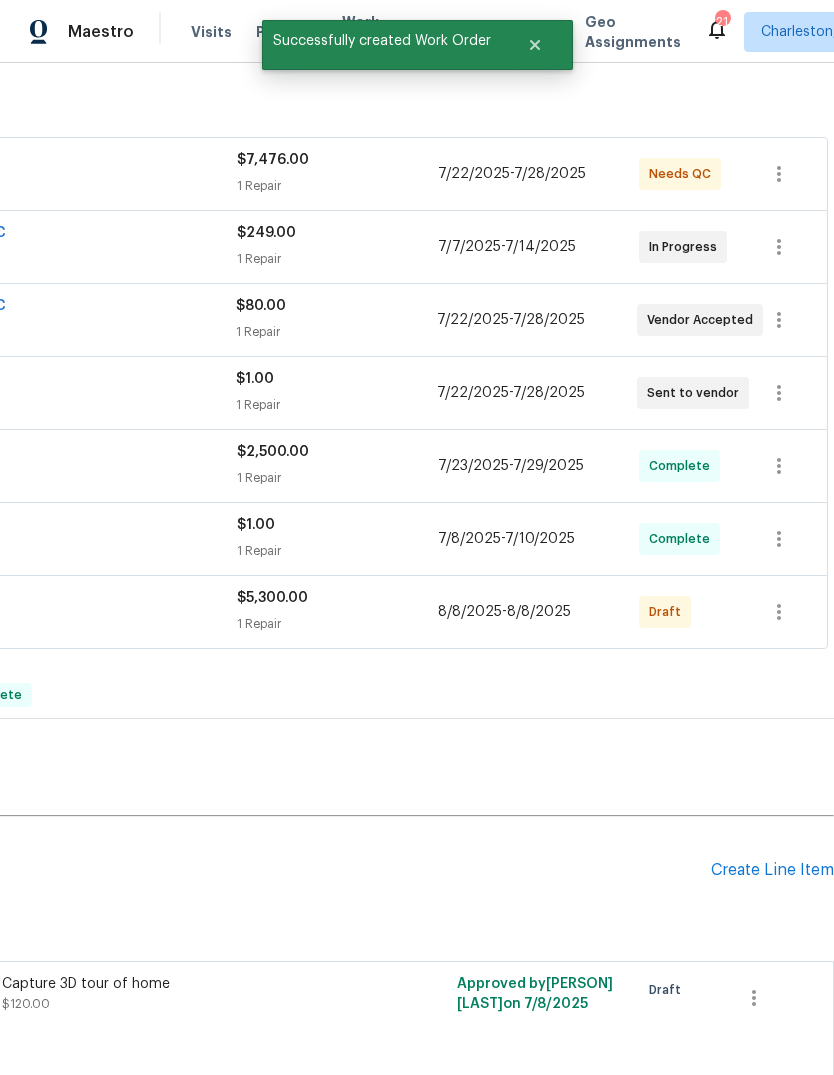 scroll, scrollTop: 329, scrollLeft: 296, axis: both 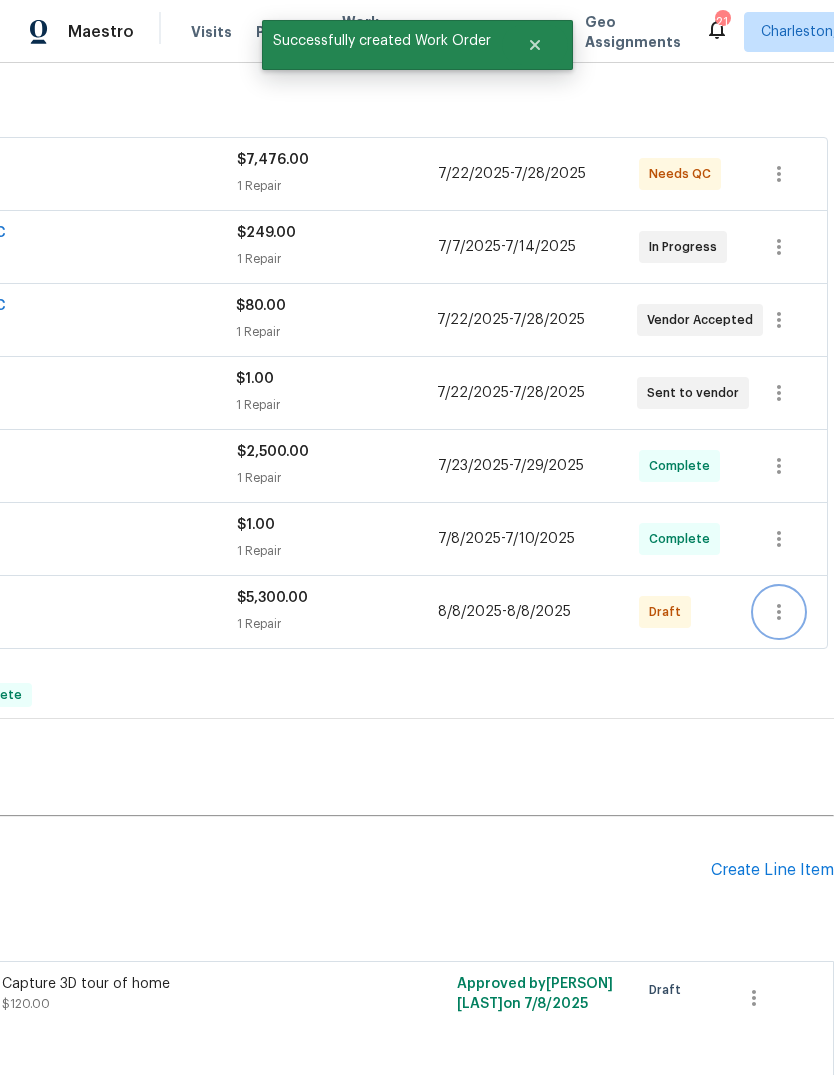 click at bounding box center (779, 612) 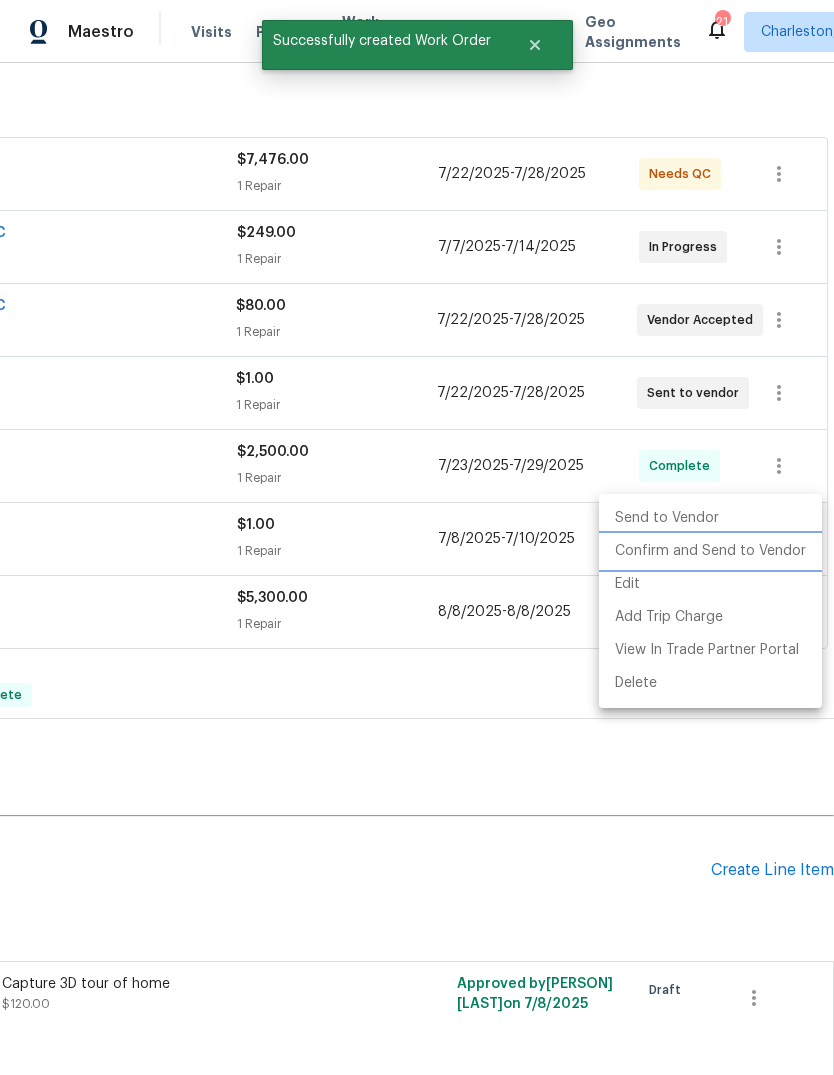 click on "Confirm and Send to Vendor" at bounding box center [710, 551] 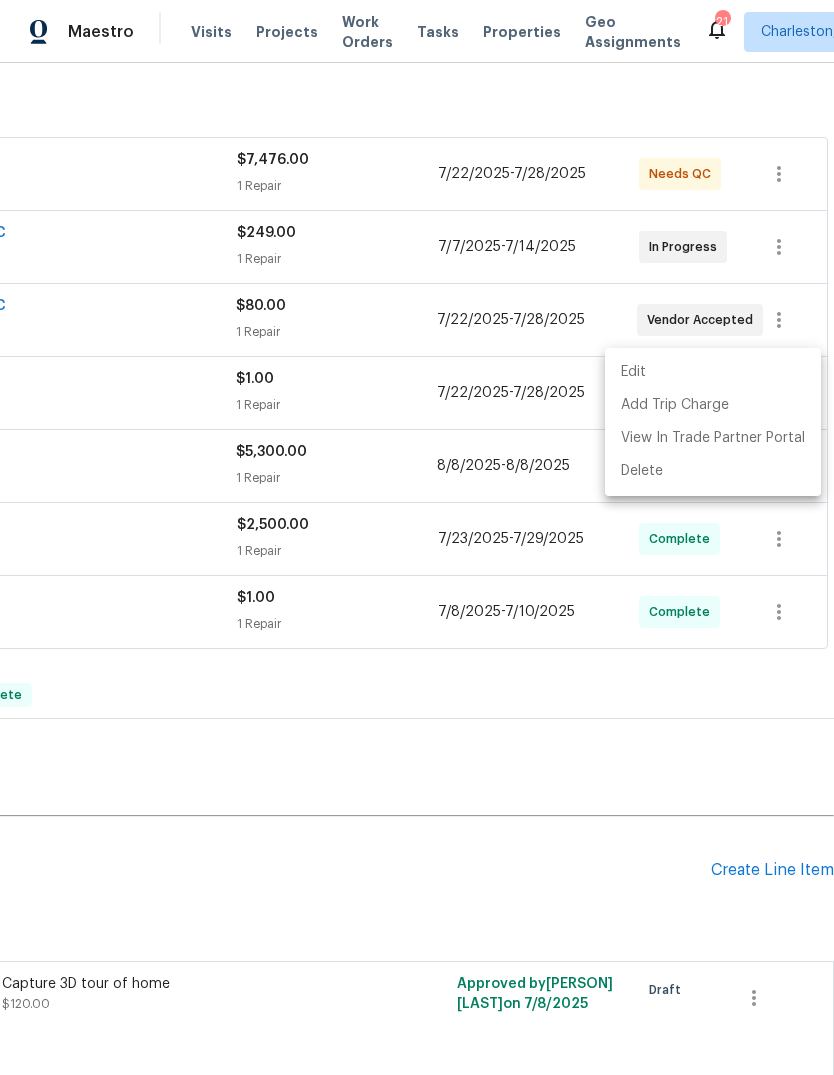 click at bounding box center (417, 537) 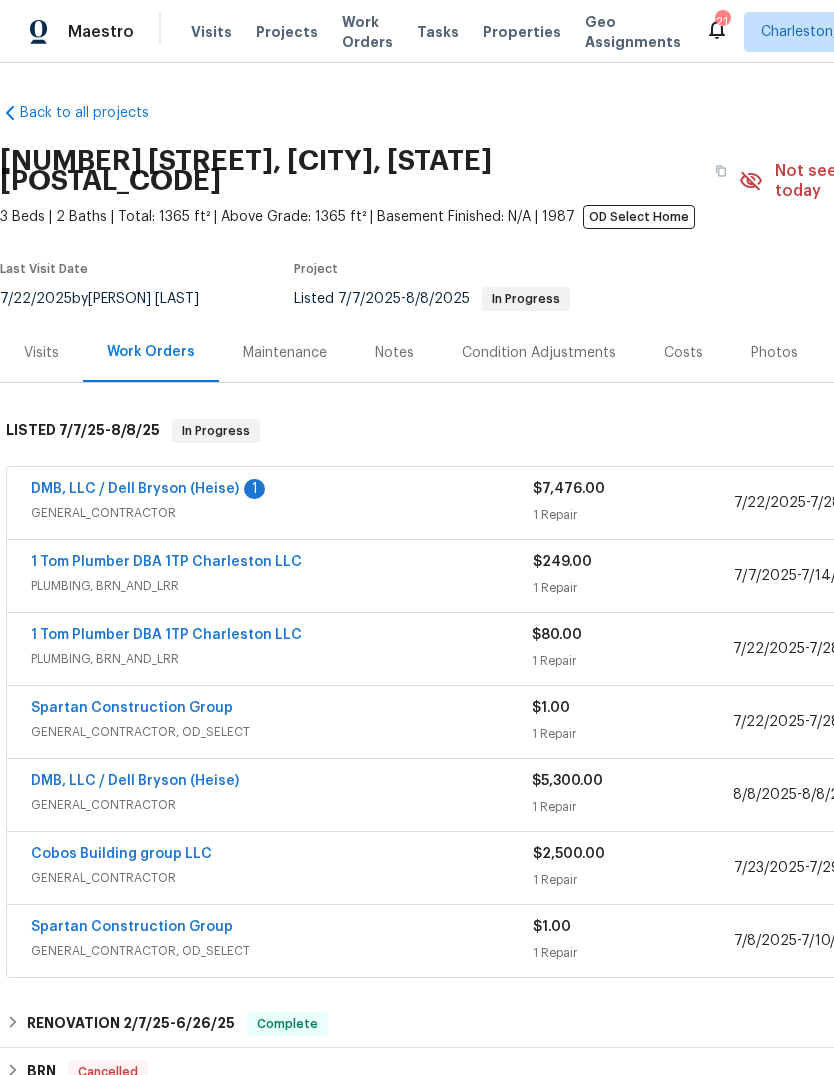 scroll, scrollTop: 0, scrollLeft: 0, axis: both 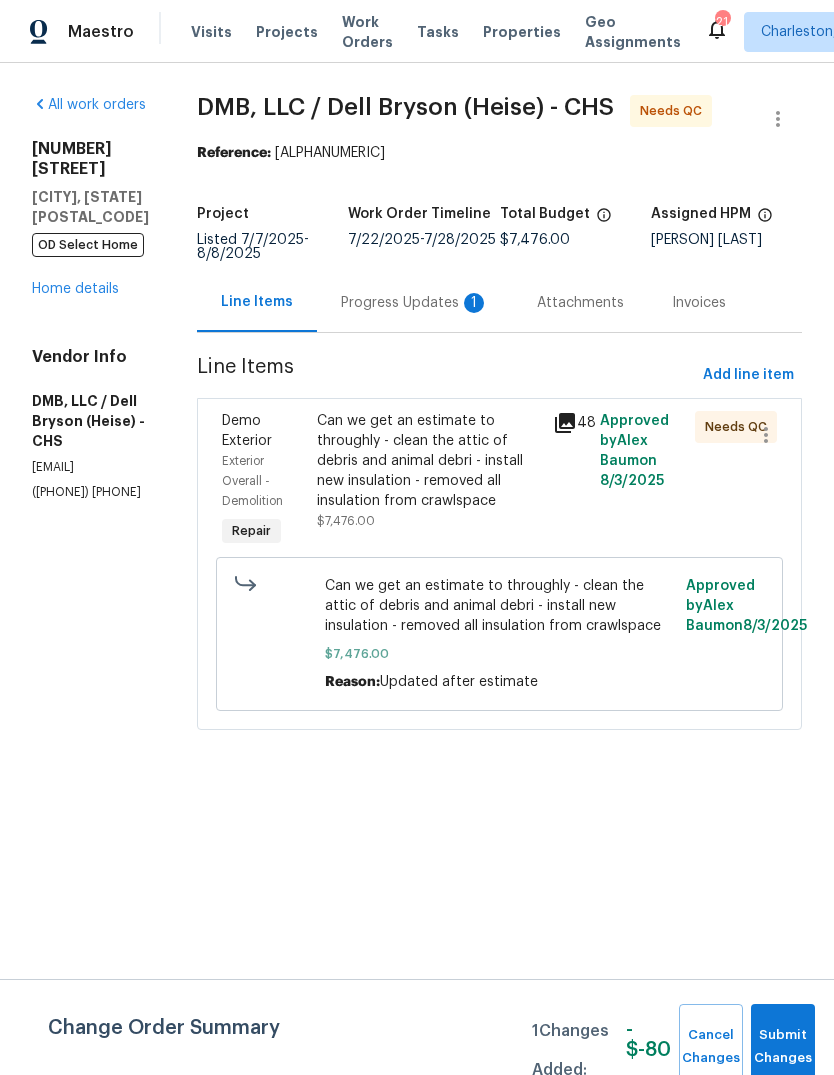 click on "Can we get an estimate to throughly
- clean the attic of debris and animal debri
- install new insulation
- removed all insulation from crawlspace" at bounding box center [429, 461] 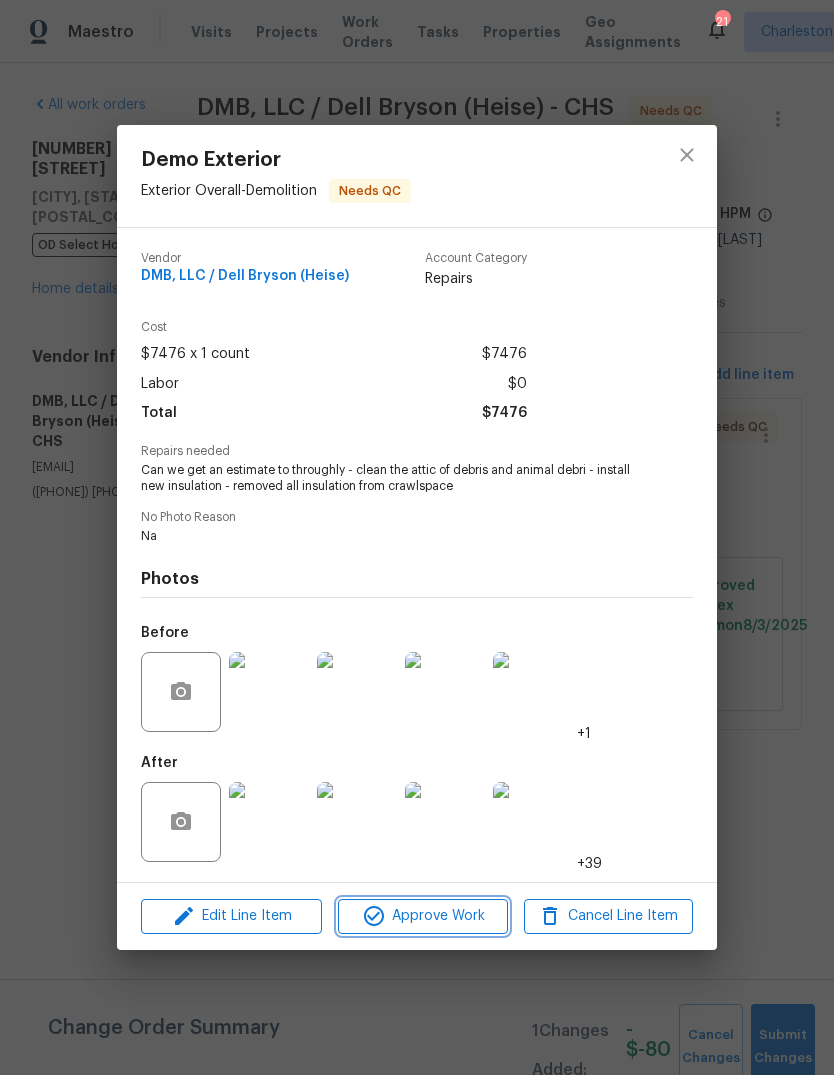 click on "Approve Work" at bounding box center (422, 916) 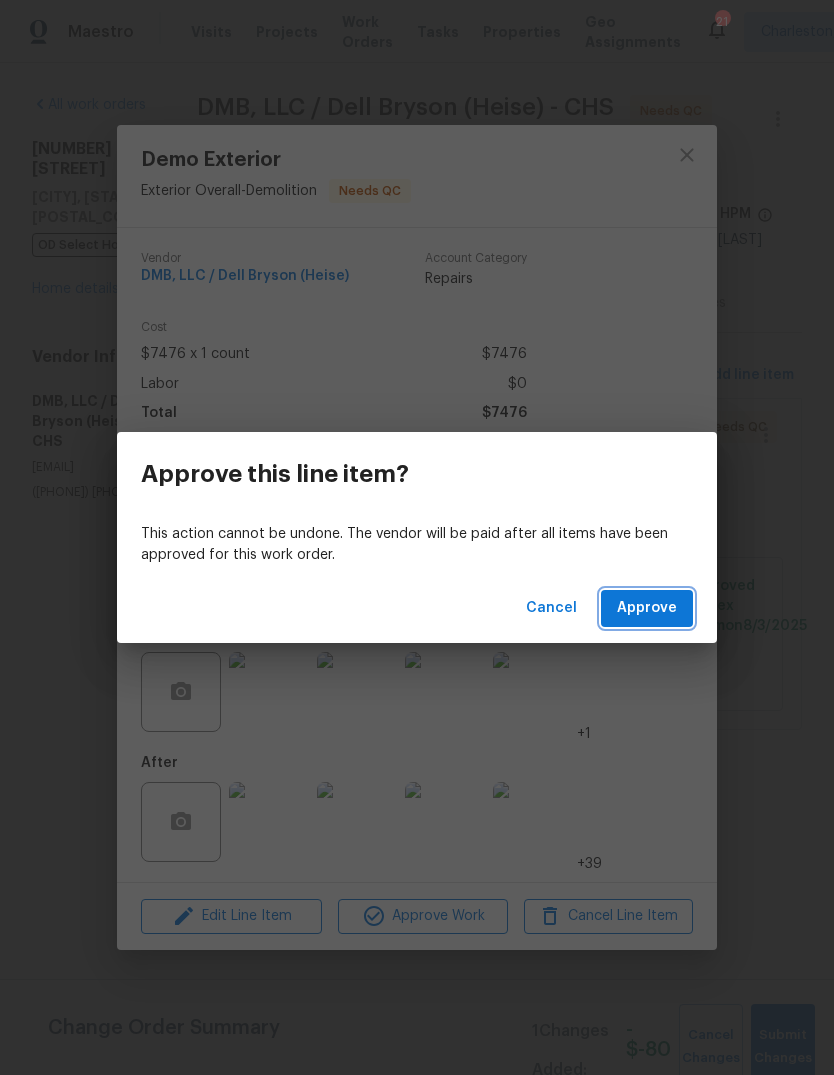 click on "Approve" at bounding box center (647, 608) 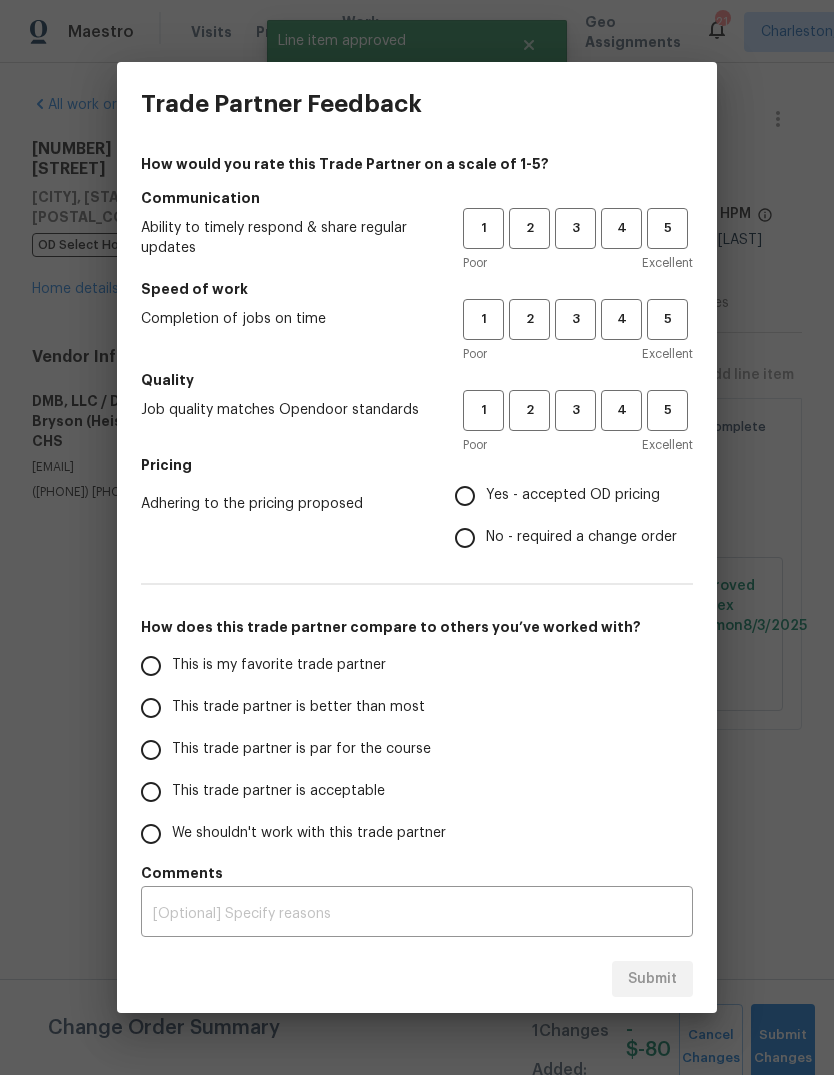 click on "Trade Partner Feedback How would you rate this Trade Partner on a scale of 1-5? Communication Ability to timely respond & share regular updates 1 2 3 4 5 Poor Excellent Speed of work Completion of jobs on time 1 2 3 4 5 Poor Excellent Quality Job quality matches Opendoor standards 1 2 3 4 5 Poor Excellent Pricing Adhering to the pricing proposed Yes - accepted OD pricing No - required a change order How does this trade partner compare to others you’ve worked with? This is my favorite trade partner This trade partner is better than most This trade partner is par for the course This trade partner is acceptable We shouldn't work with this trade partner Comments x ​ Submit" at bounding box center [417, 537] 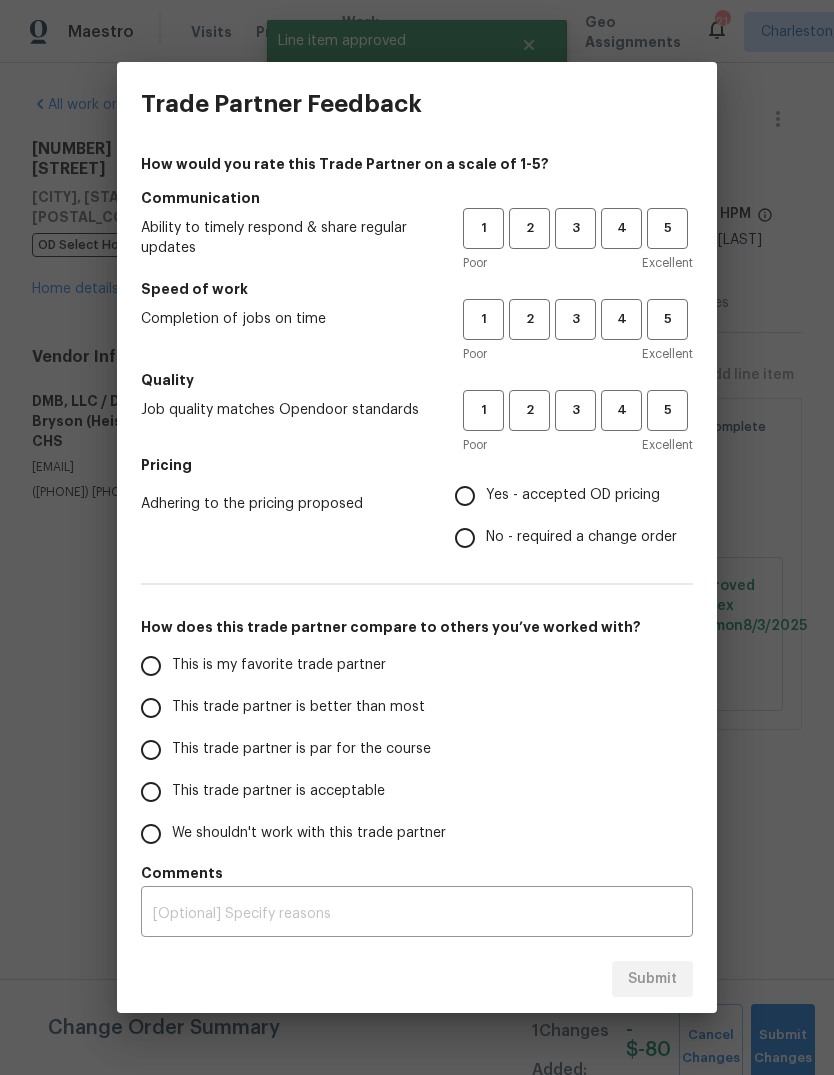 click on "Trade Partner Feedback How would you rate this Trade Partner on a scale of 1-5? Communication Ability to timely respond & share regular updates 1 2 3 4 5 Poor Excellent Speed of work Completion of jobs on time 1 2 3 4 5 Poor Excellent Quality Job quality matches Opendoor standards 1 2 3 4 5 Poor Excellent Pricing Adhering to the pricing proposed Yes - accepted OD pricing No - required a change order How does this trade partner compare to others you’ve worked with? This is my favorite trade partner This trade partner is better than most This trade partner is par for the course This trade partner is acceptable We shouldn't work with this trade partner Comments x ​ Submit" at bounding box center [417, 537] 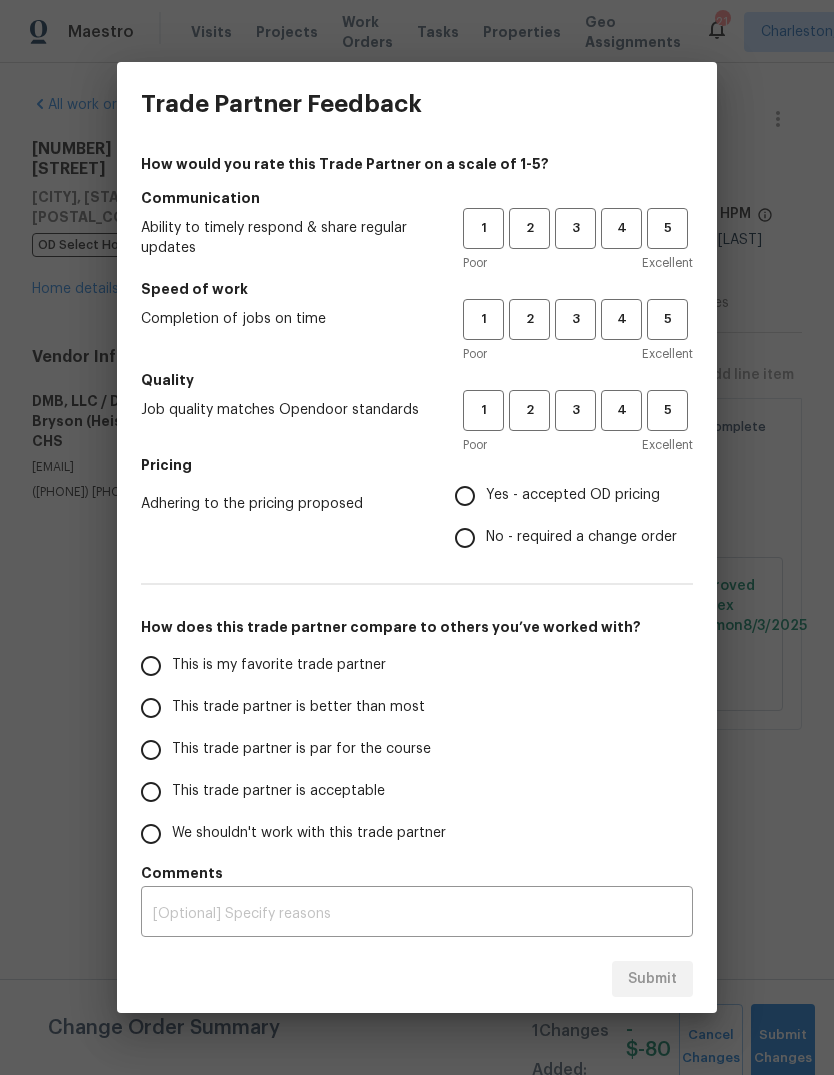 click on "Trade Partner Feedback How would you rate this Trade Partner on a scale of 1-5? Communication Ability to timely respond & share regular updates 1 2 3 4 5 Poor Excellent Speed of work Completion of jobs on time 1 2 3 4 5 Poor Excellent Quality Job quality matches Opendoor standards 1 2 3 4 5 Poor Excellent Pricing Adhering to the pricing proposed Yes - accepted OD pricing No - required a change order How does this trade partner compare to others you’ve worked with? This is my favorite trade partner This trade partner is better than most This trade partner is par for the course This trade partner is acceptable We shouldn't work with this trade partner Comments x ​ Submit" at bounding box center (417, 537) 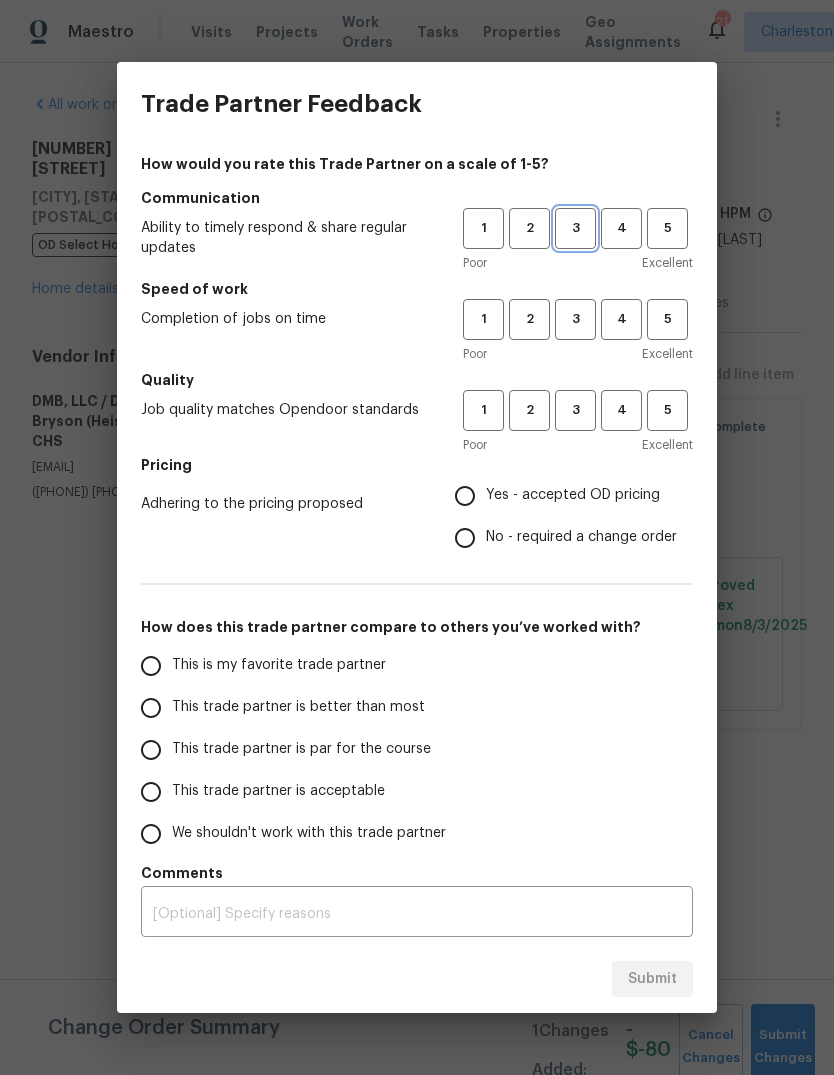 click on "3" at bounding box center (575, 228) 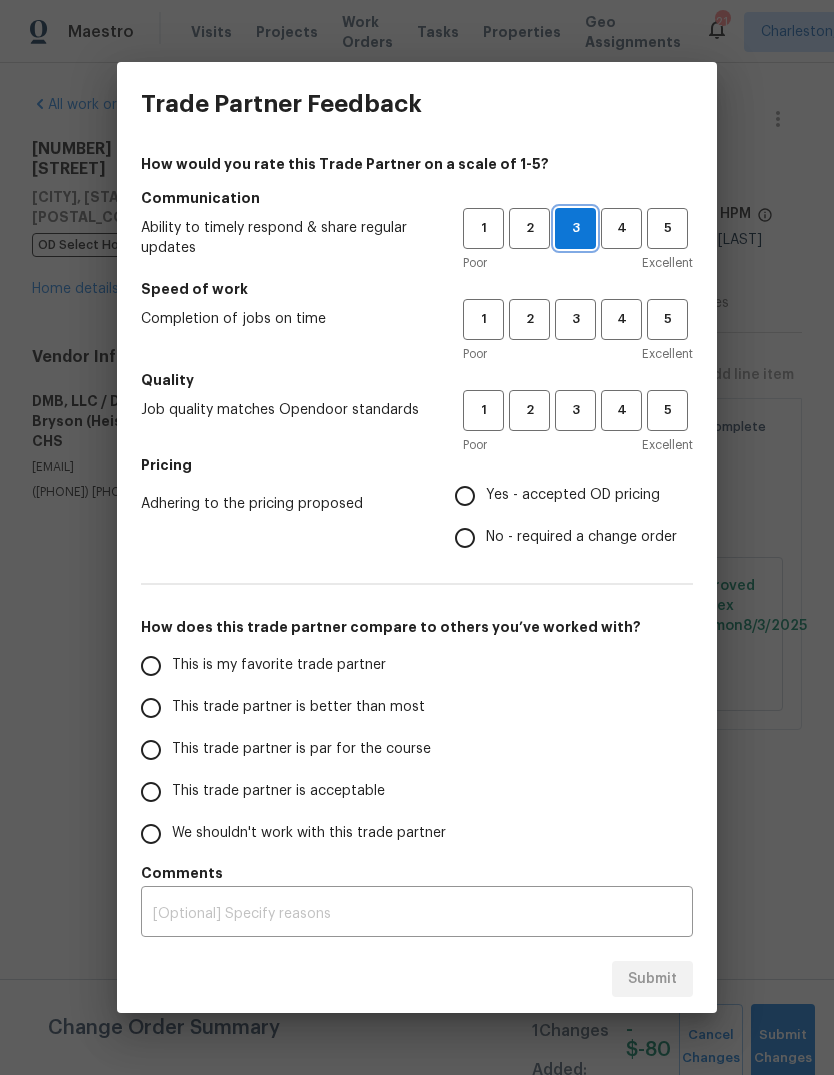 click on "3" at bounding box center [575, 228] 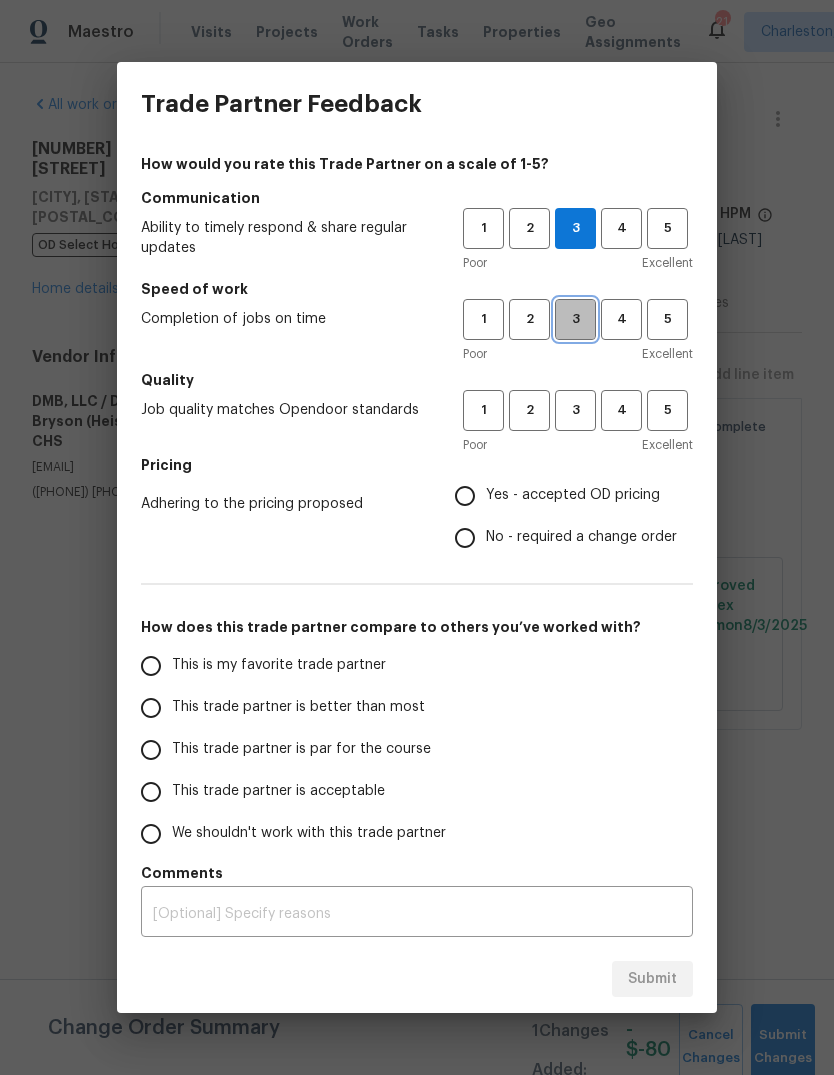 click on "3" at bounding box center [575, 319] 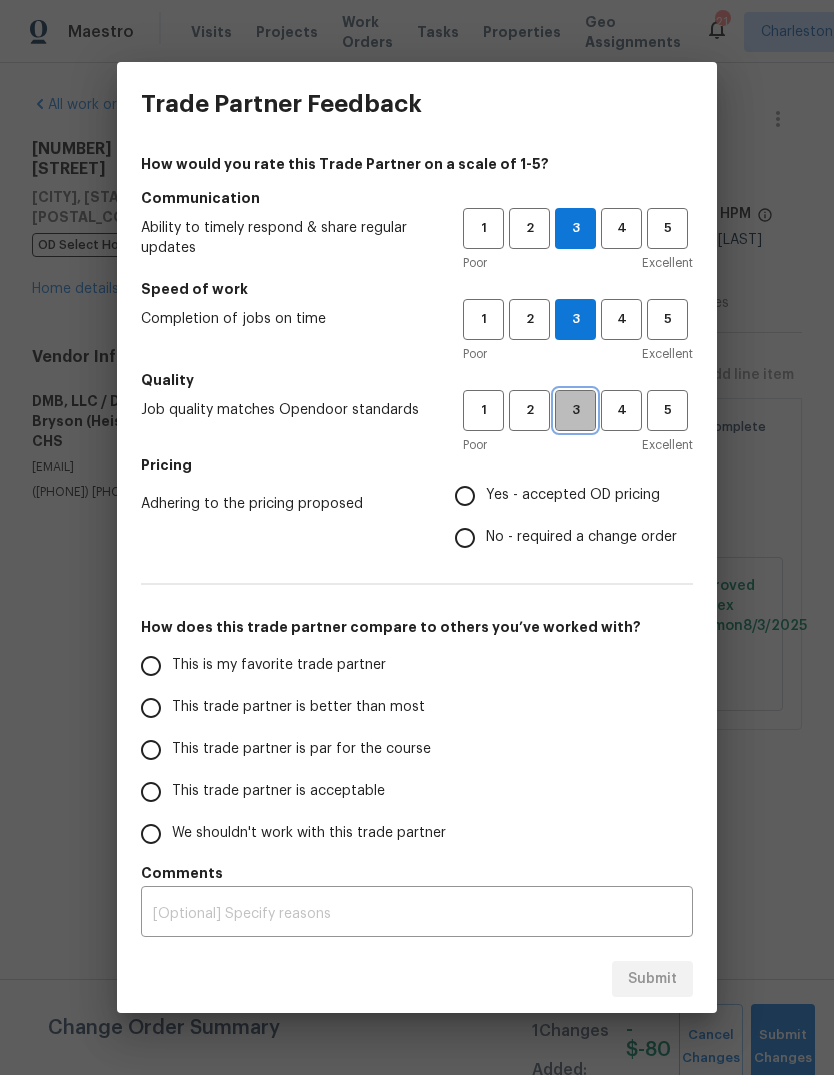 click on "3" at bounding box center [575, 410] 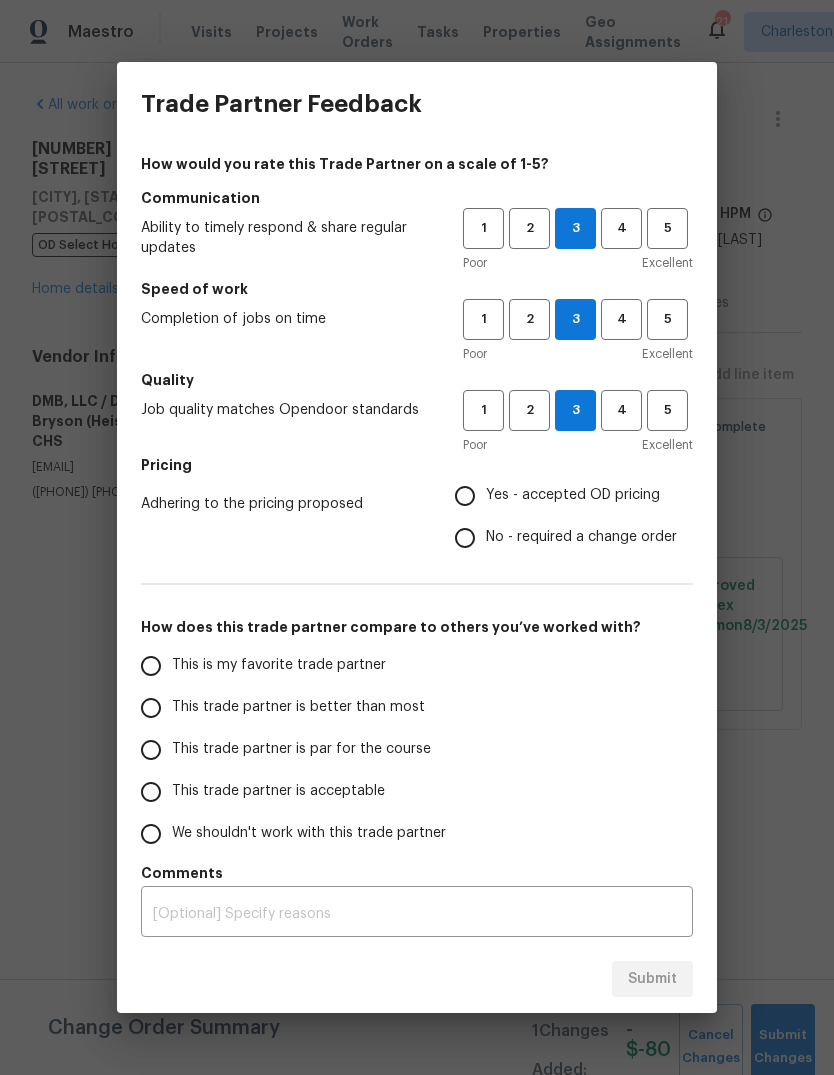 click on "Yes - accepted OD pricing" at bounding box center (465, 496) 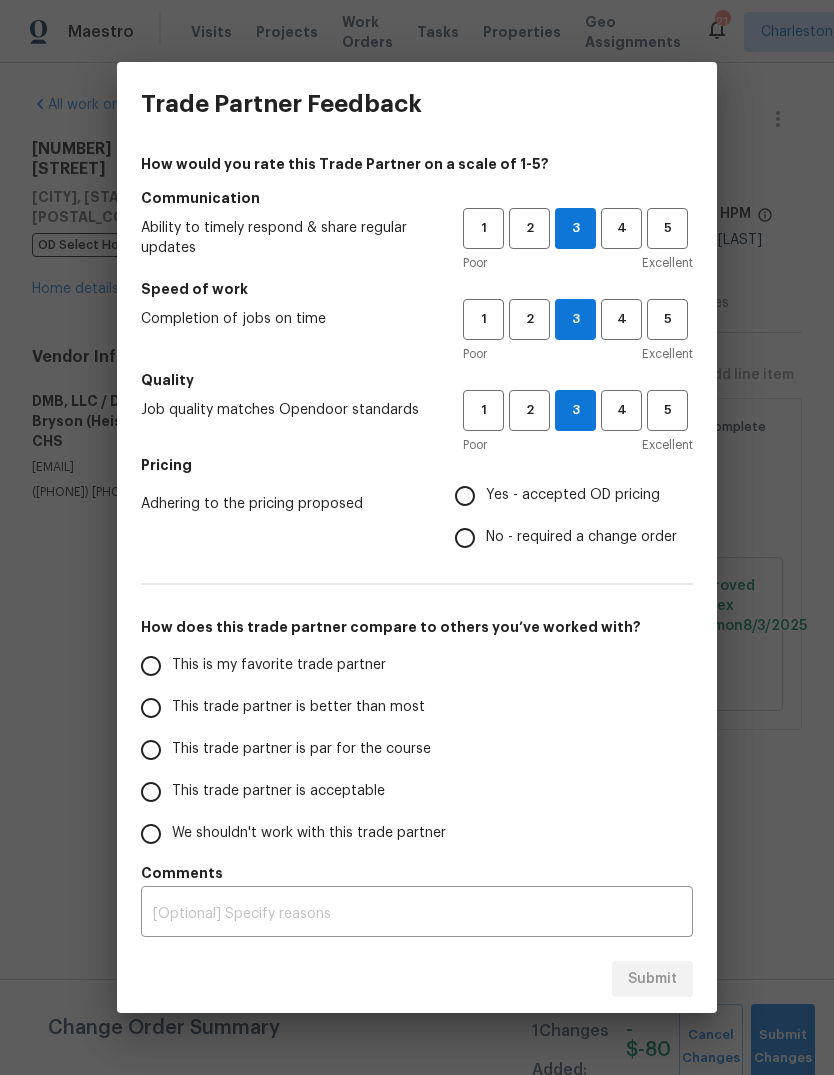 radio on "true" 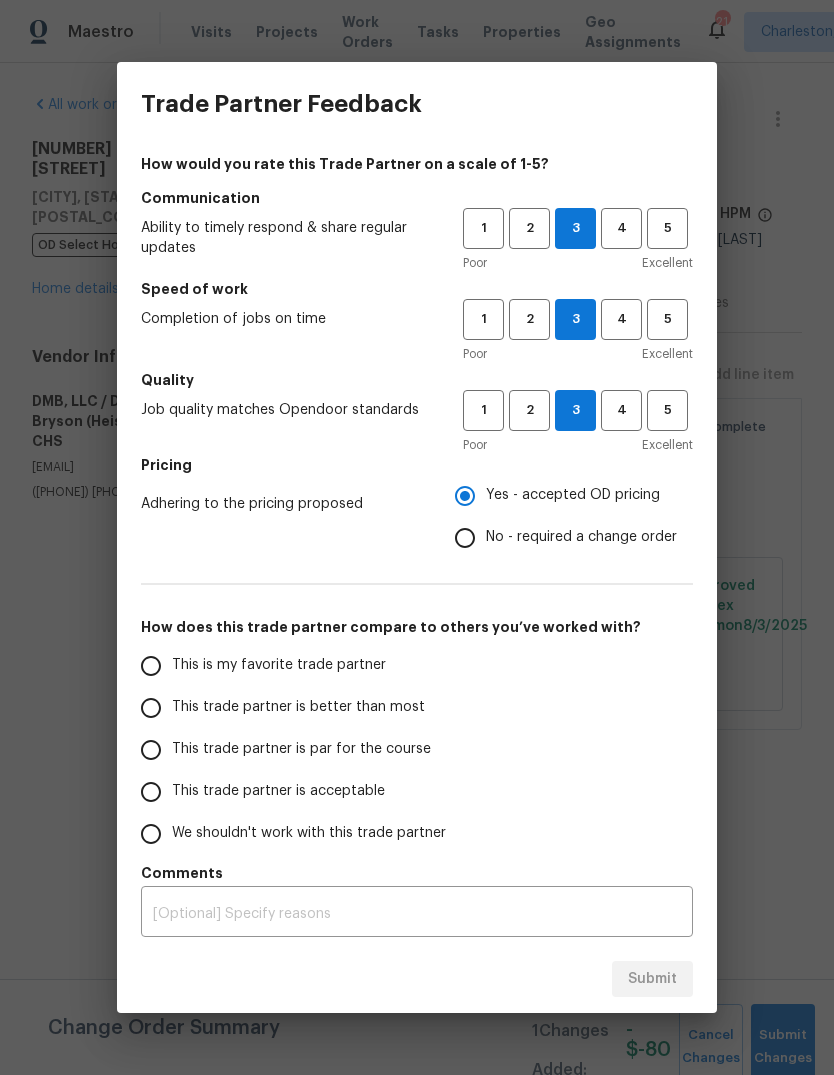click on "This trade partner is par for the course" at bounding box center [301, 749] 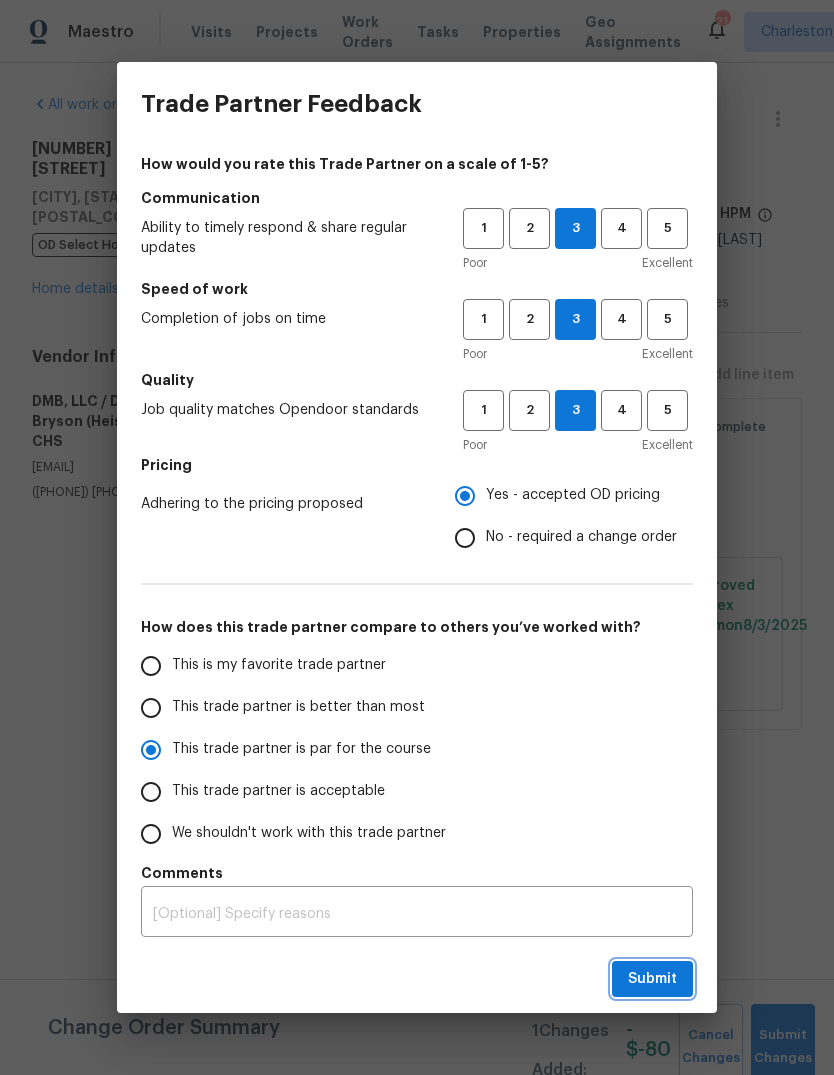 click on "Submit" at bounding box center [652, 979] 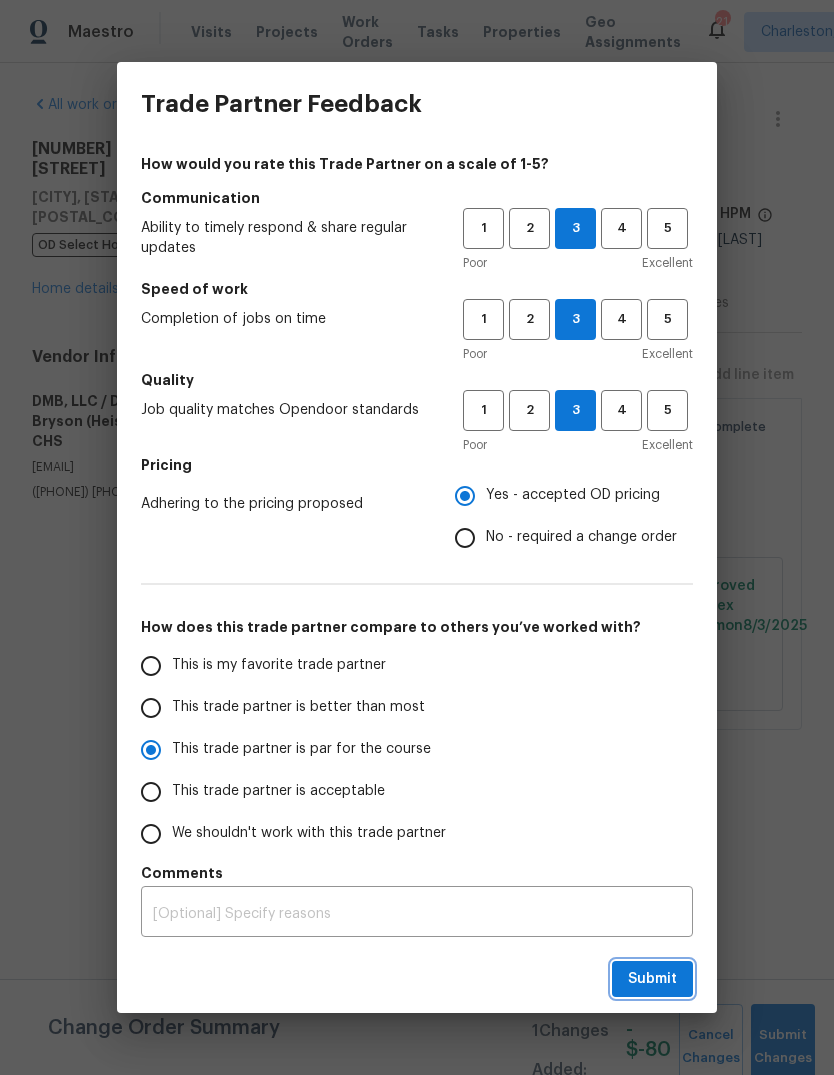 radio on "true" 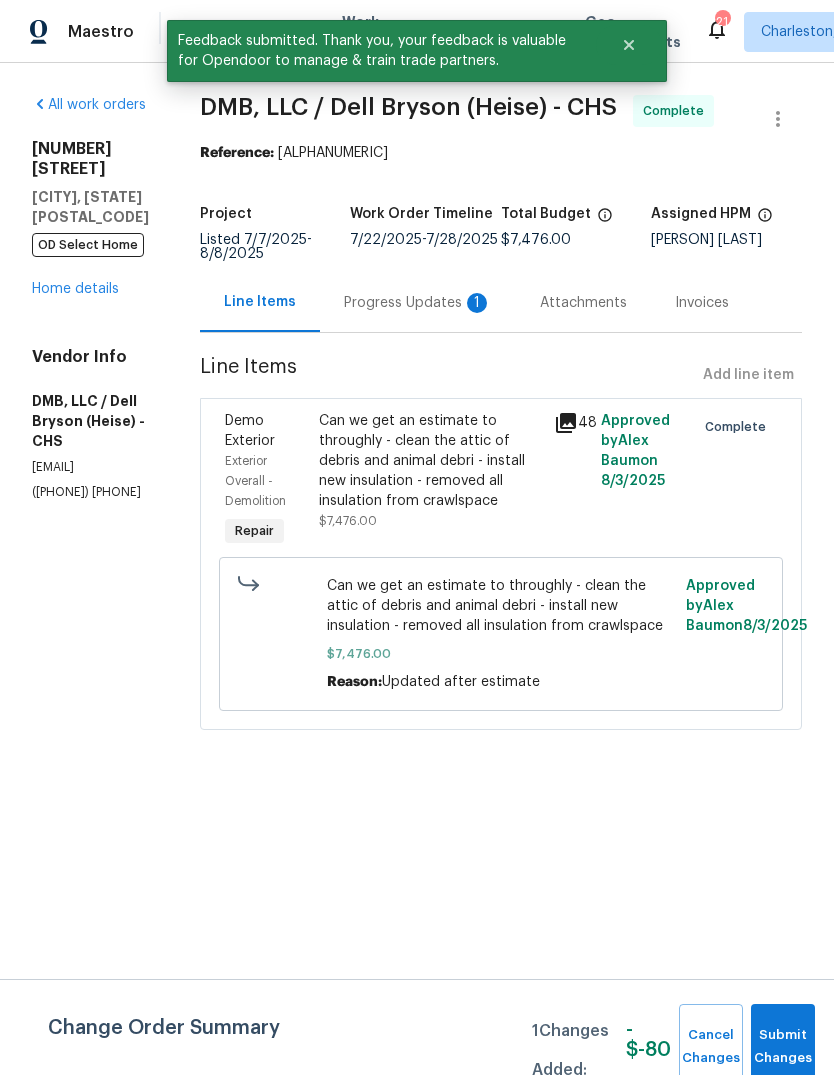 click 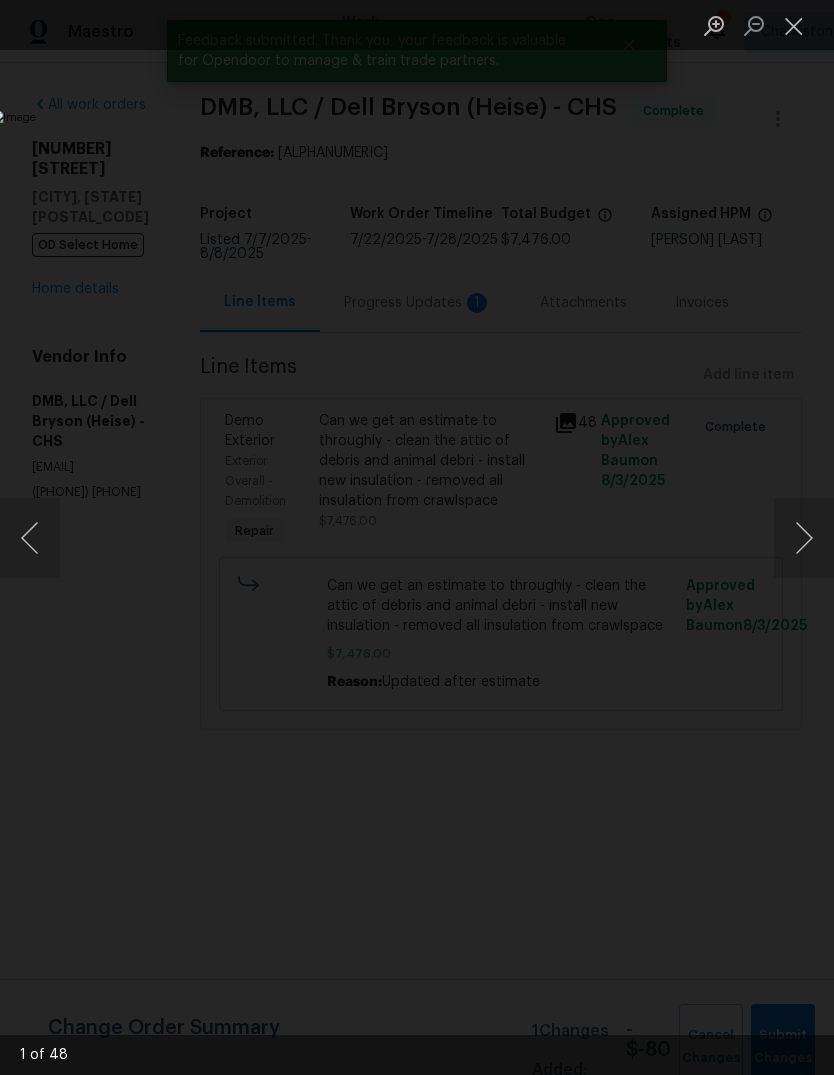 click at bounding box center (804, 538) 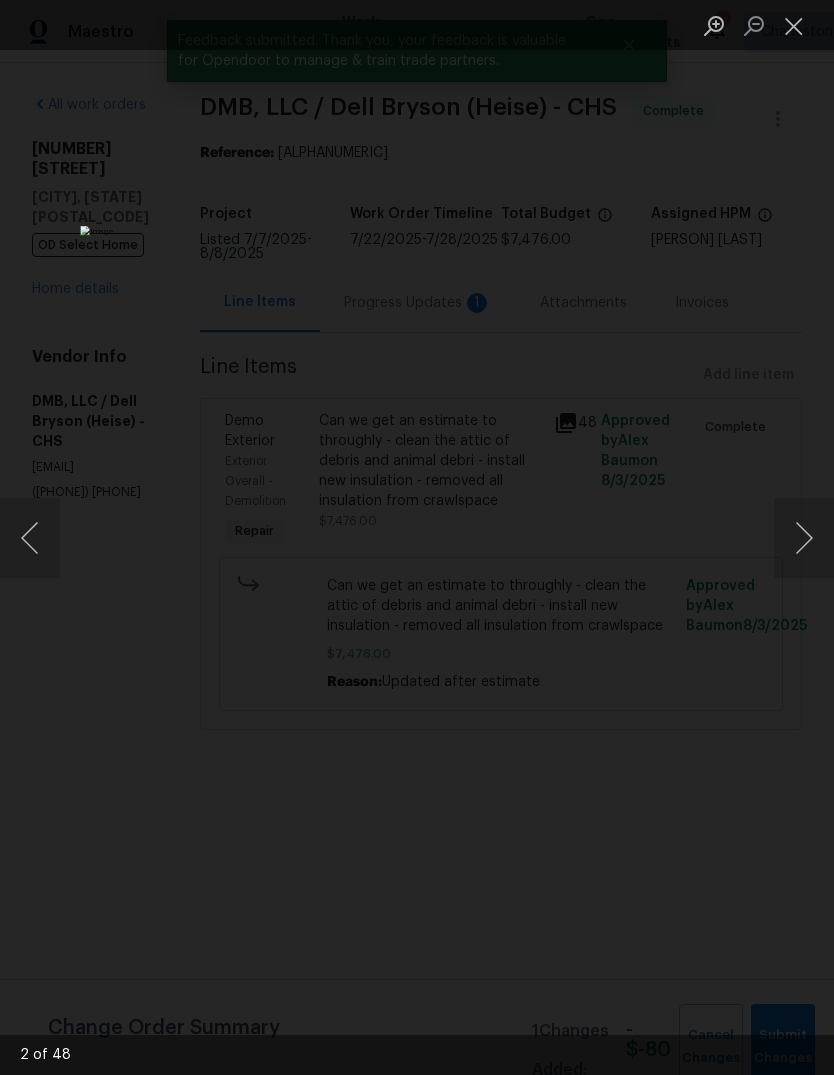 click at bounding box center [804, 538] 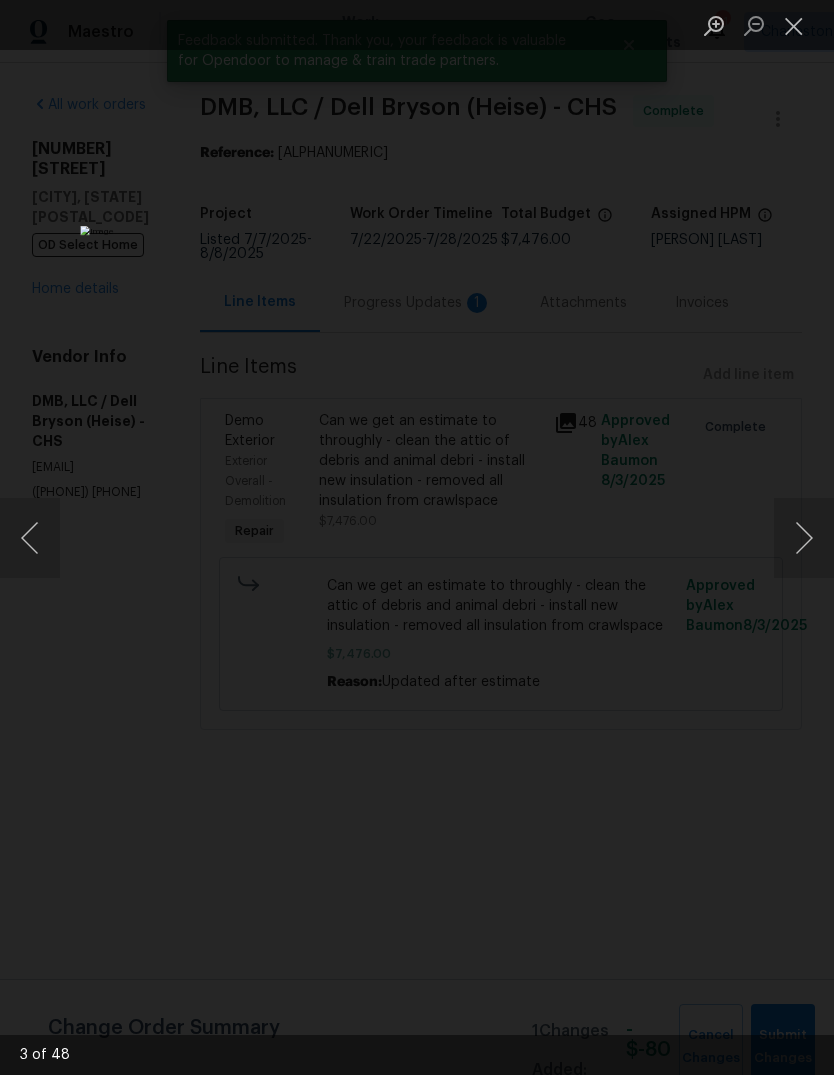 click at bounding box center [804, 538] 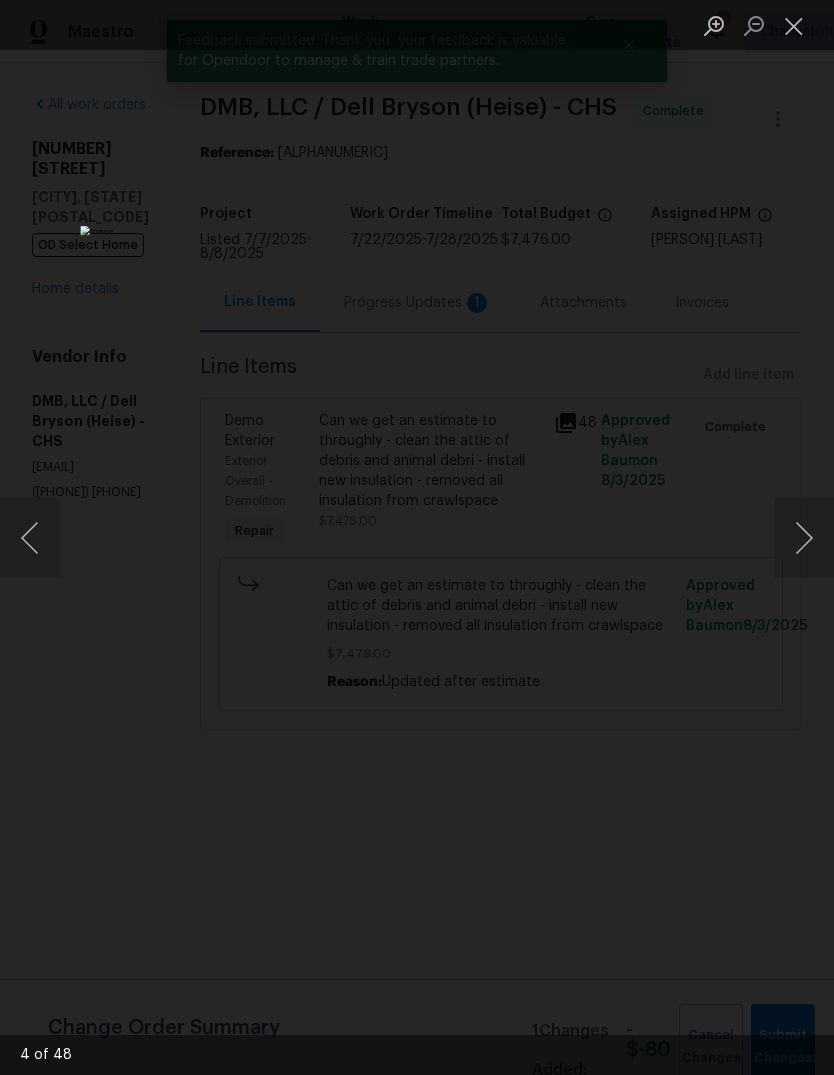 click at bounding box center [804, 538] 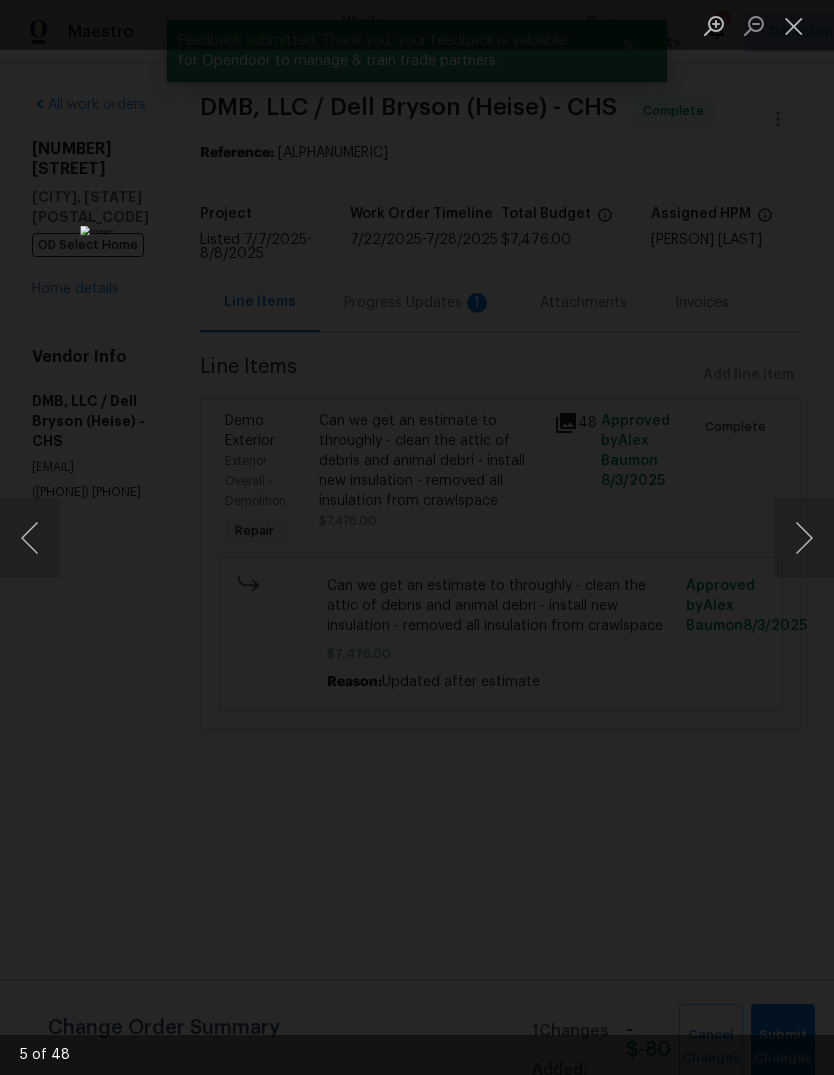 click at bounding box center (804, 538) 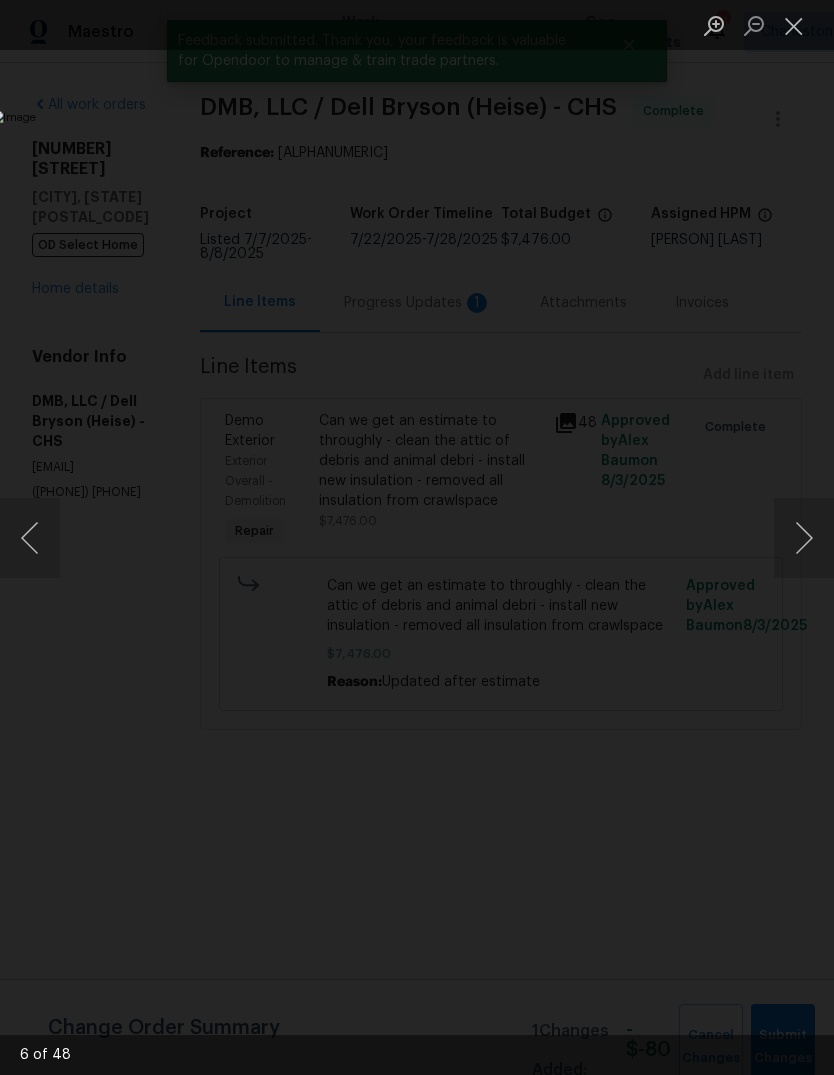click at bounding box center [804, 538] 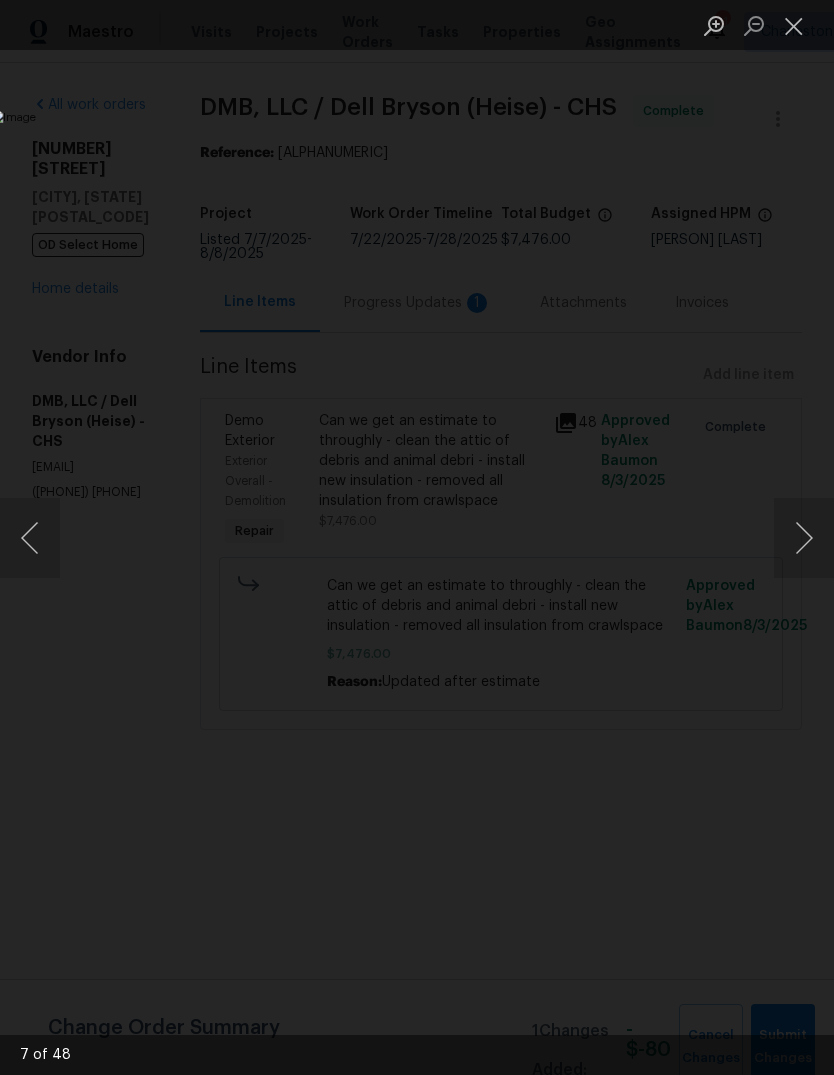 click at bounding box center [804, 538] 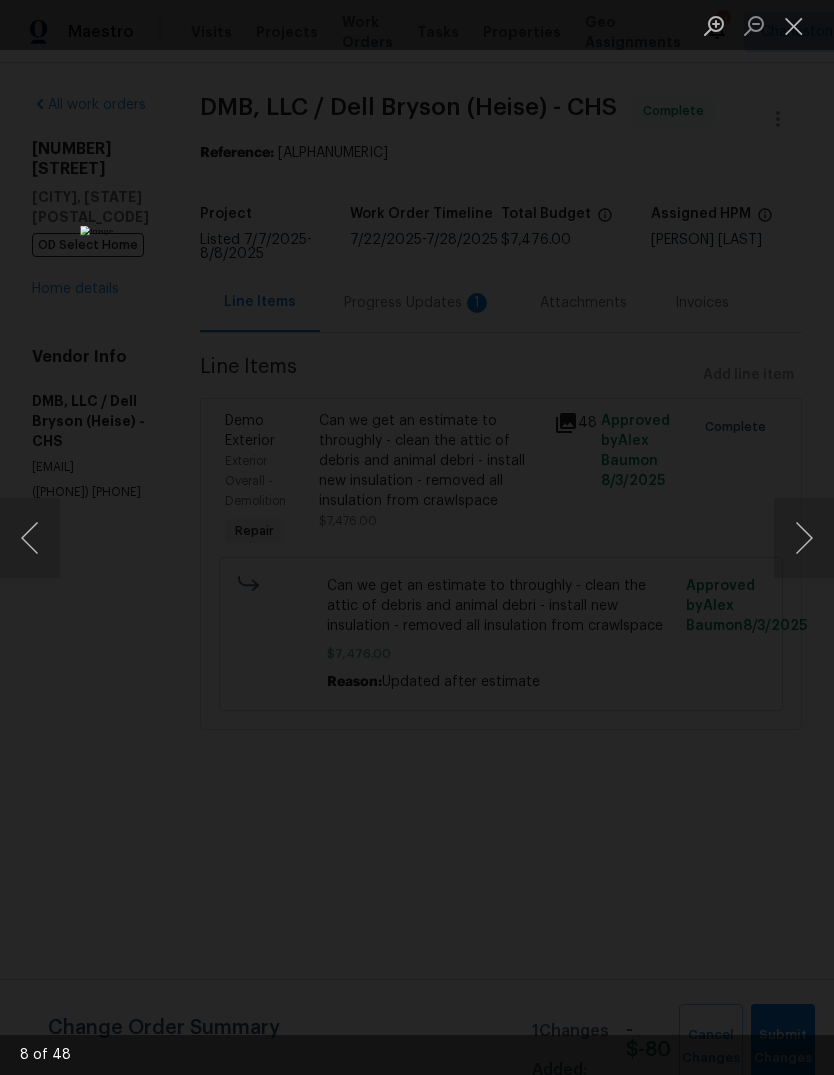 click at bounding box center (804, 538) 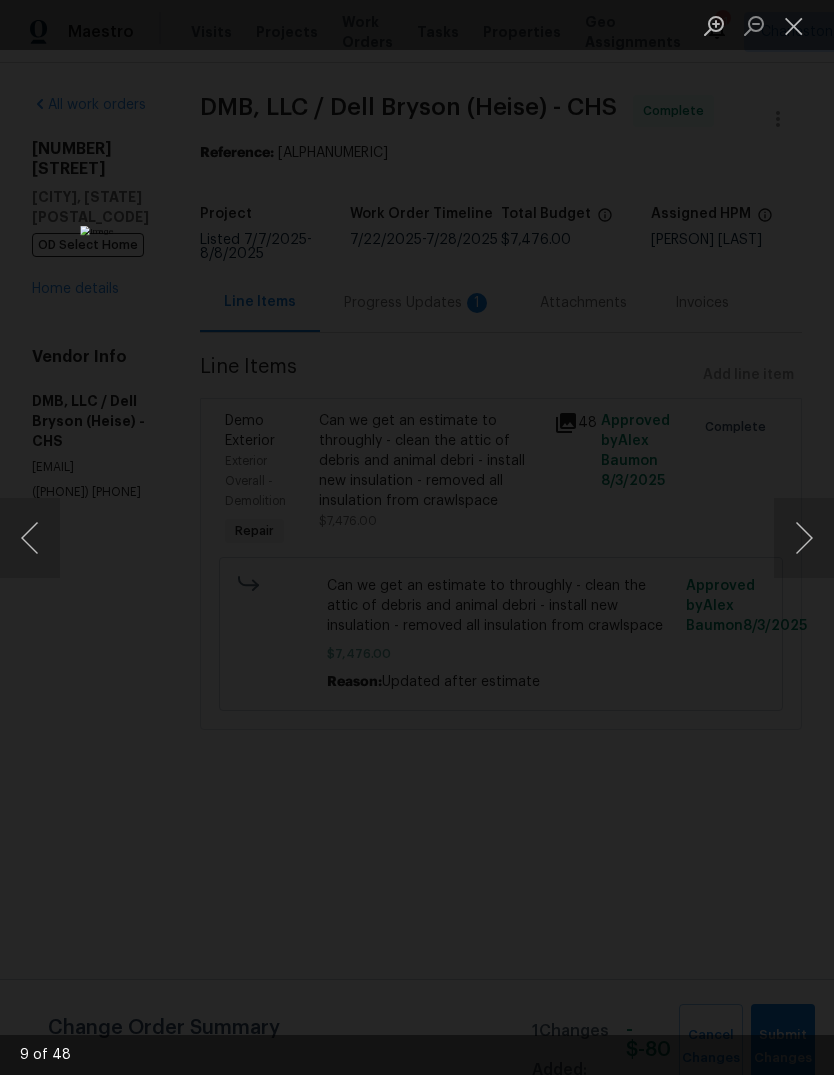 click at bounding box center (804, 538) 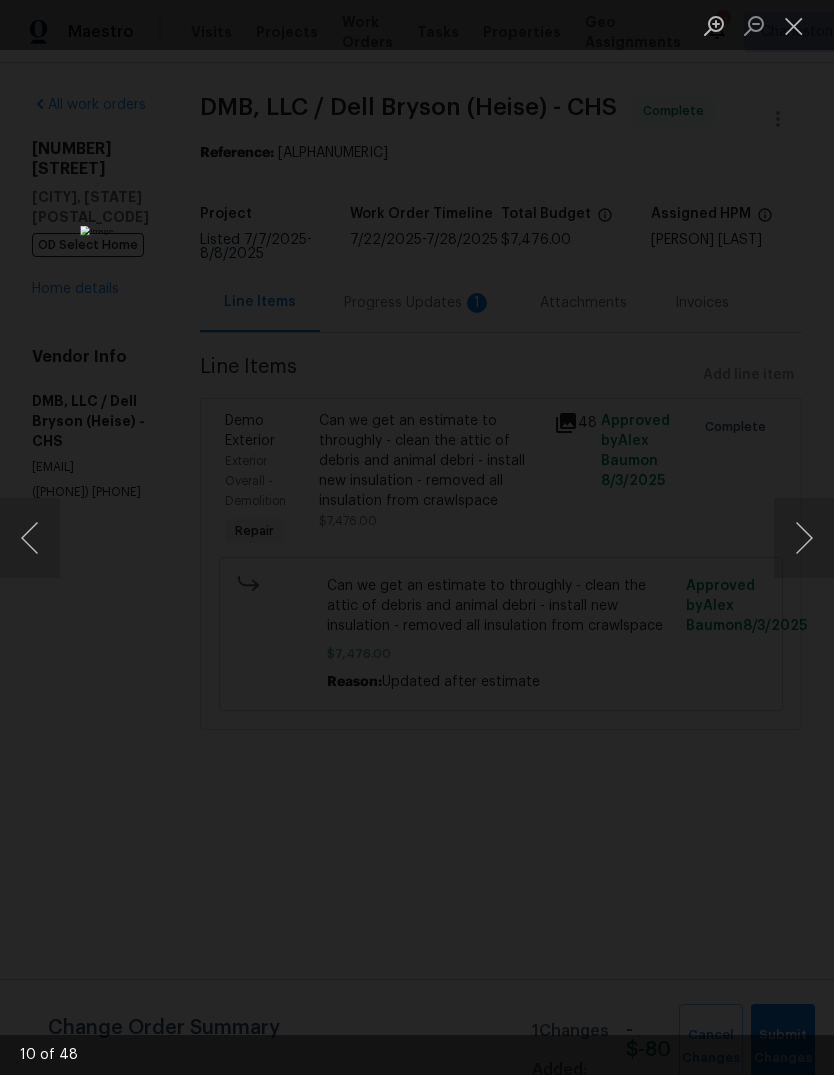 click at bounding box center (804, 538) 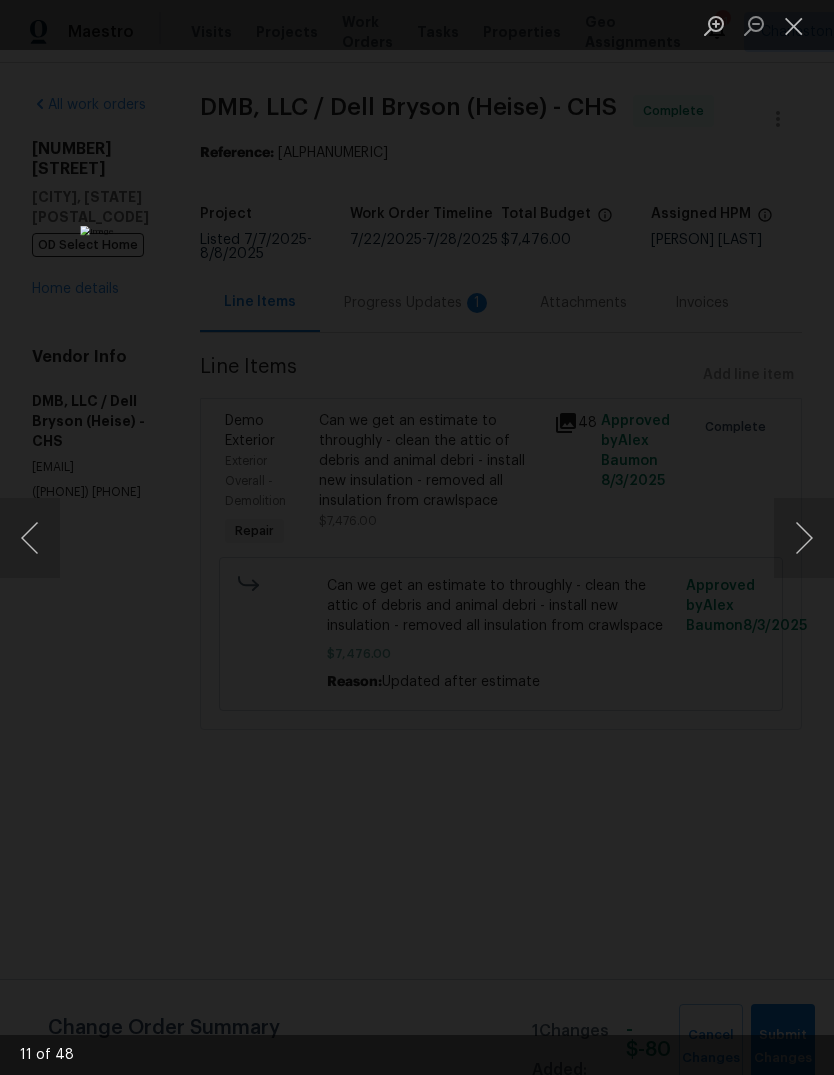 click at bounding box center (804, 538) 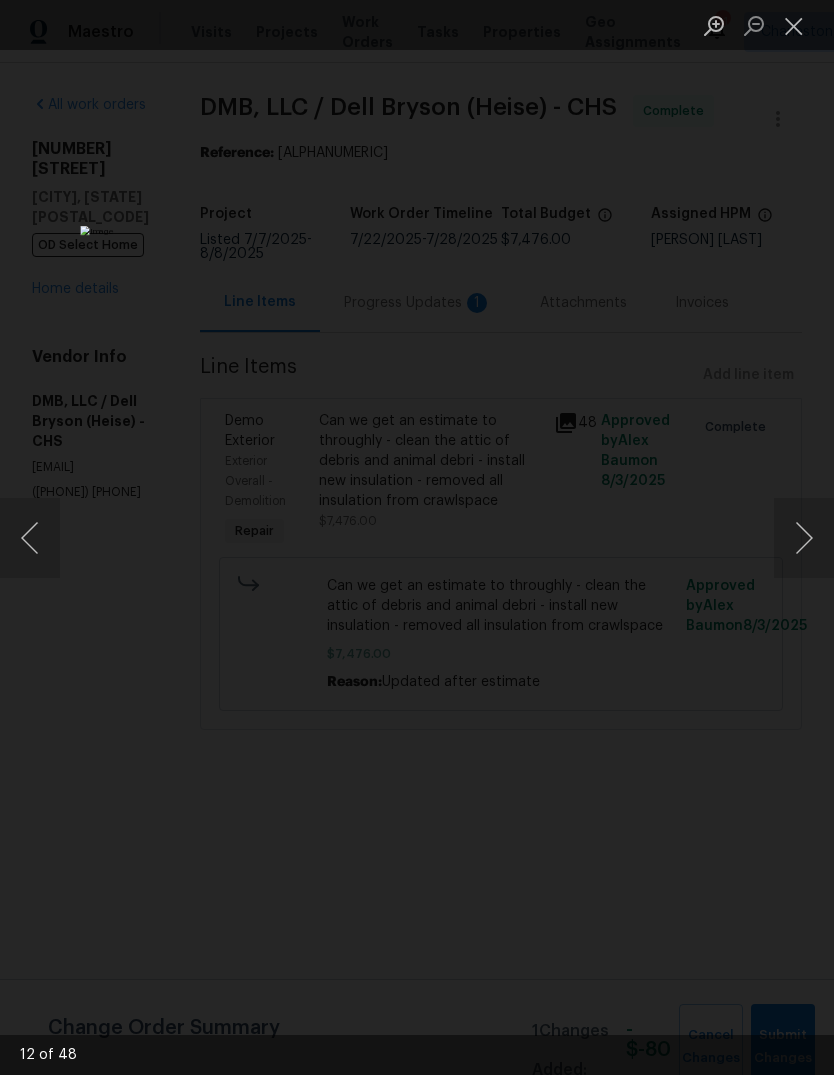 click at bounding box center (804, 538) 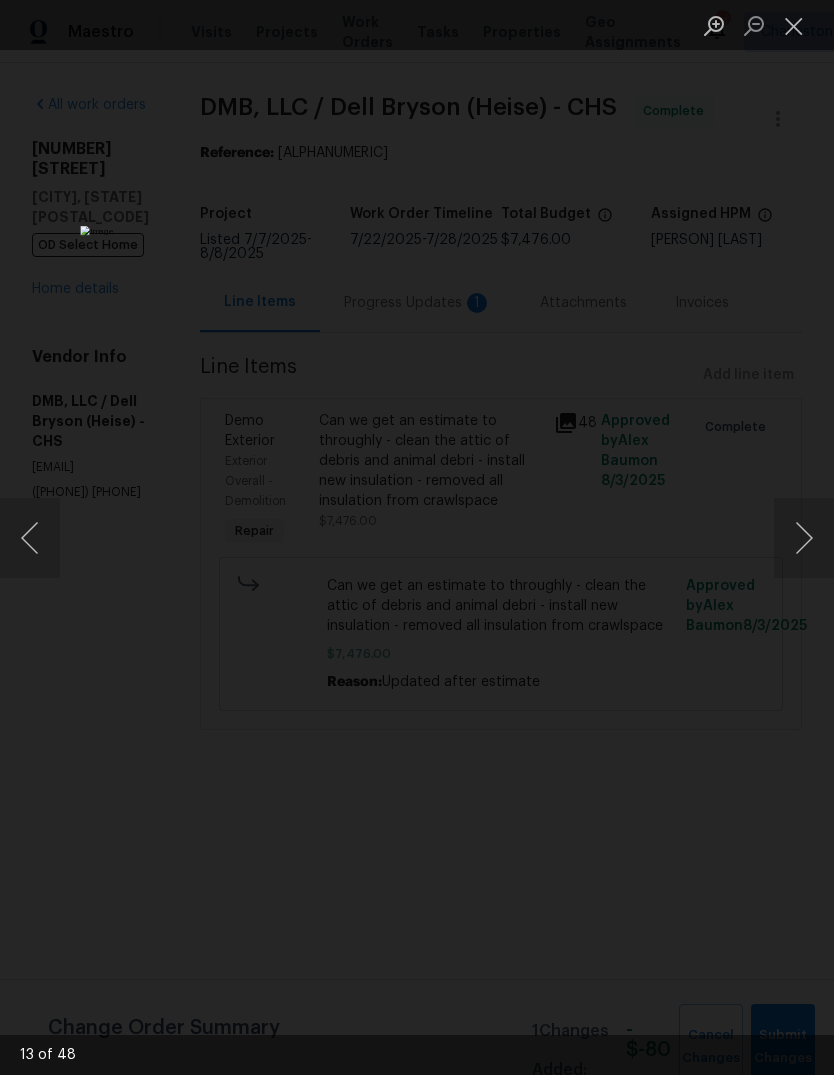 click at bounding box center (804, 538) 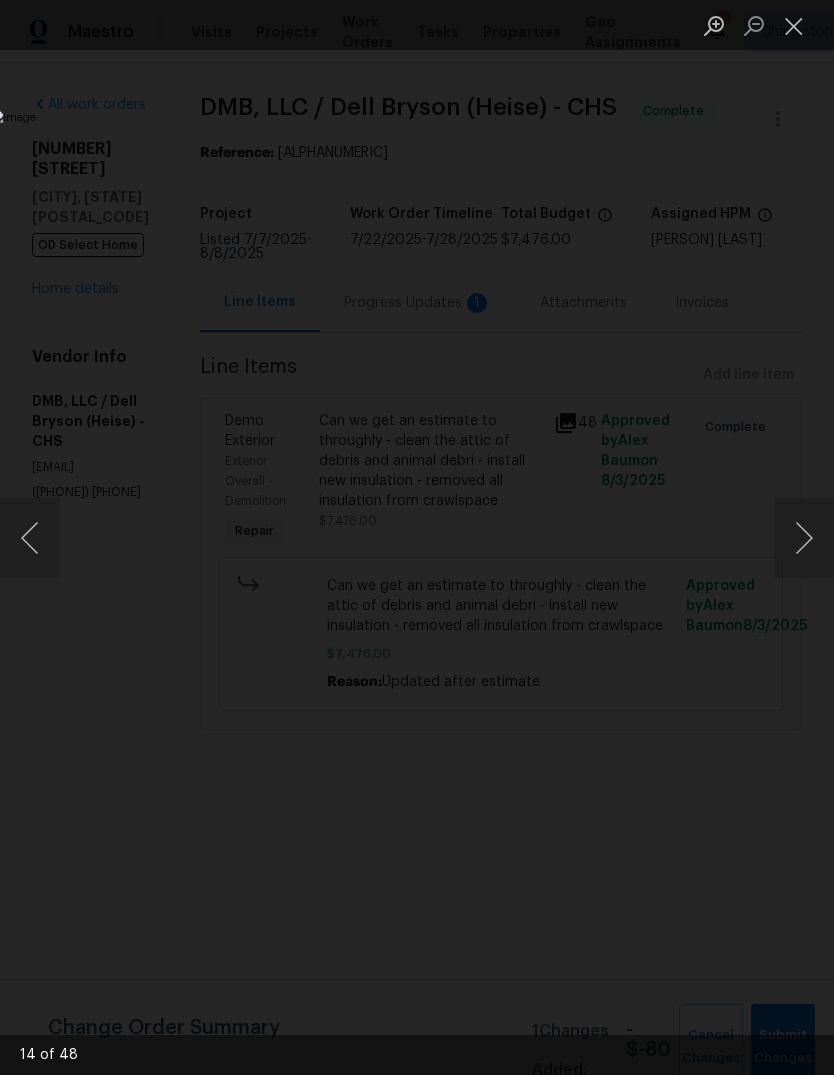 click at bounding box center (804, 538) 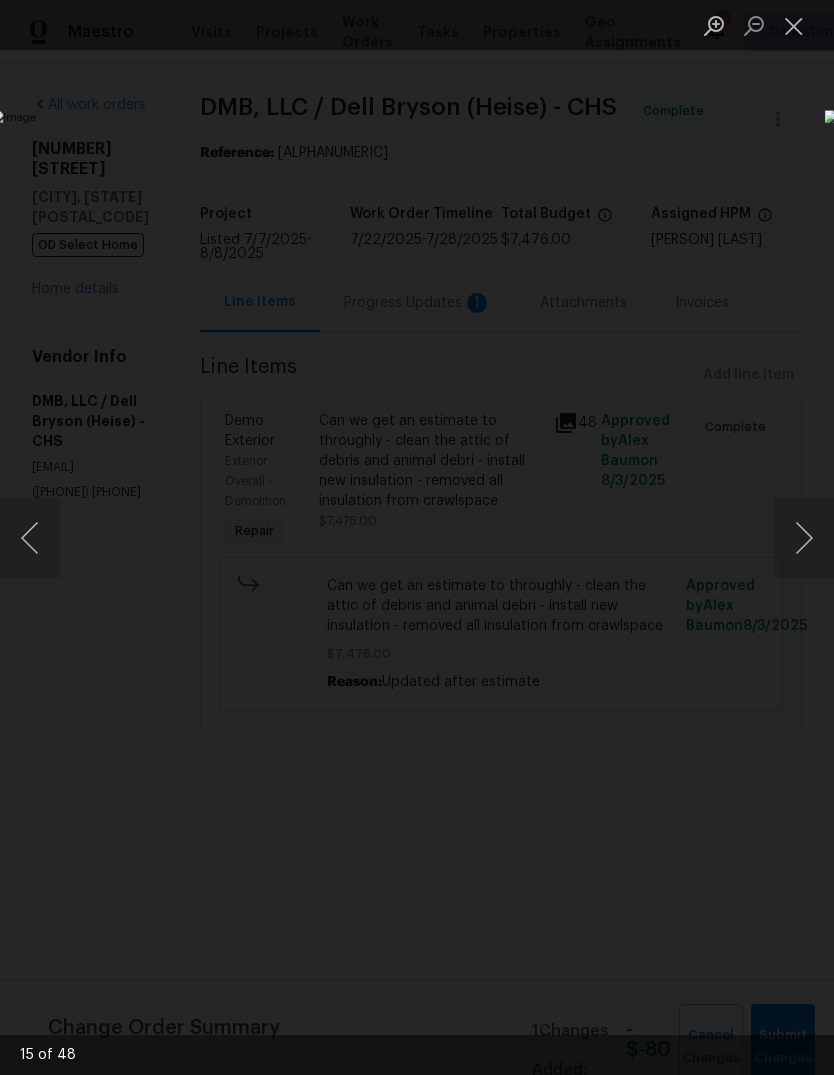 click at bounding box center (804, 538) 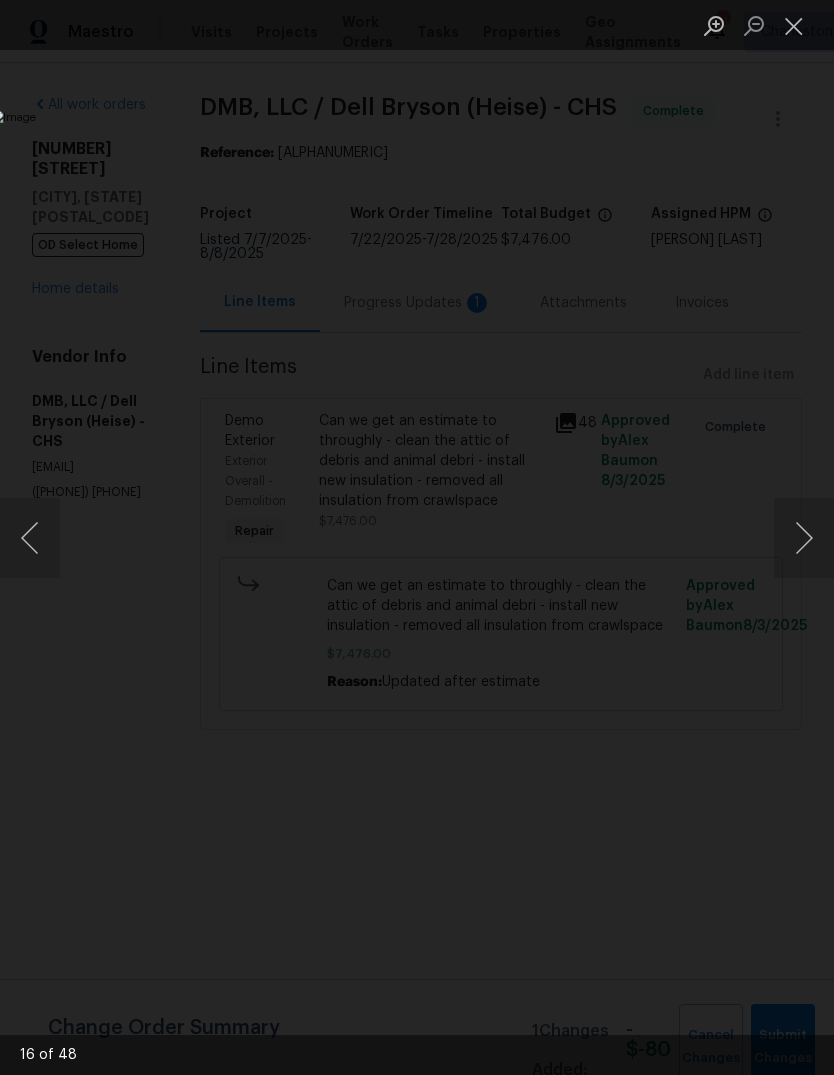 click at bounding box center (804, 538) 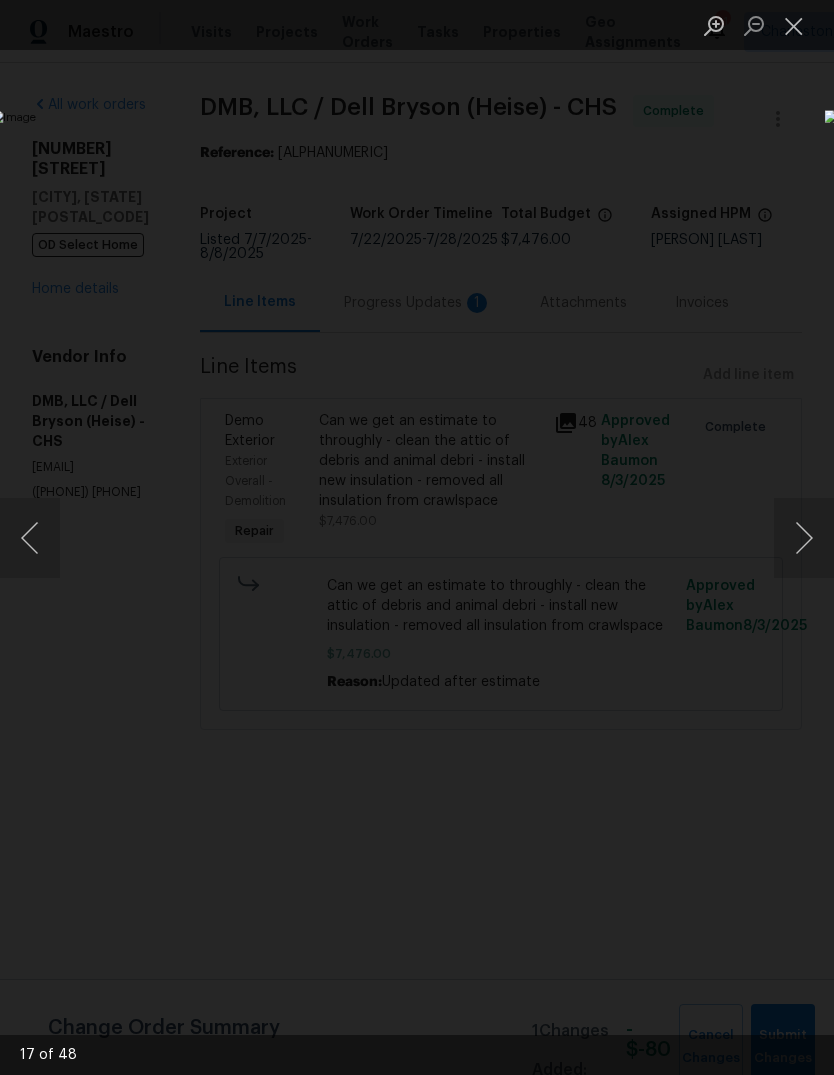 click at bounding box center [804, 538] 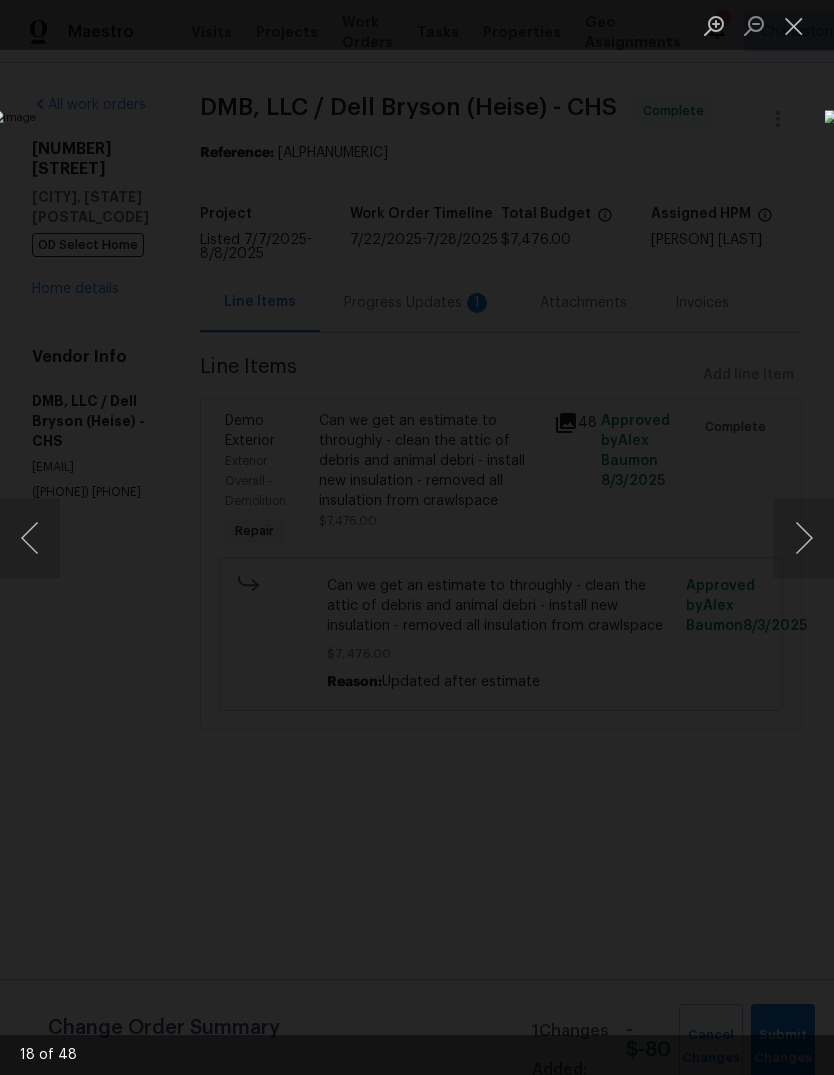 click at bounding box center [804, 538] 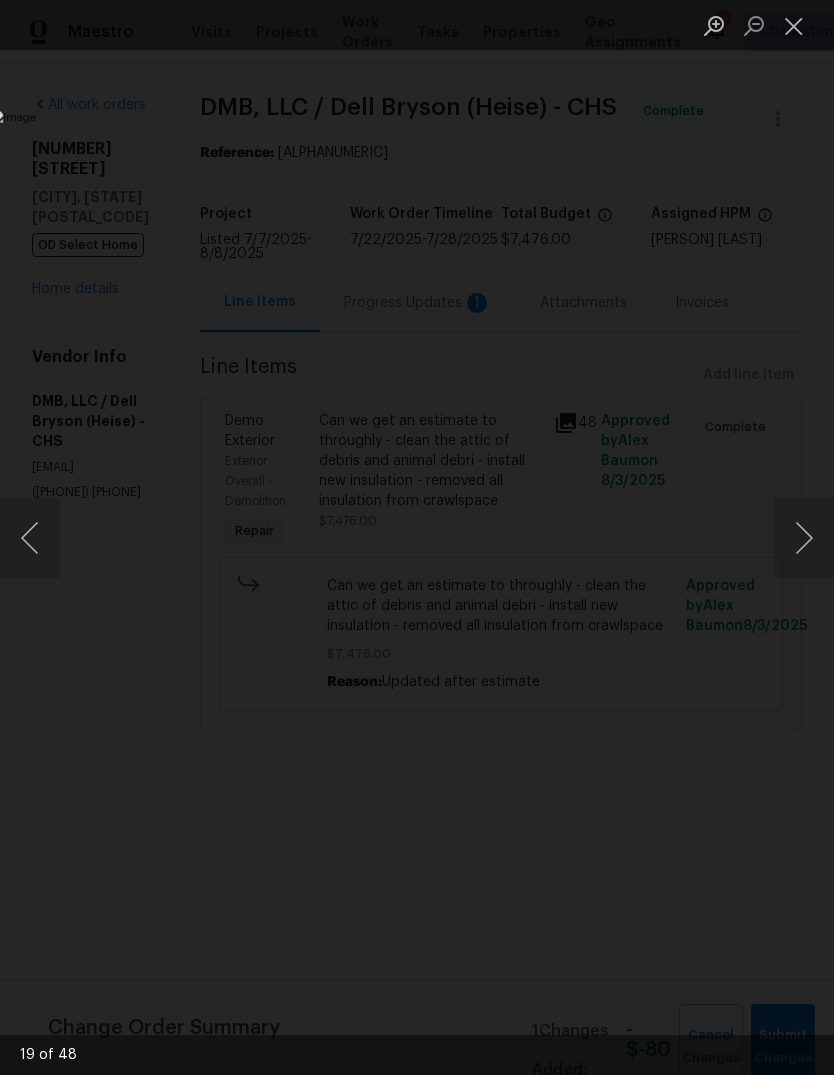 click at bounding box center [804, 538] 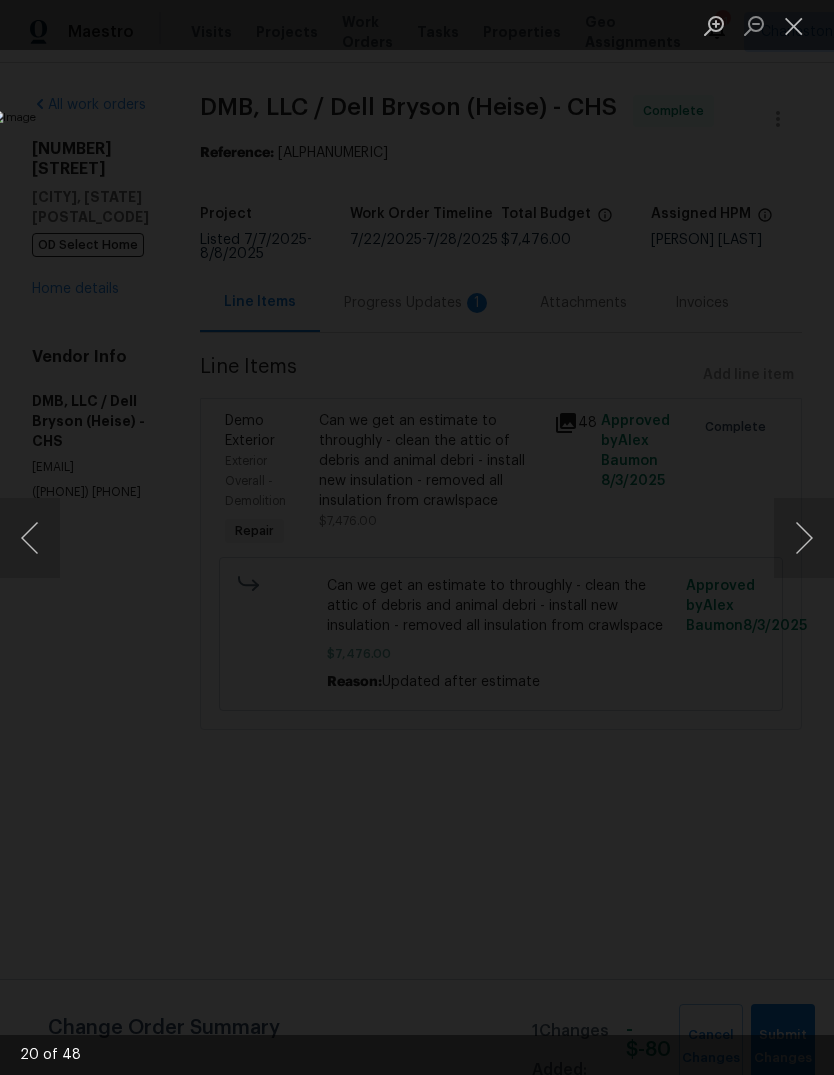 click at bounding box center (804, 538) 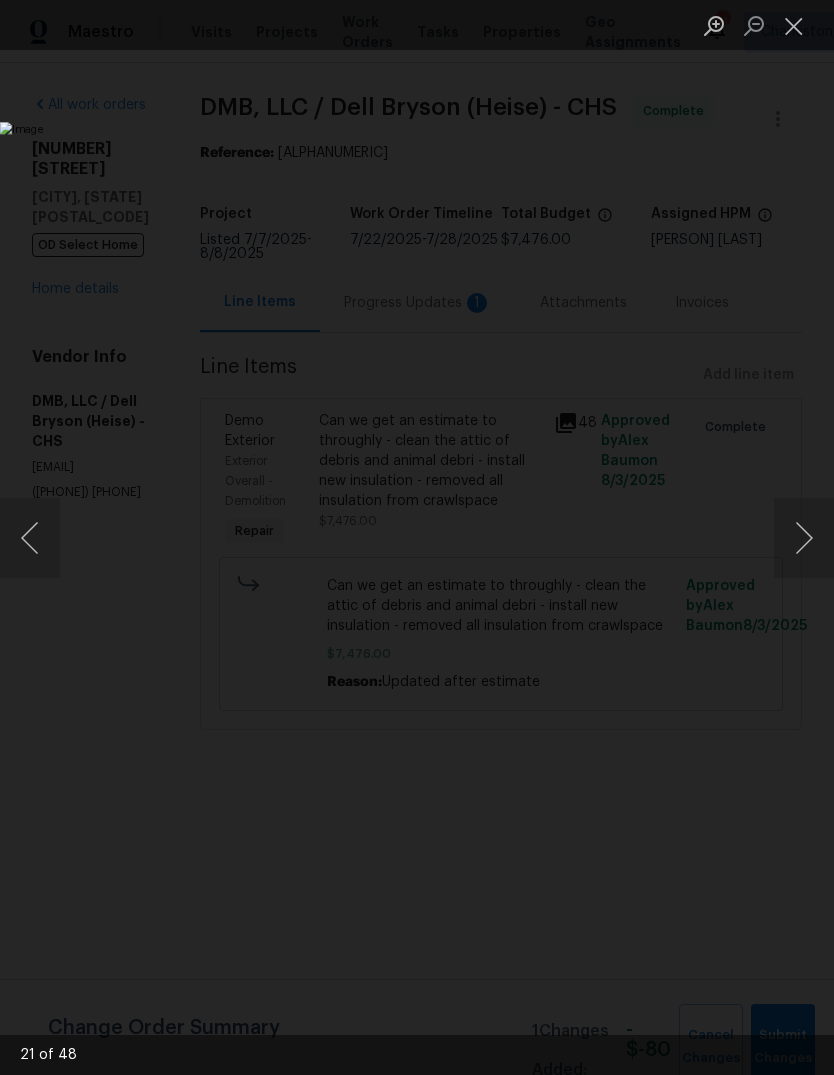 click at bounding box center (804, 538) 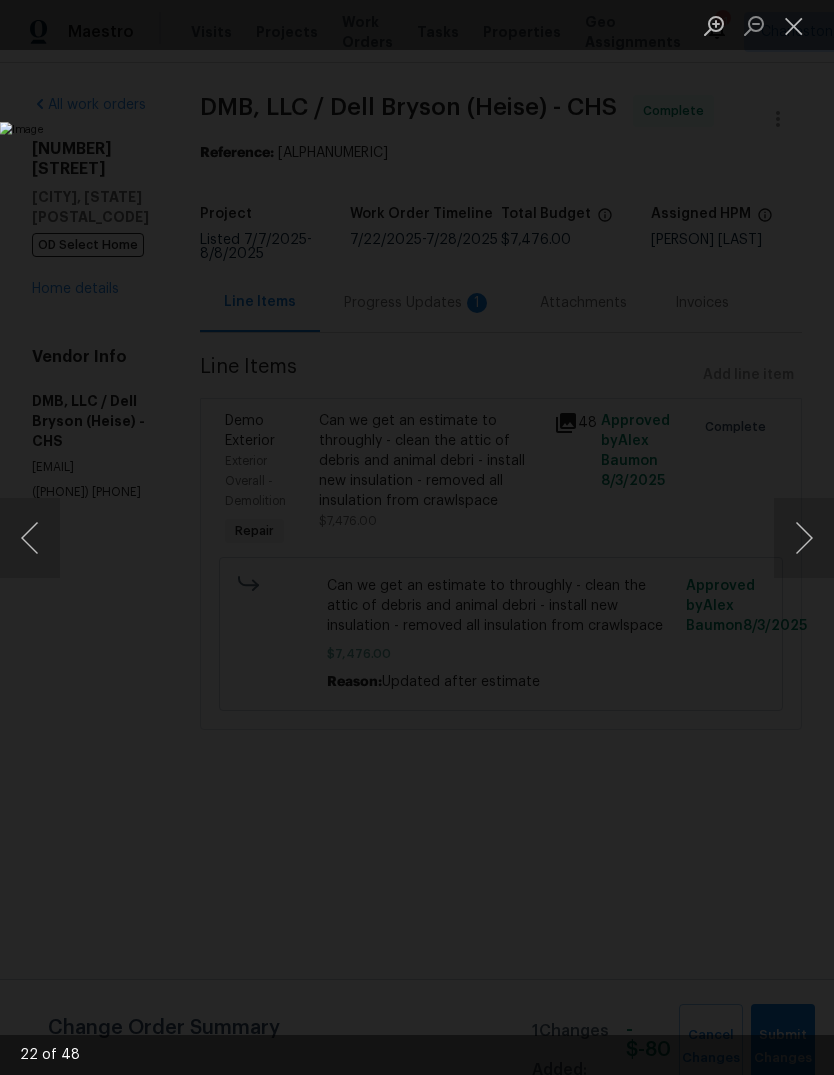 click at bounding box center (804, 538) 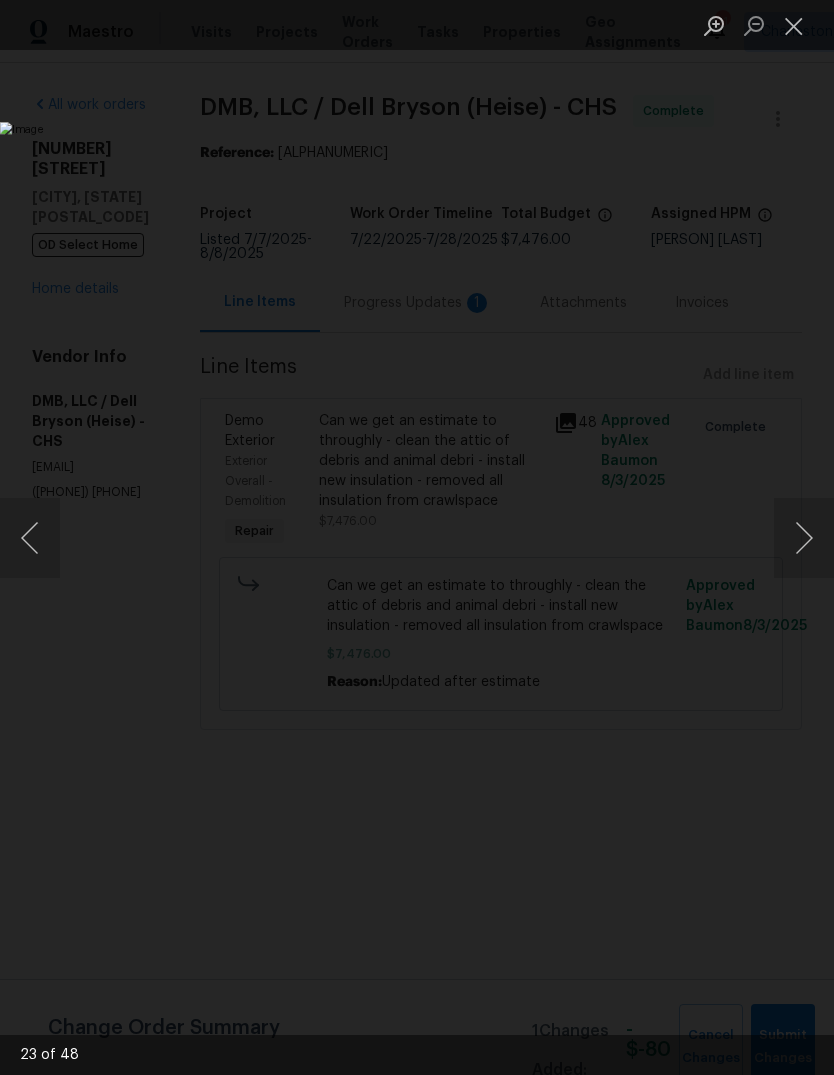 click at bounding box center [804, 538] 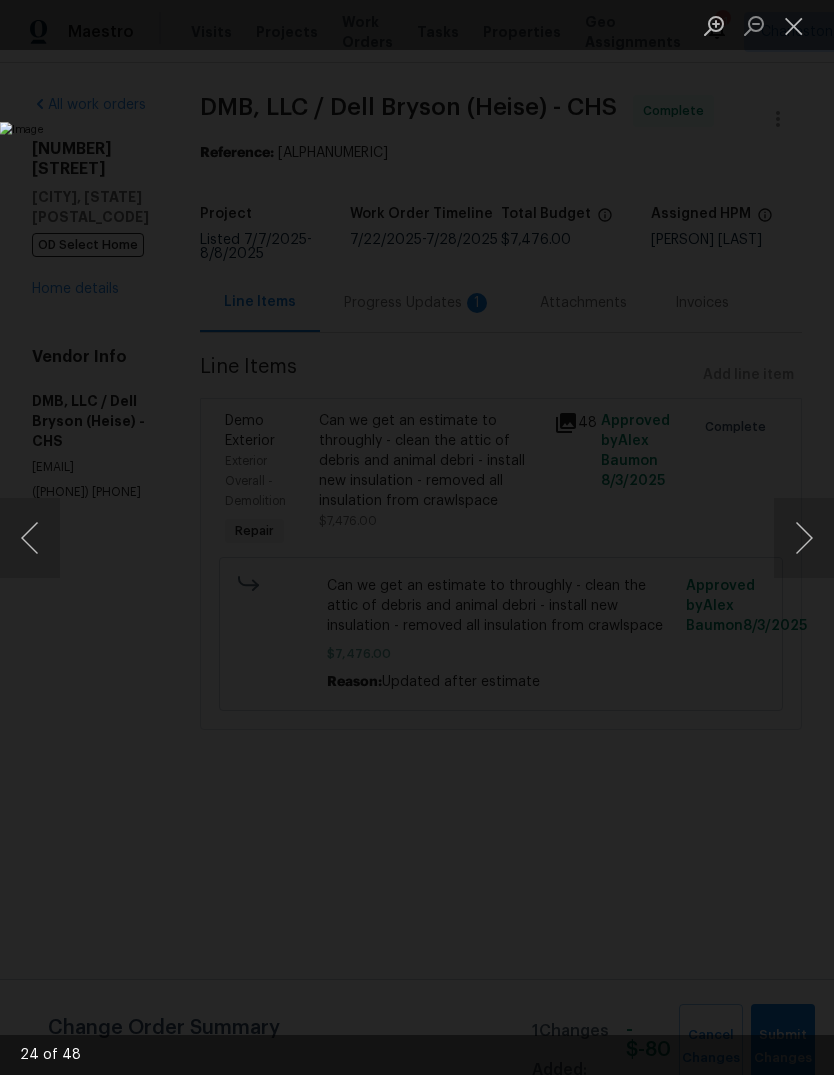 click at bounding box center [804, 538] 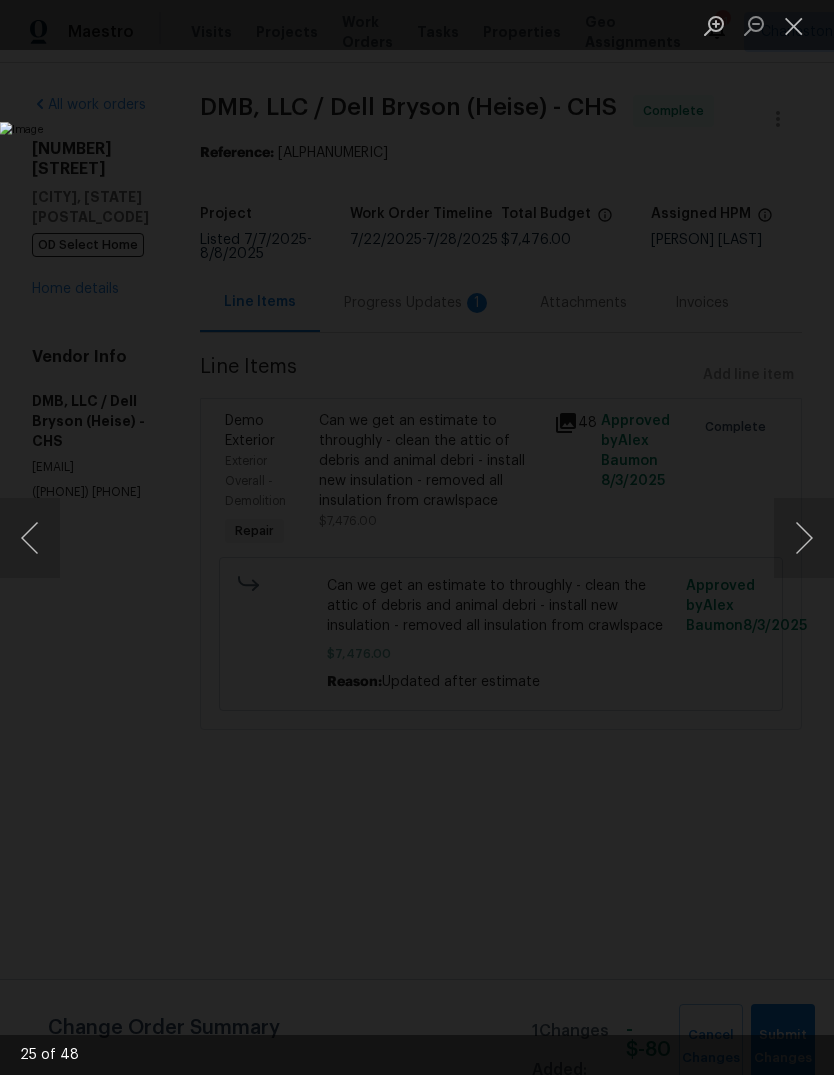 click at bounding box center [804, 538] 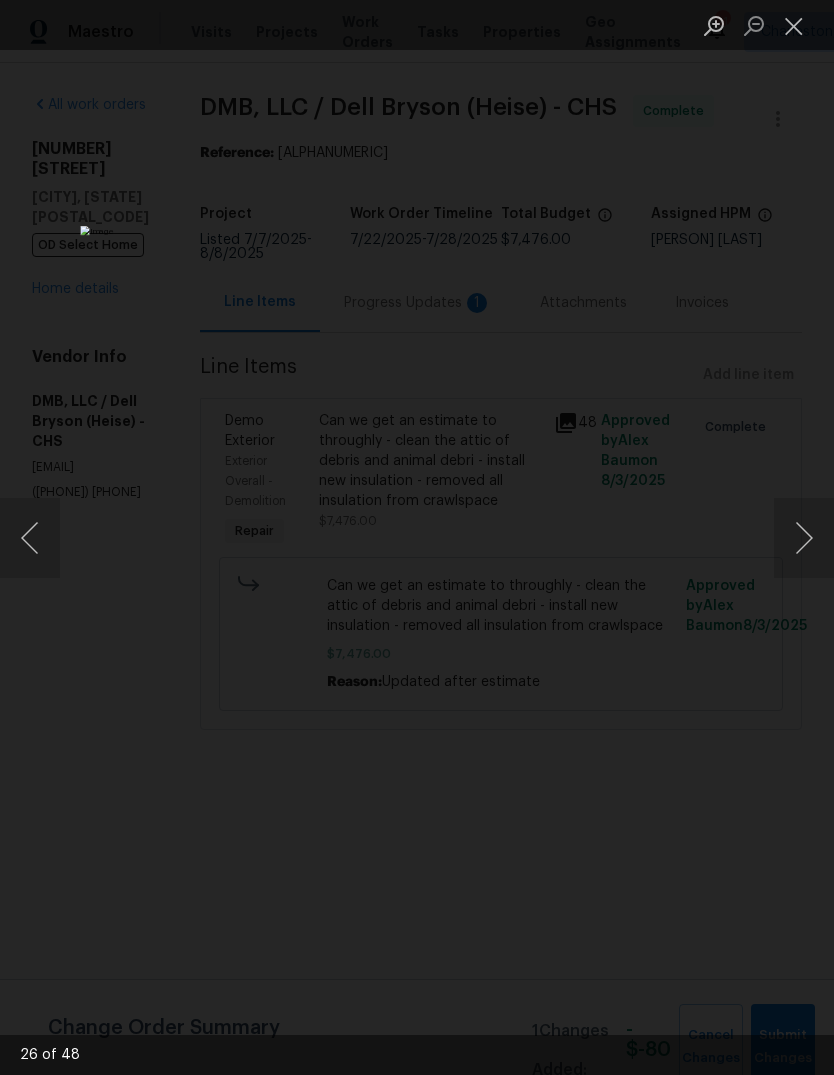 click at bounding box center (804, 538) 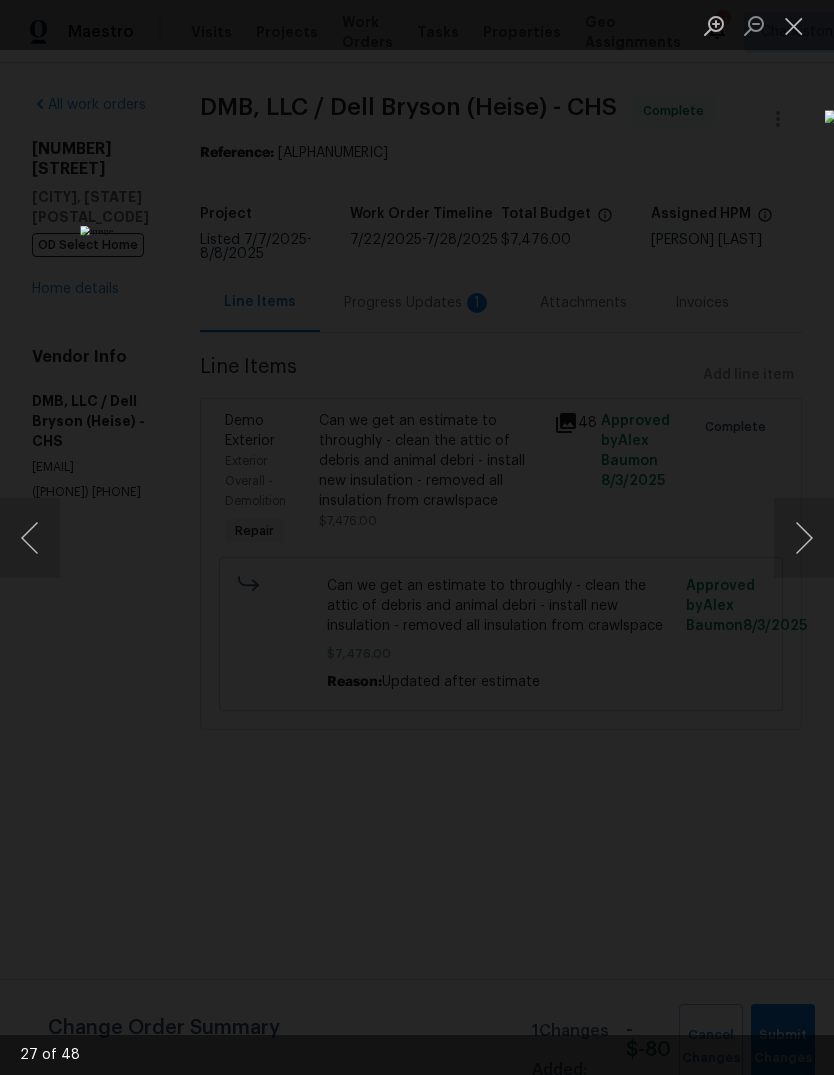 click at bounding box center (804, 538) 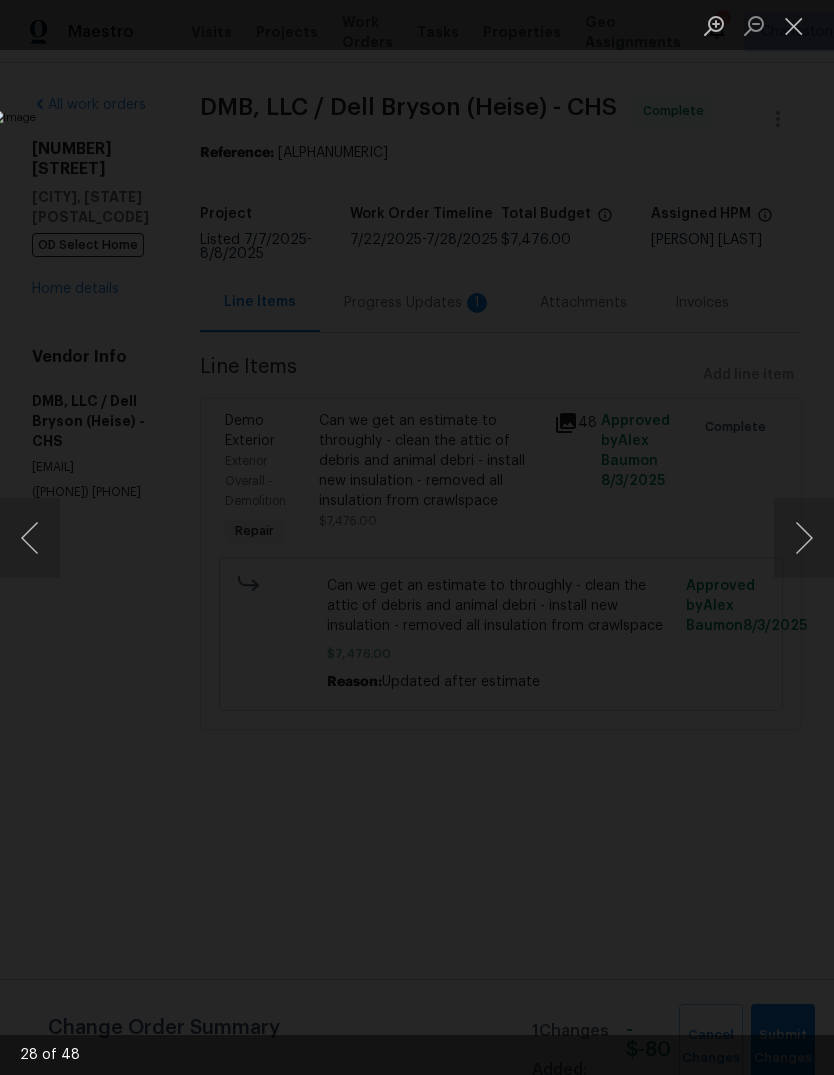 click at bounding box center [804, 538] 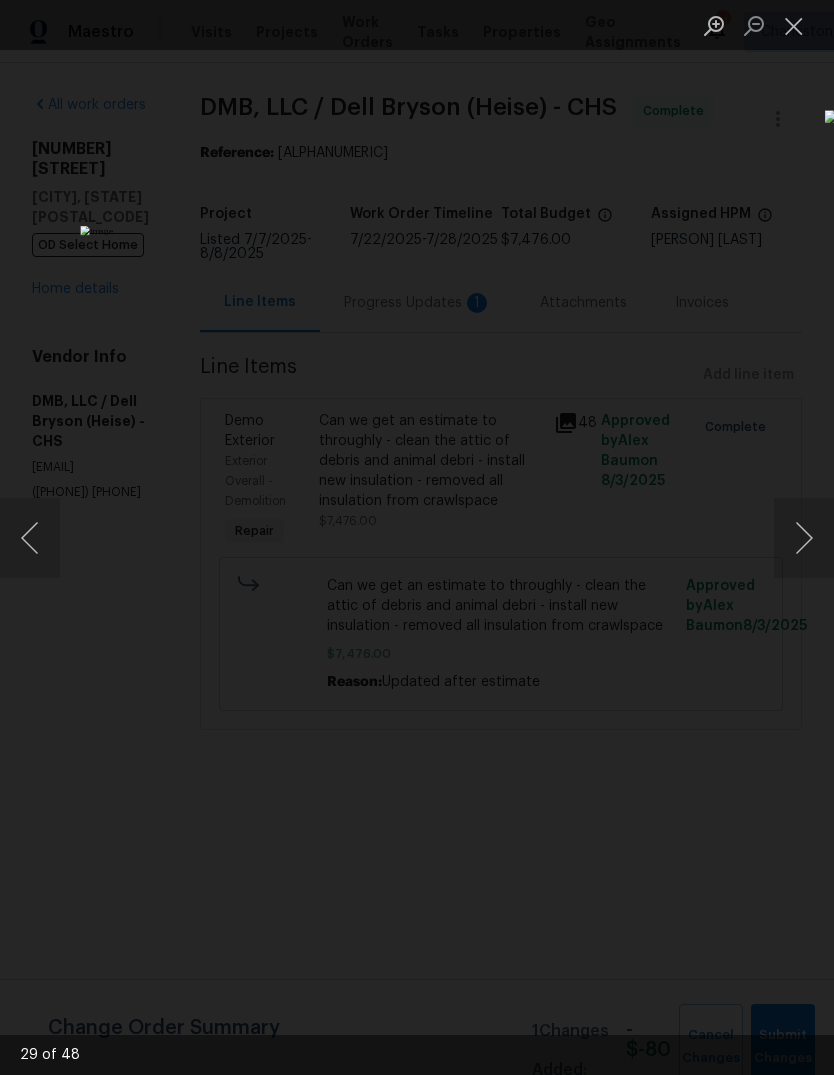 click at bounding box center [804, 538] 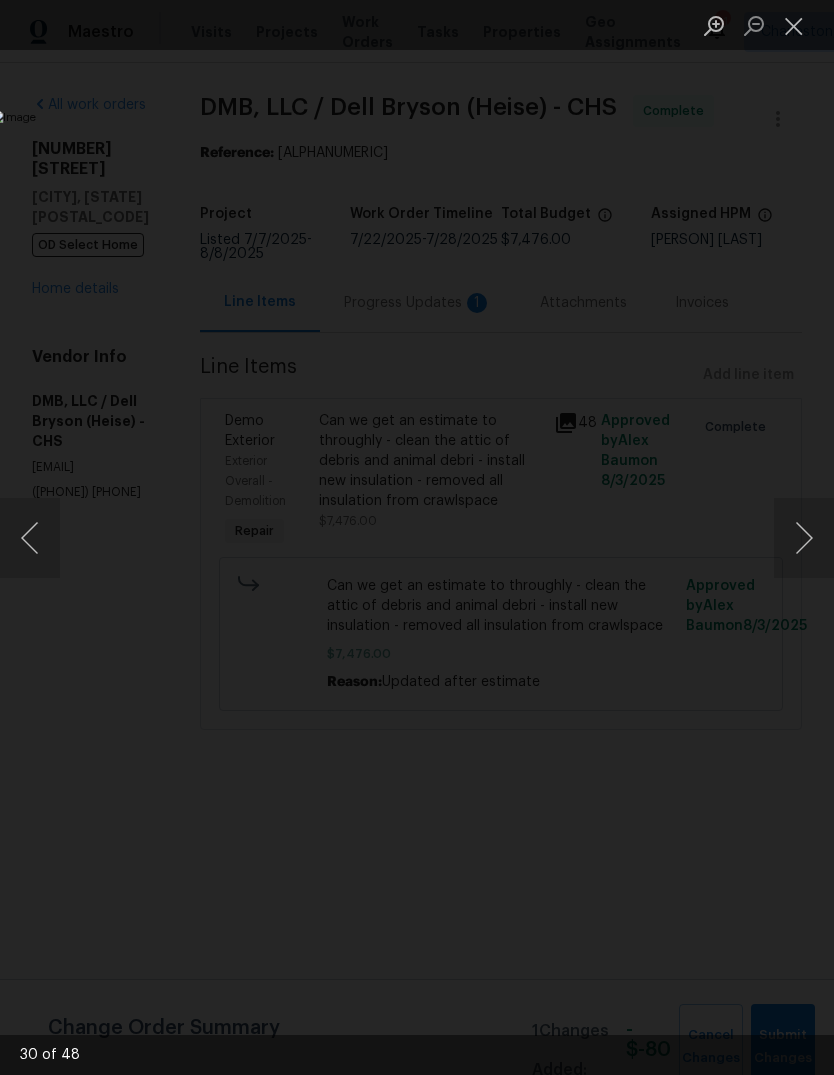 click at bounding box center (804, 538) 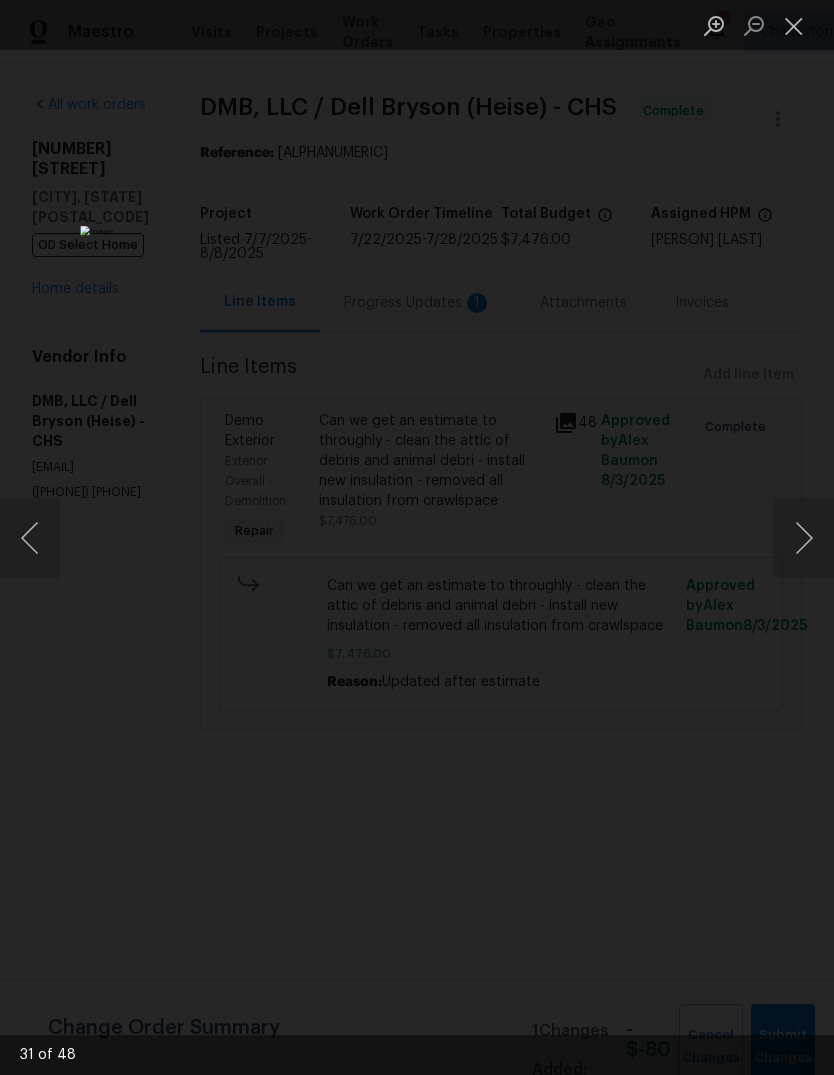 click at bounding box center [804, 538] 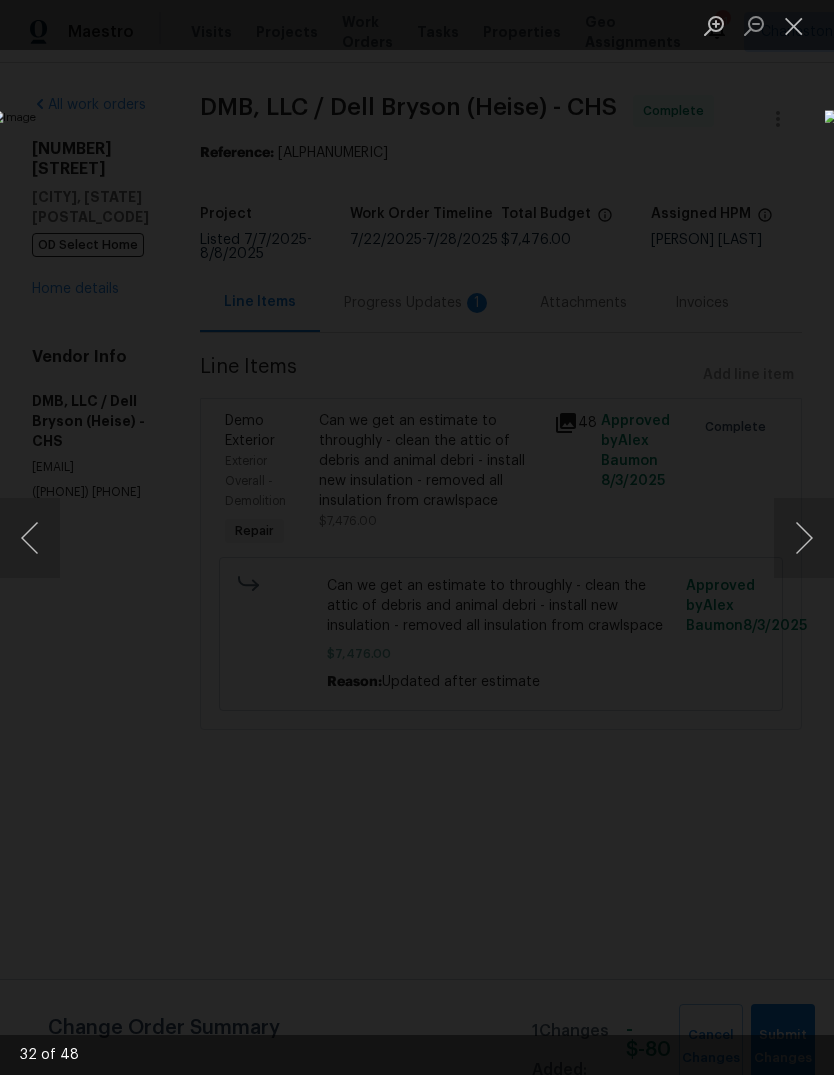 click at bounding box center [804, 538] 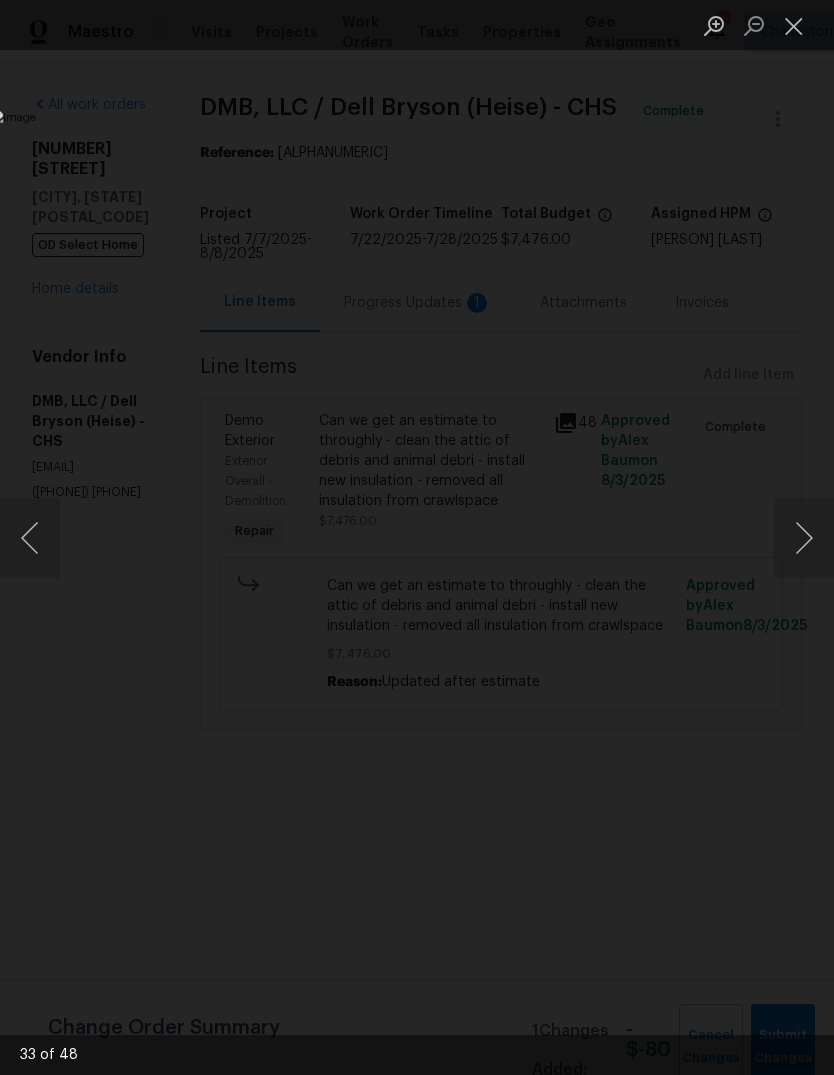 click at bounding box center (804, 538) 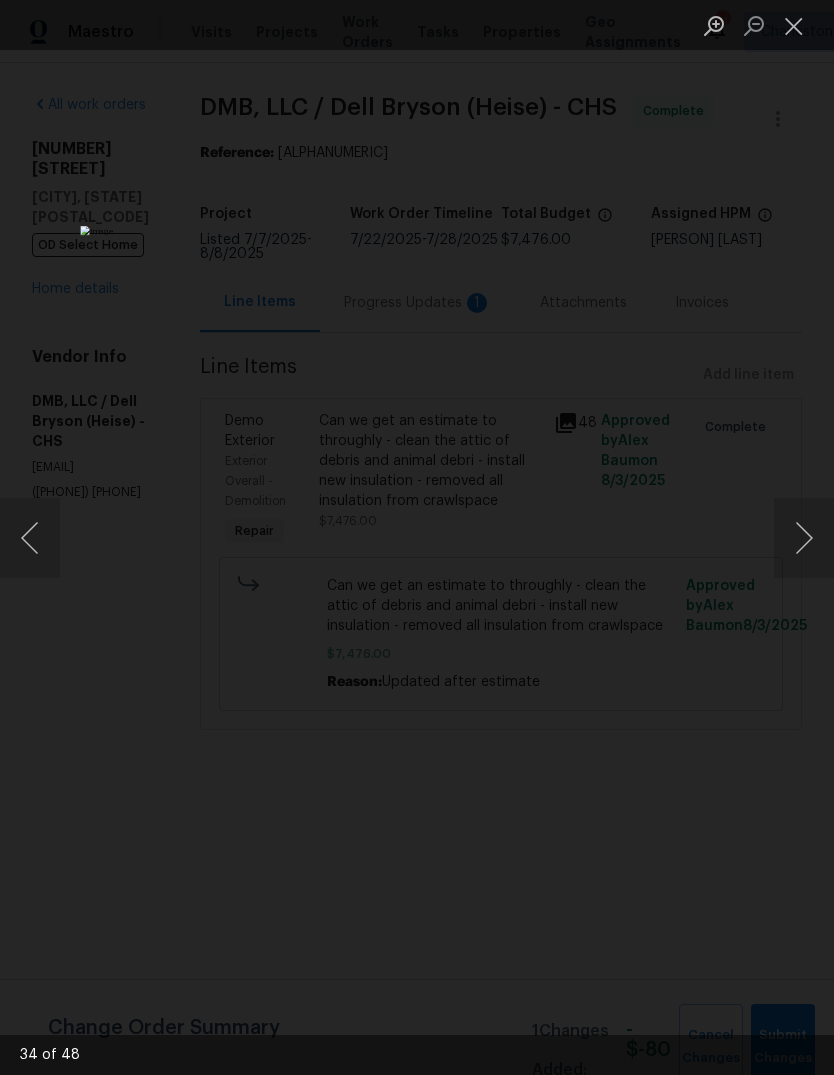 click at bounding box center (804, 538) 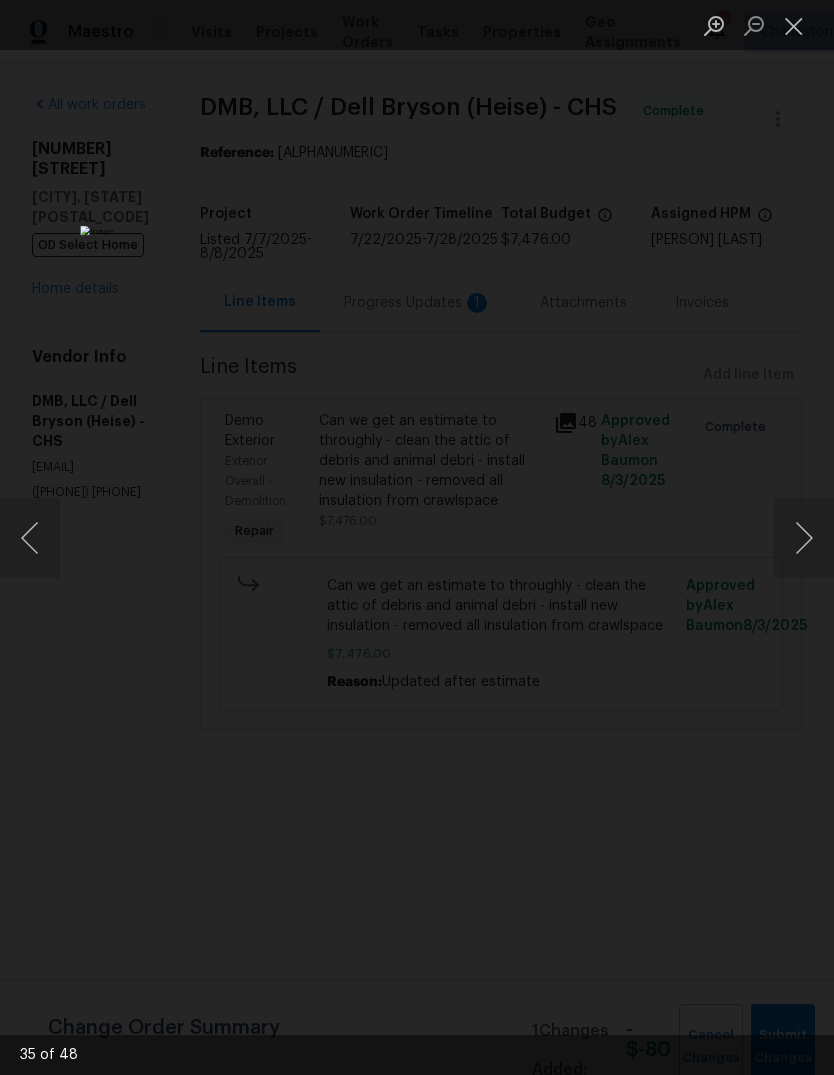 click at bounding box center [804, 538] 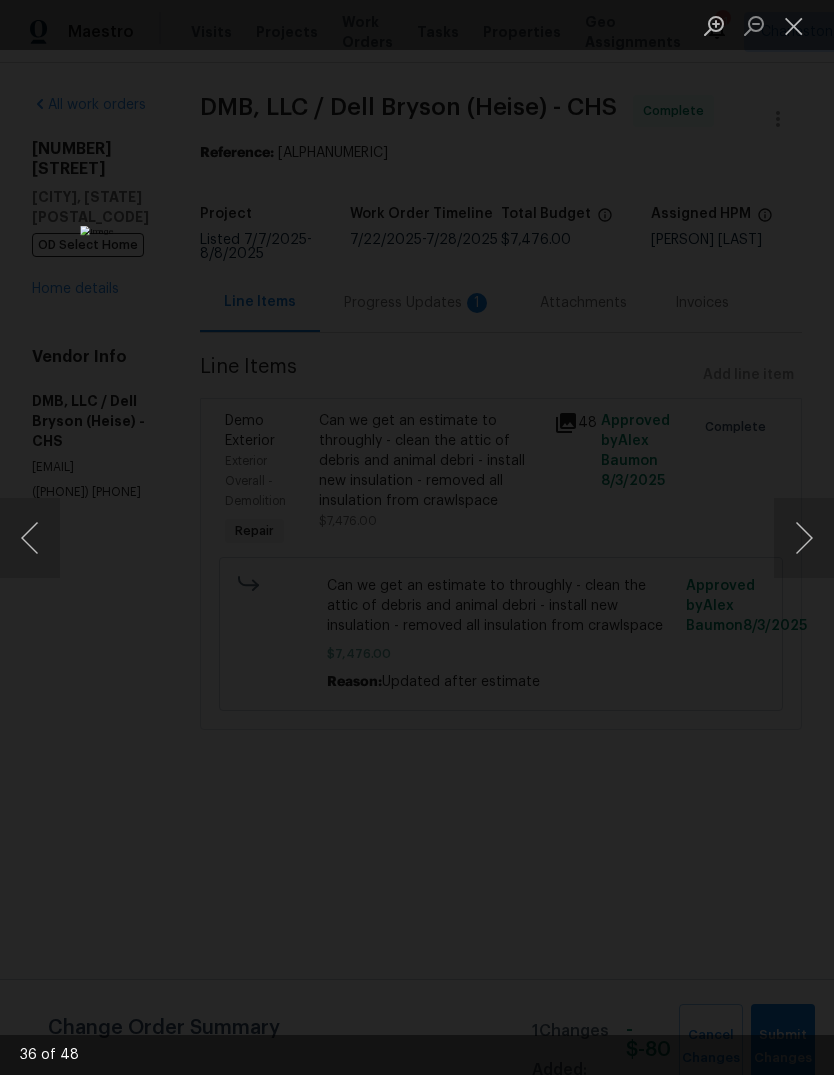 click at bounding box center (804, 538) 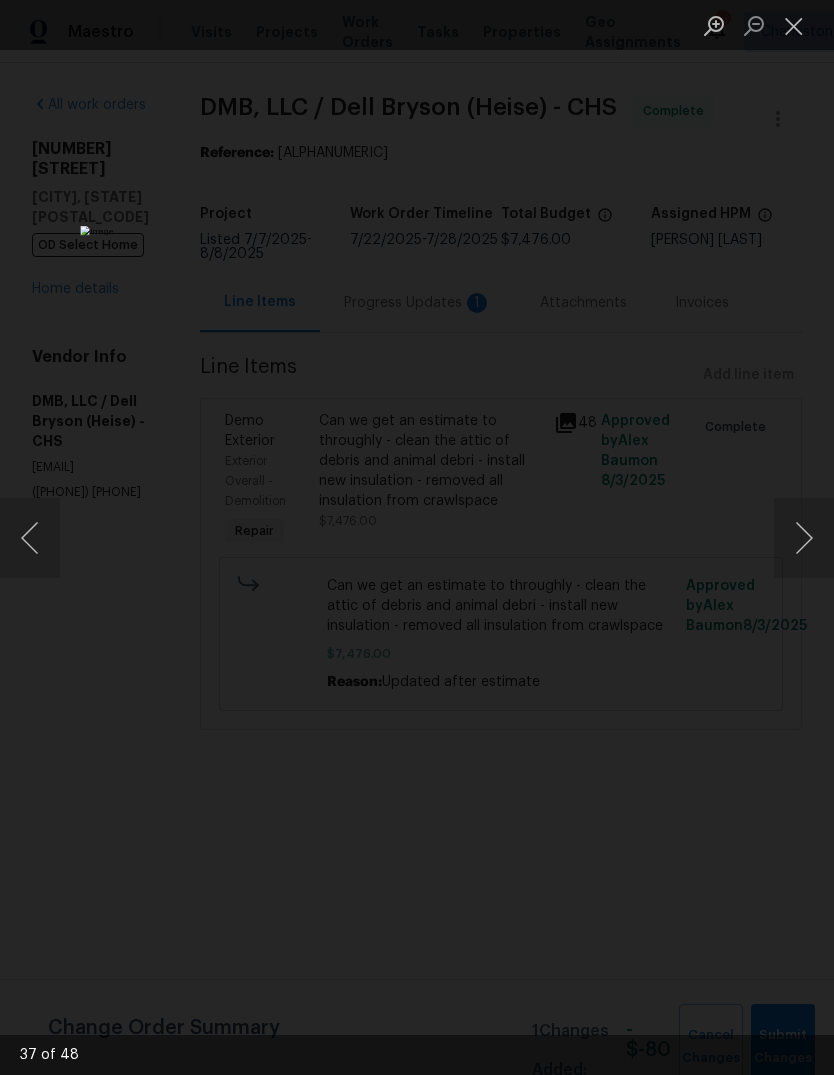 click at bounding box center [804, 538] 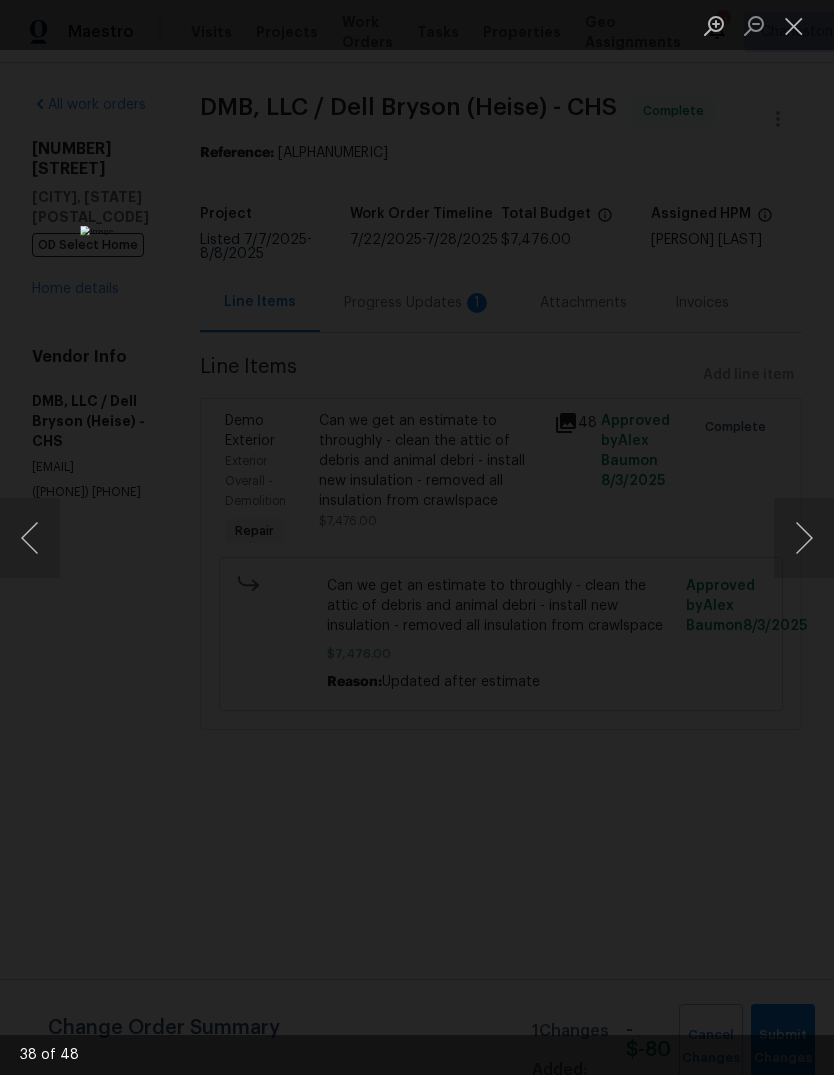 click at bounding box center (804, 538) 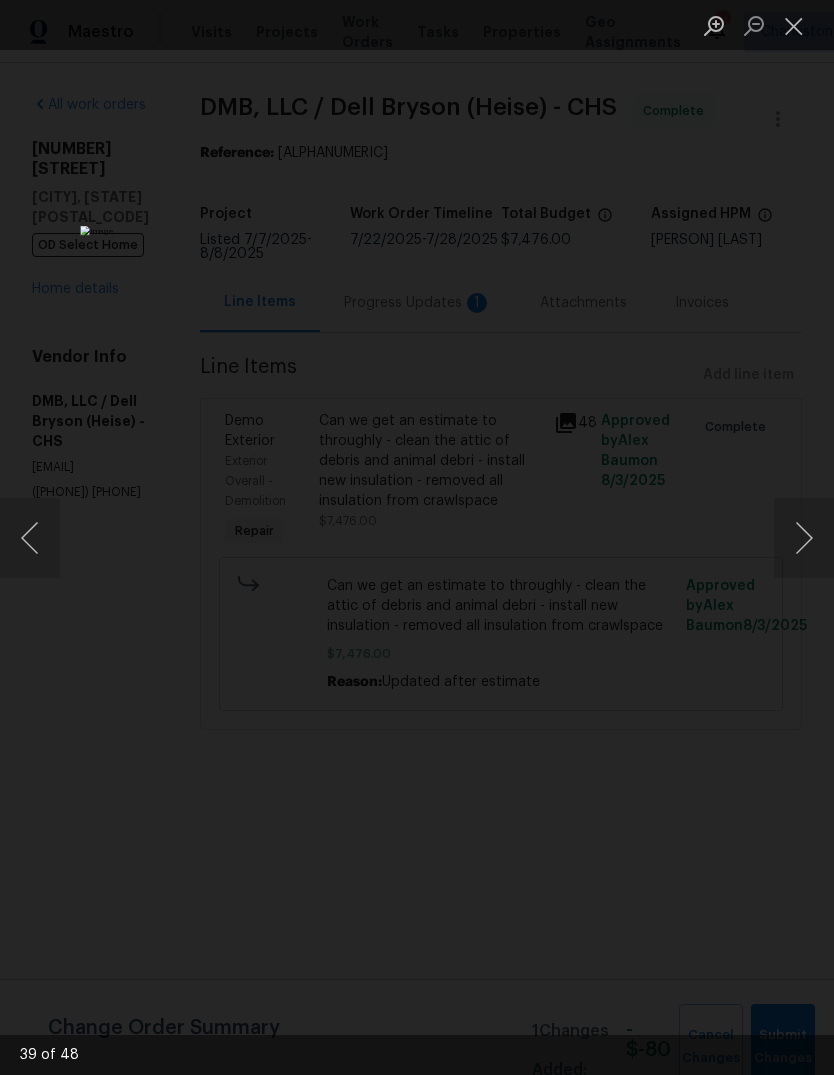 click at bounding box center [804, 538] 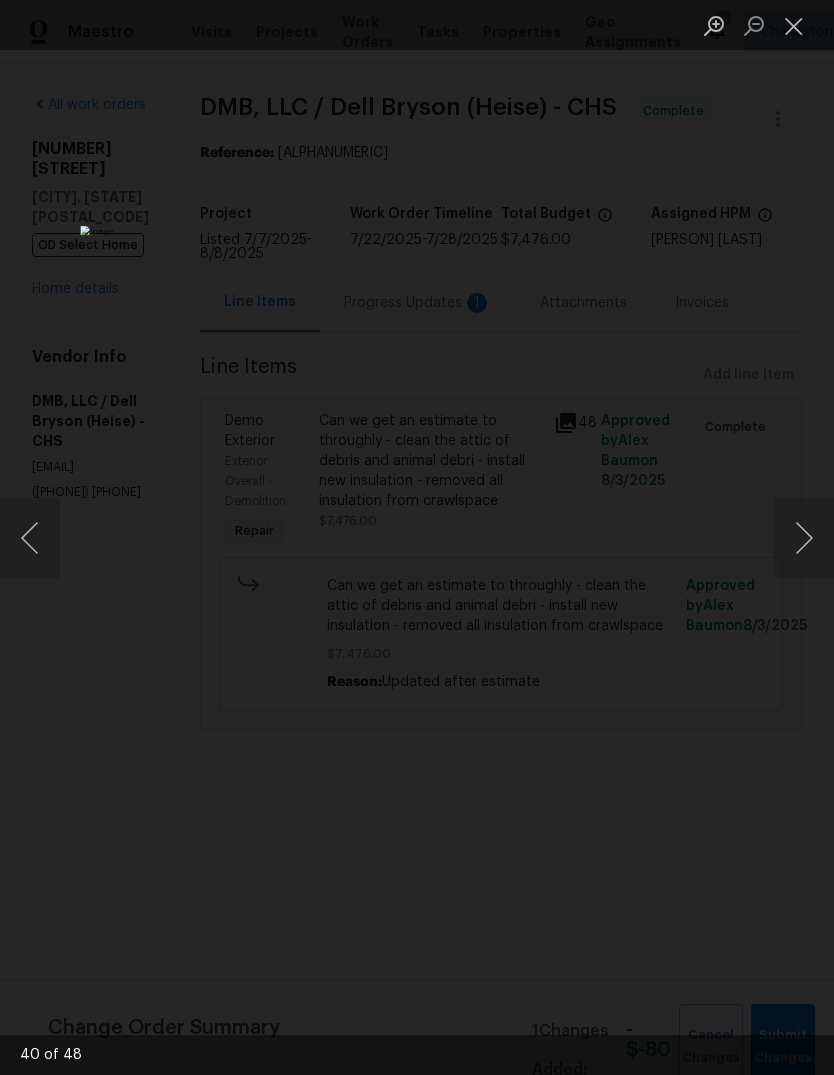 click at bounding box center (804, 538) 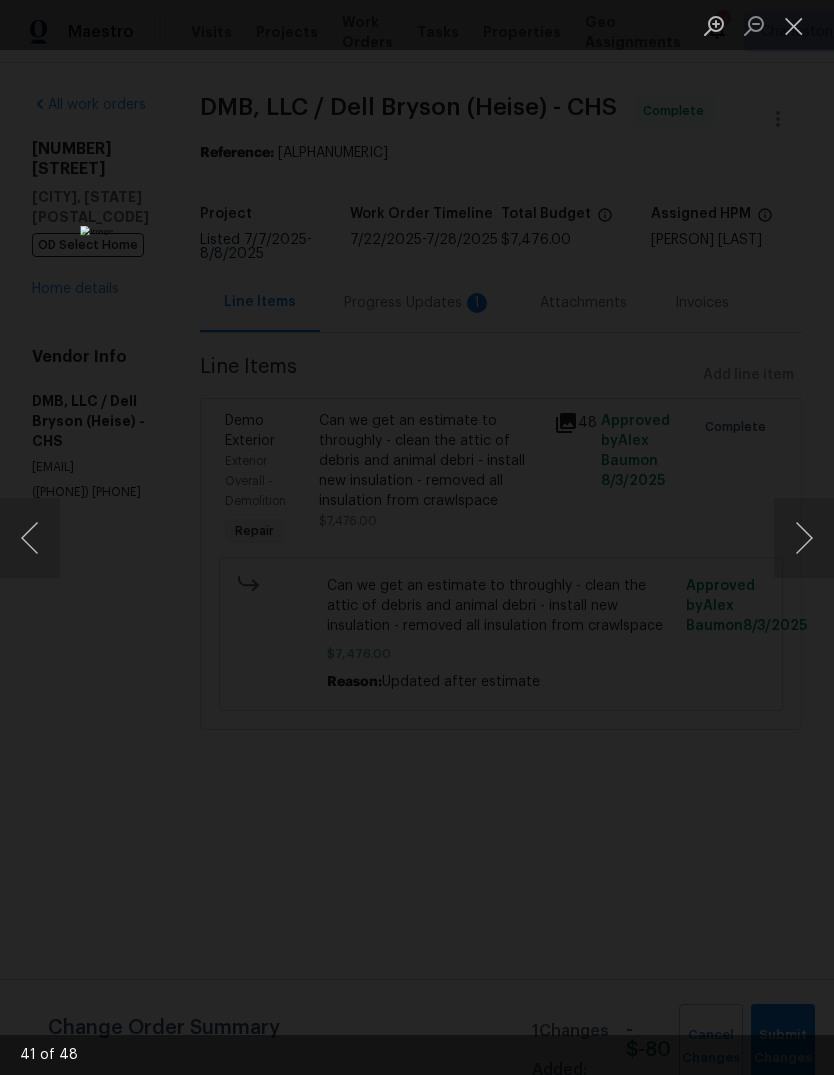 click at bounding box center [804, 538] 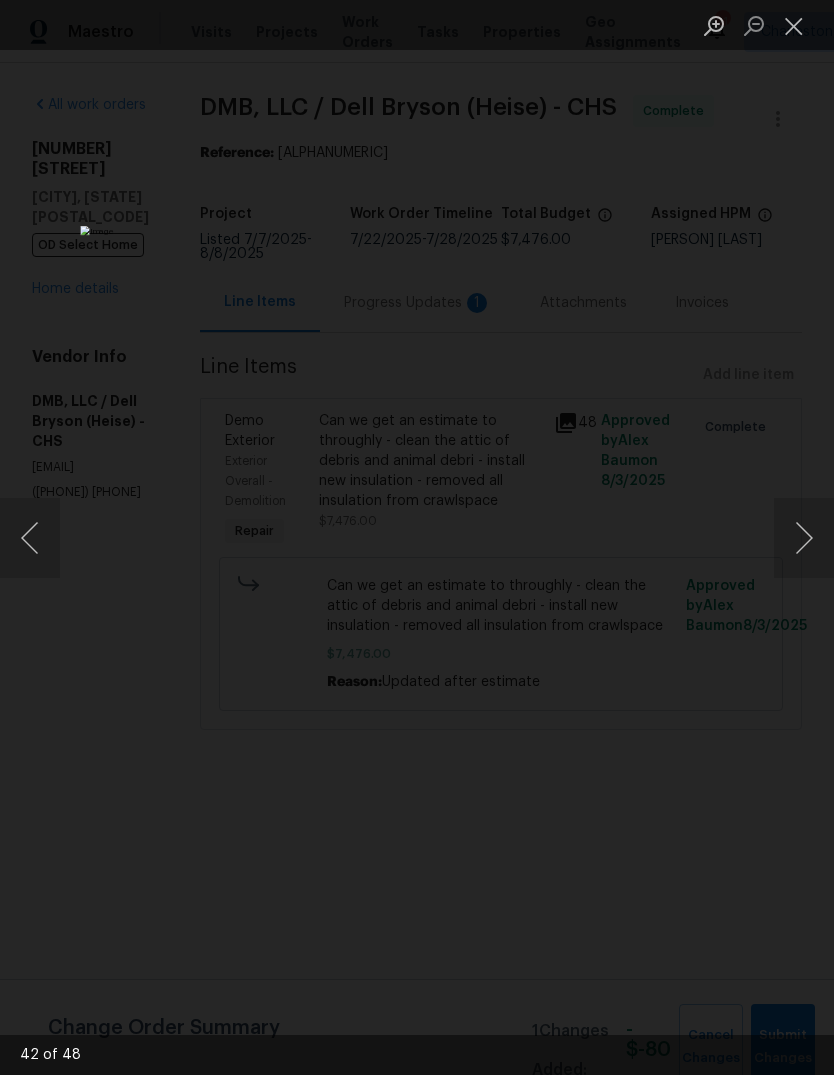 click at bounding box center [804, 538] 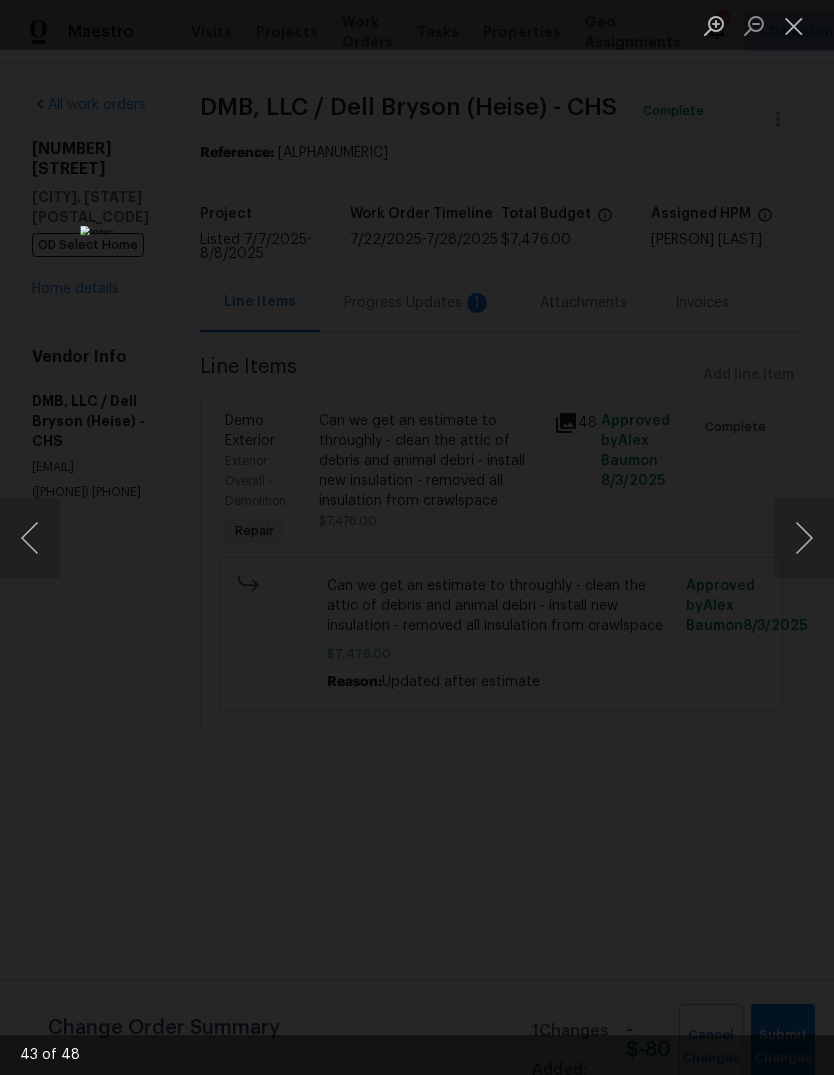 click at bounding box center (804, 538) 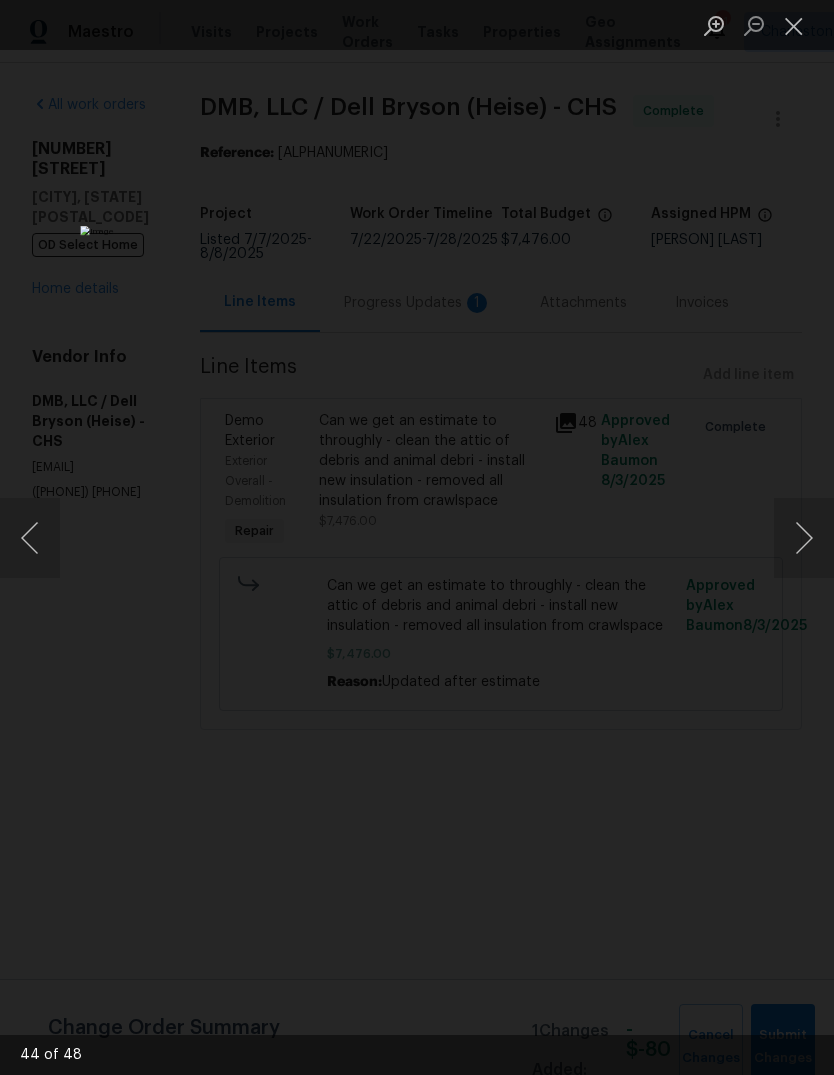 click at bounding box center (804, 538) 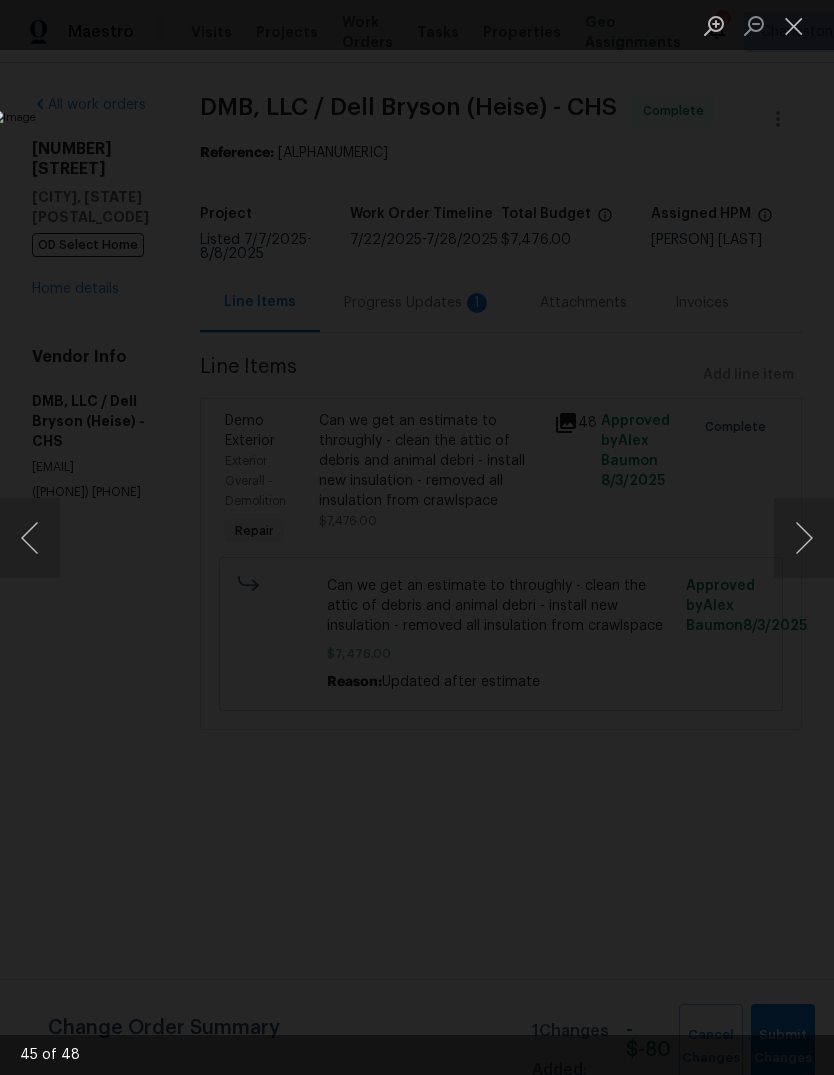 click at bounding box center (804, 538) 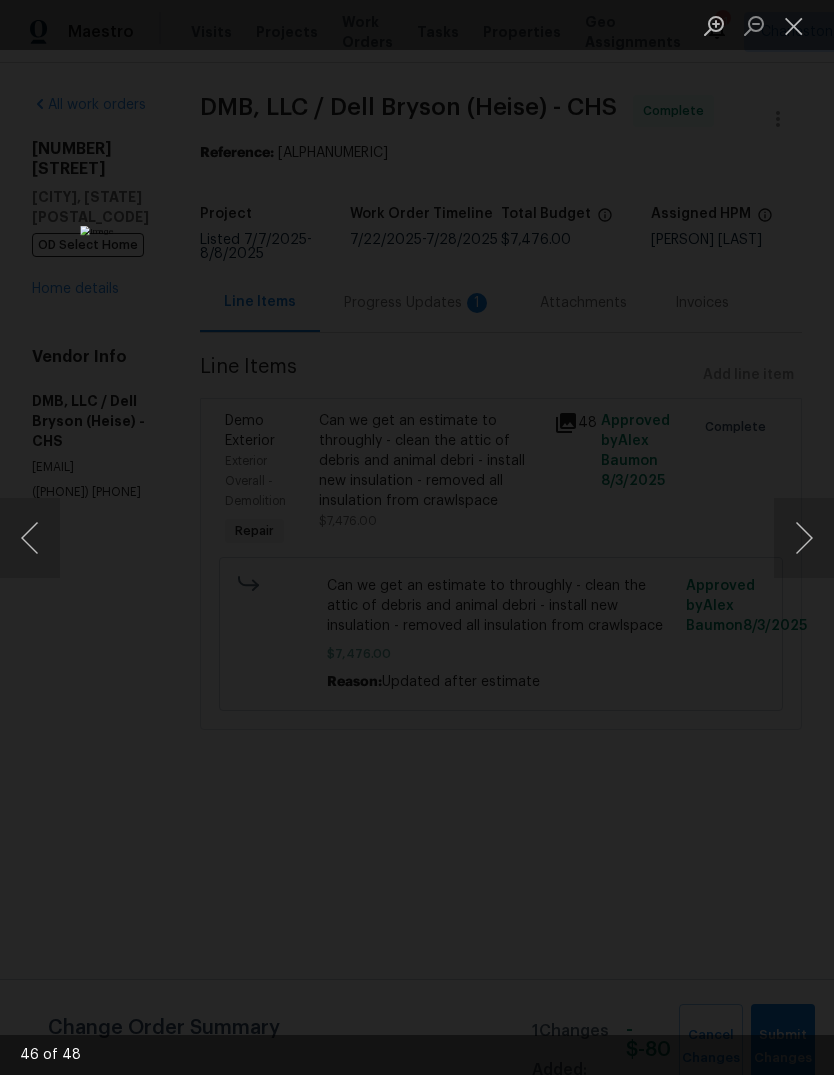 click at bounding box center [804, 538] 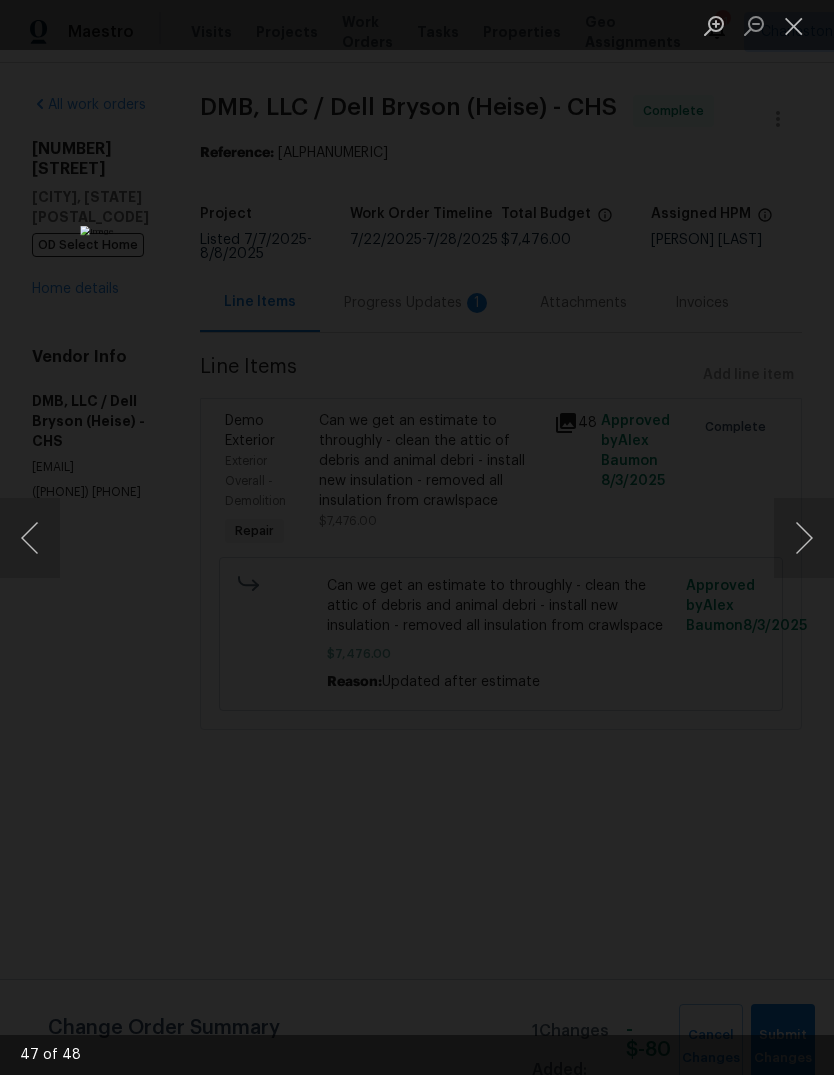 click at bounding box center [804, 538] 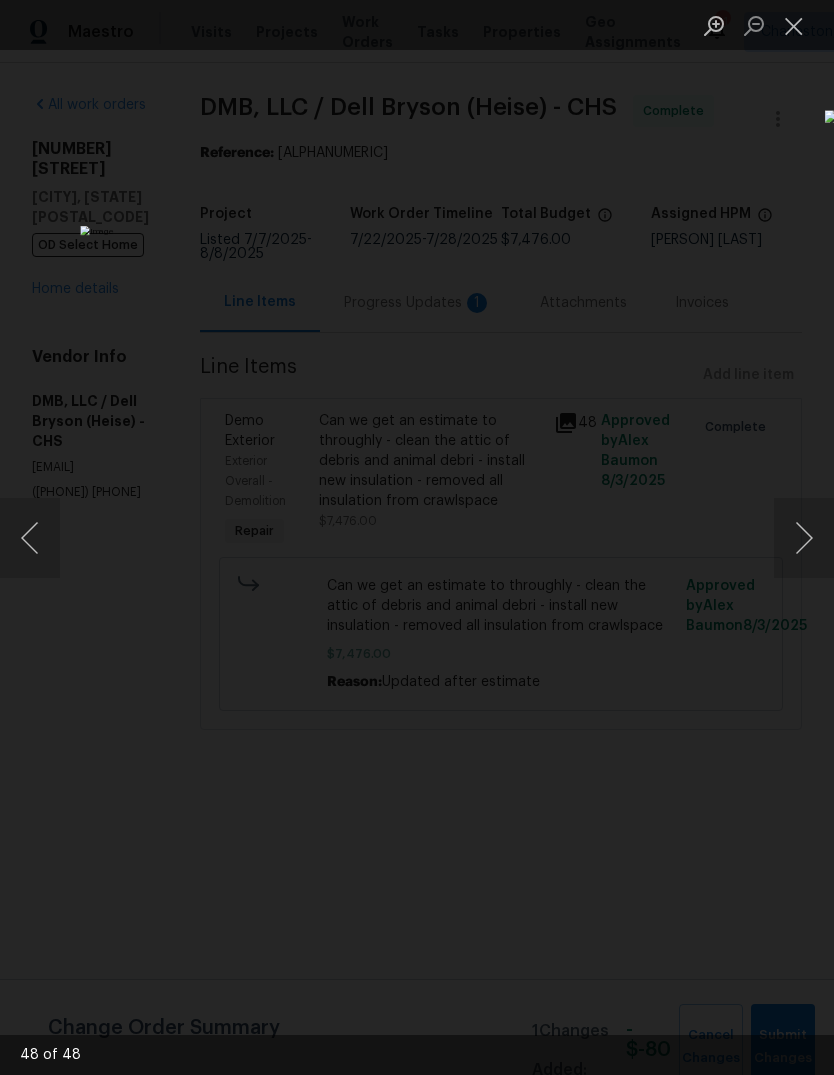 click at bounding box center [804, 538] 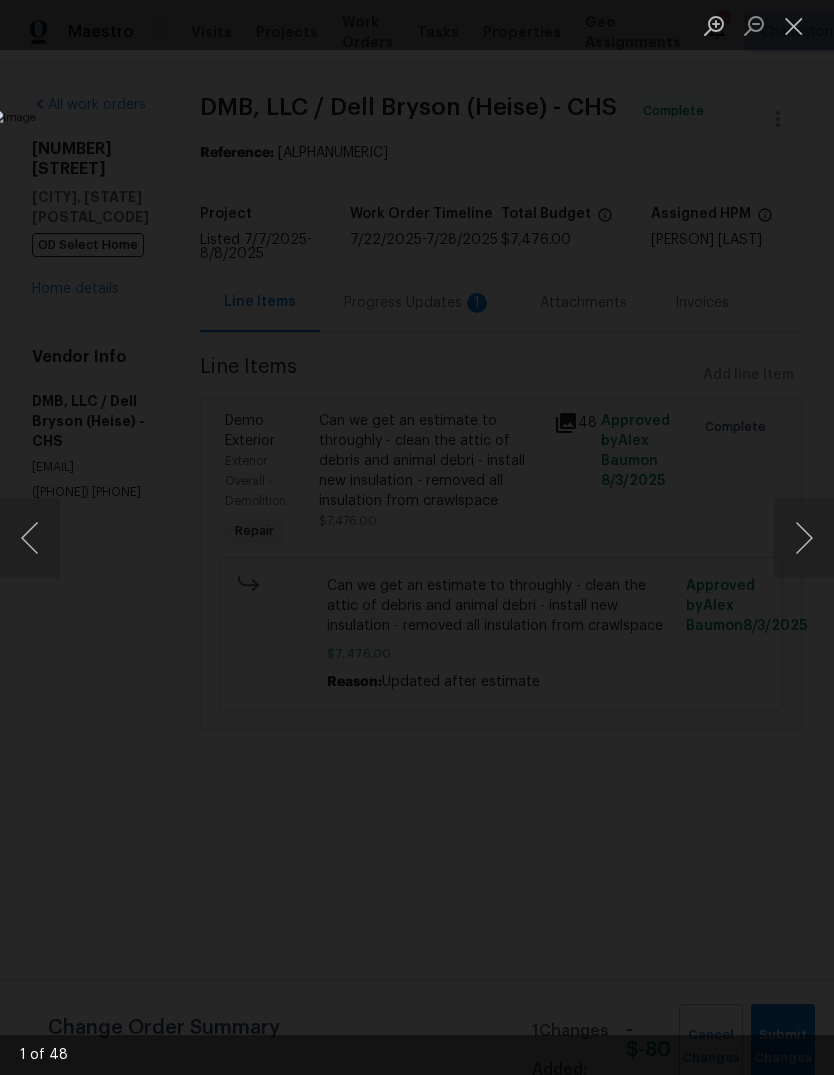 click at bounding box center (804, 538) 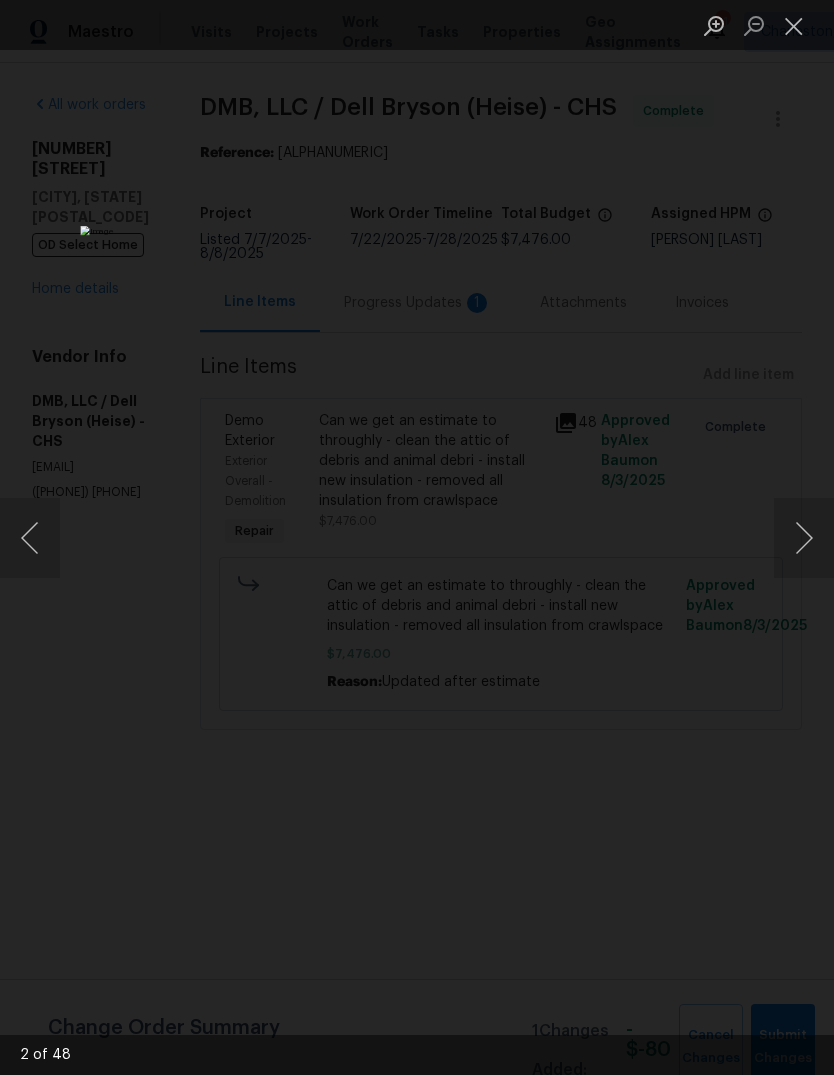 click at bounding box center (804, 538) 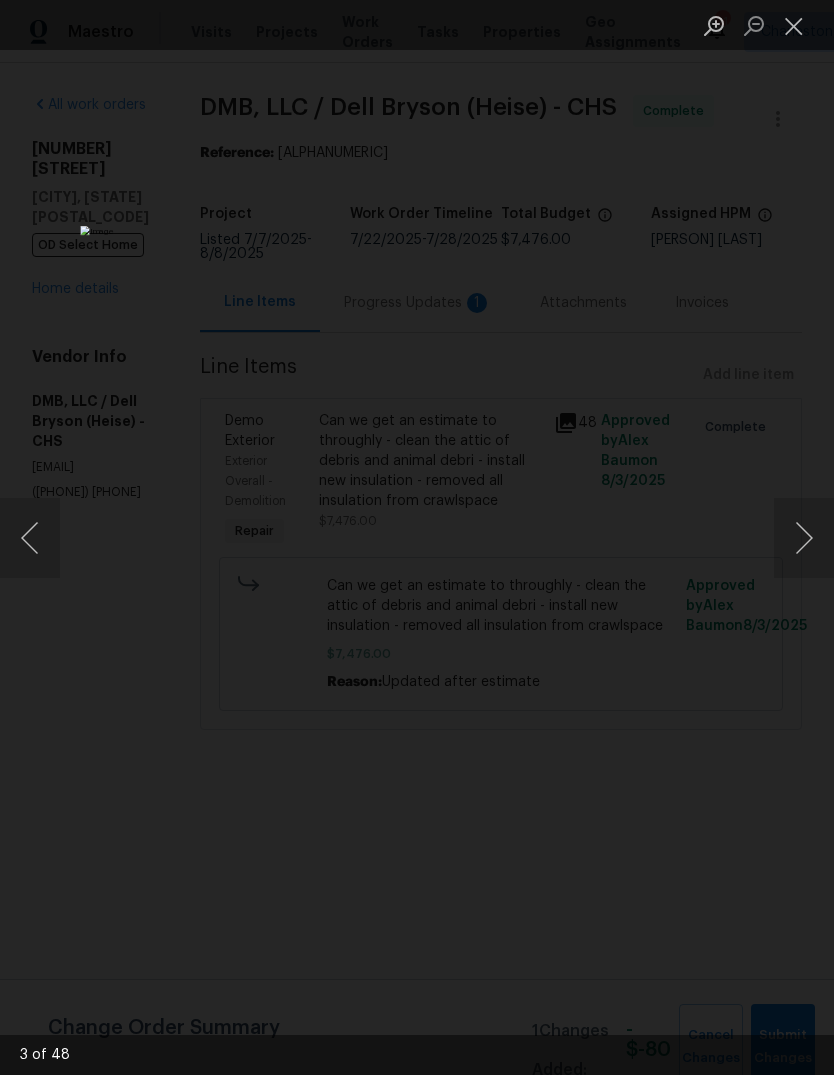 click at bounding box center [804, 538] 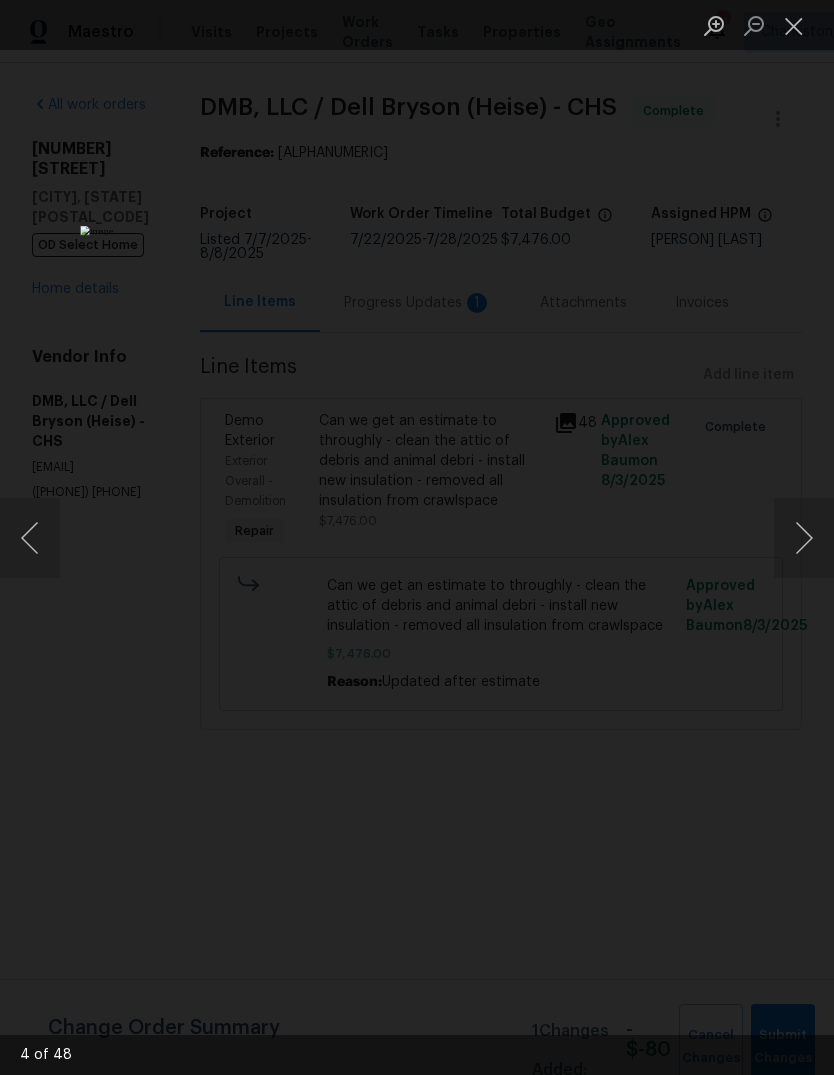 click at bounding box center [804, 538] 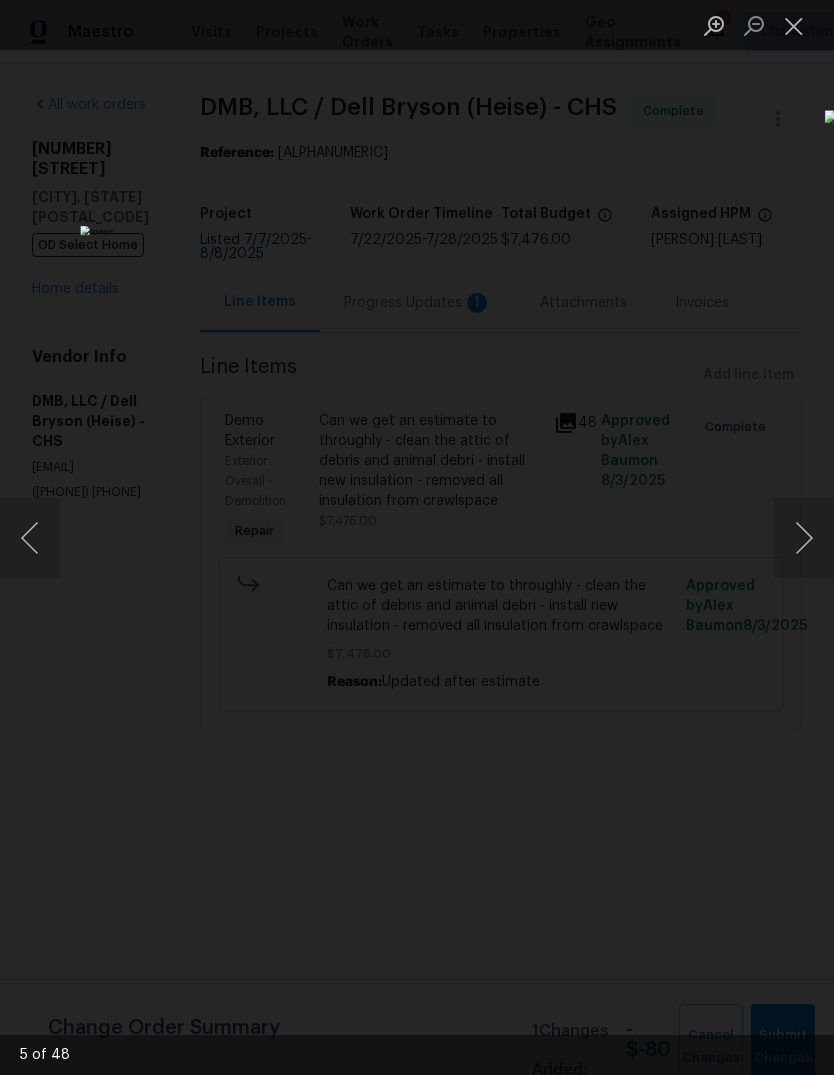 click at bounding box center [804, 538] 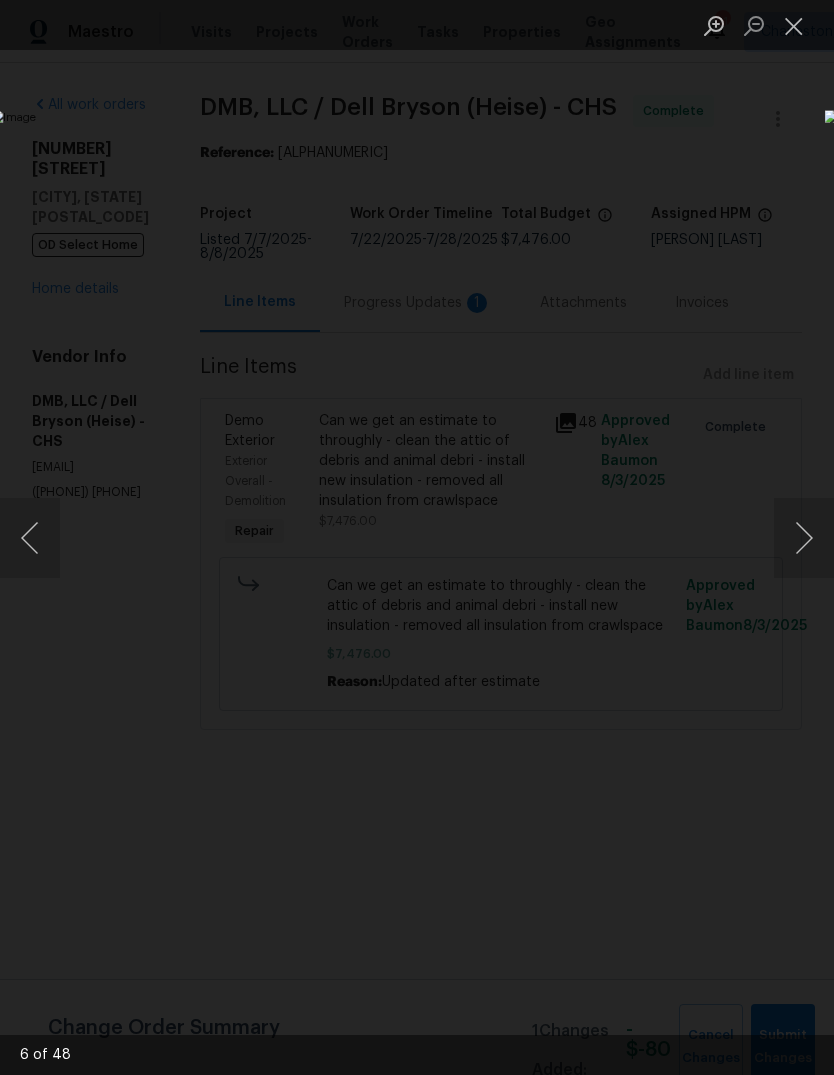 click at bounding box center [804, 538] 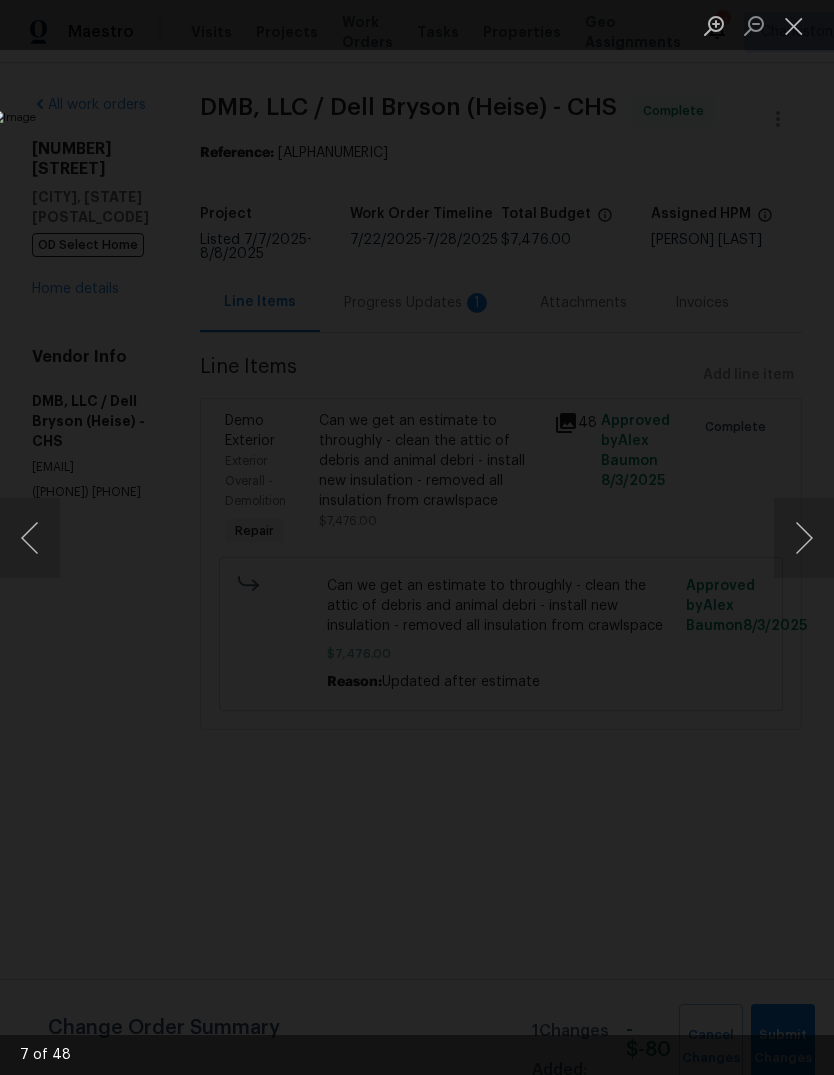 click at bounding box center [804, 538] 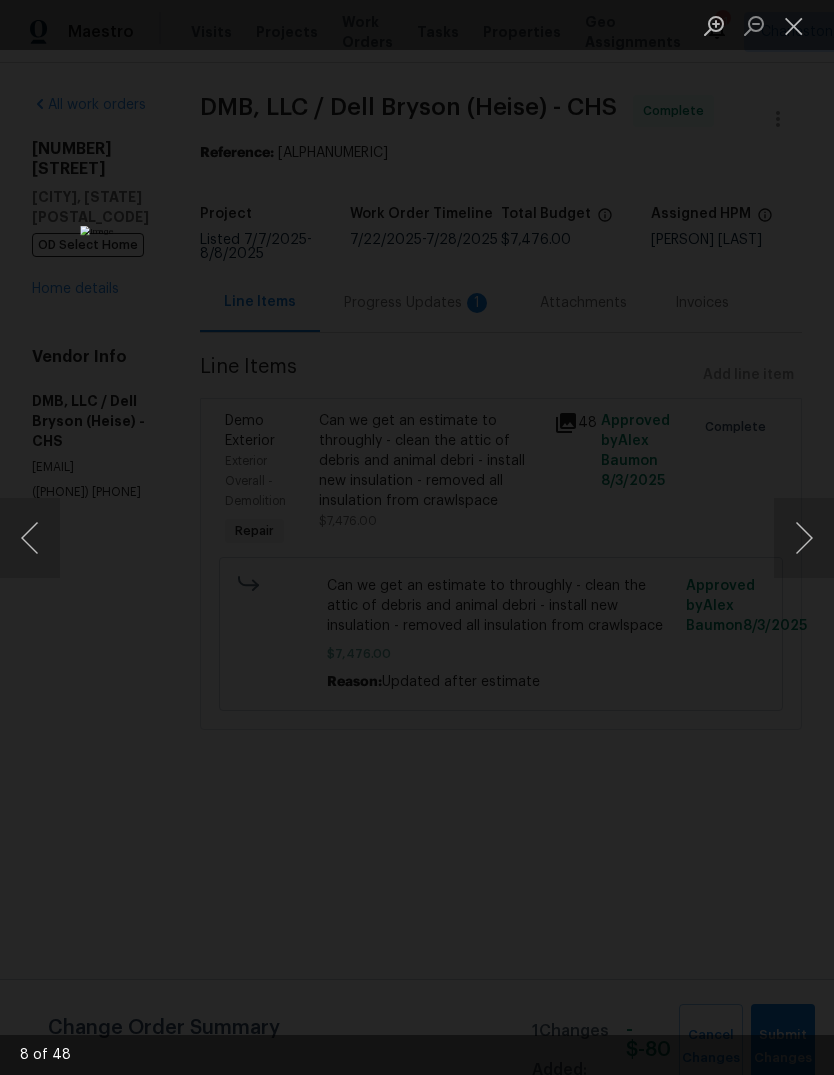click at bounding box center (804, 538) 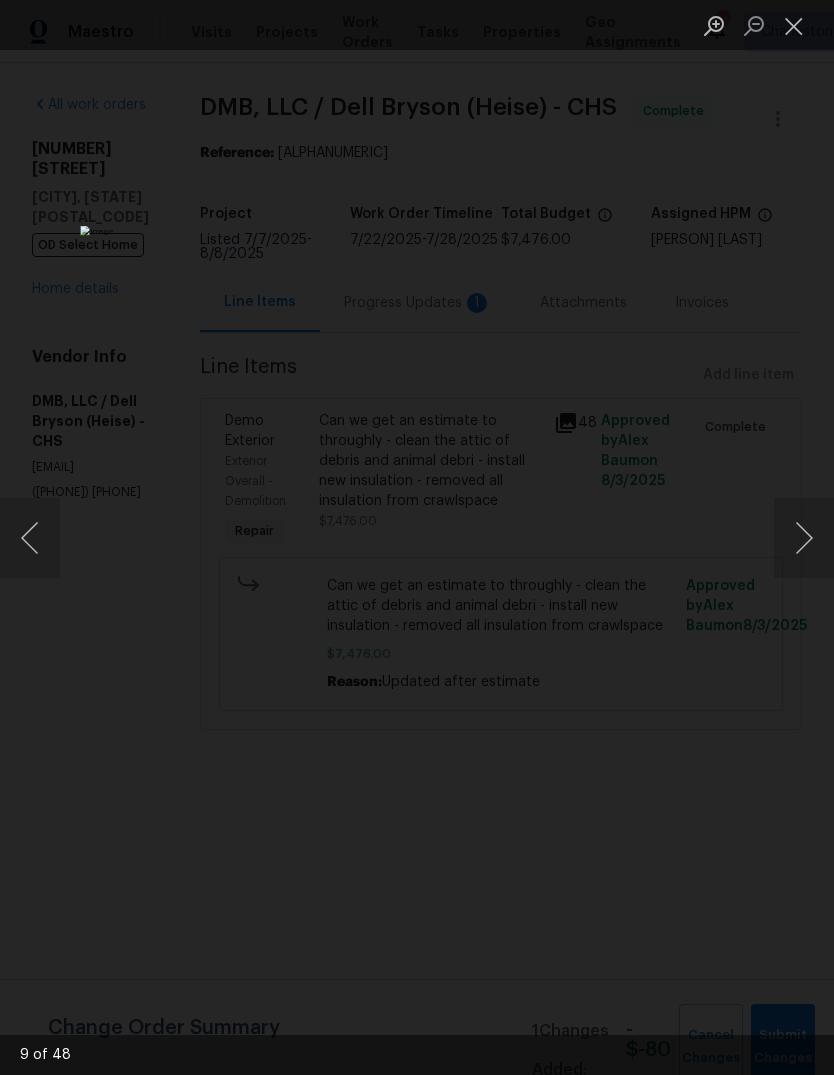 click at bounding box center (804, 538) 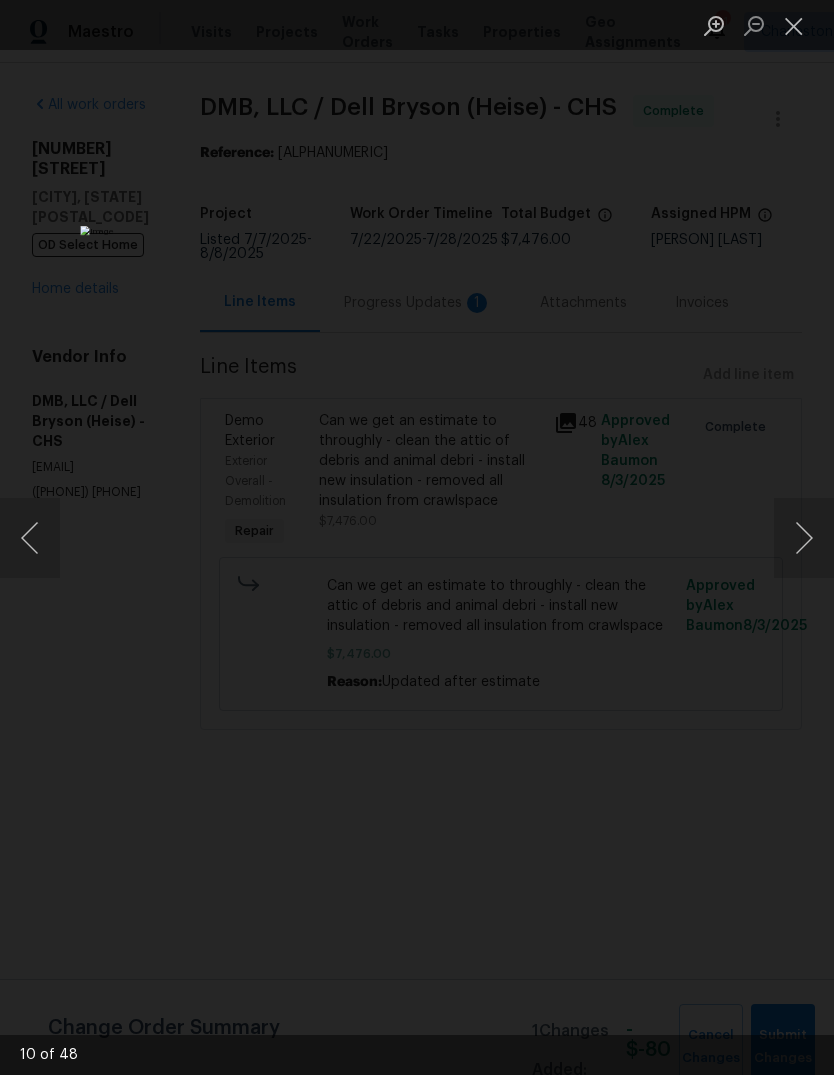 click at bounding box center [804, 538] 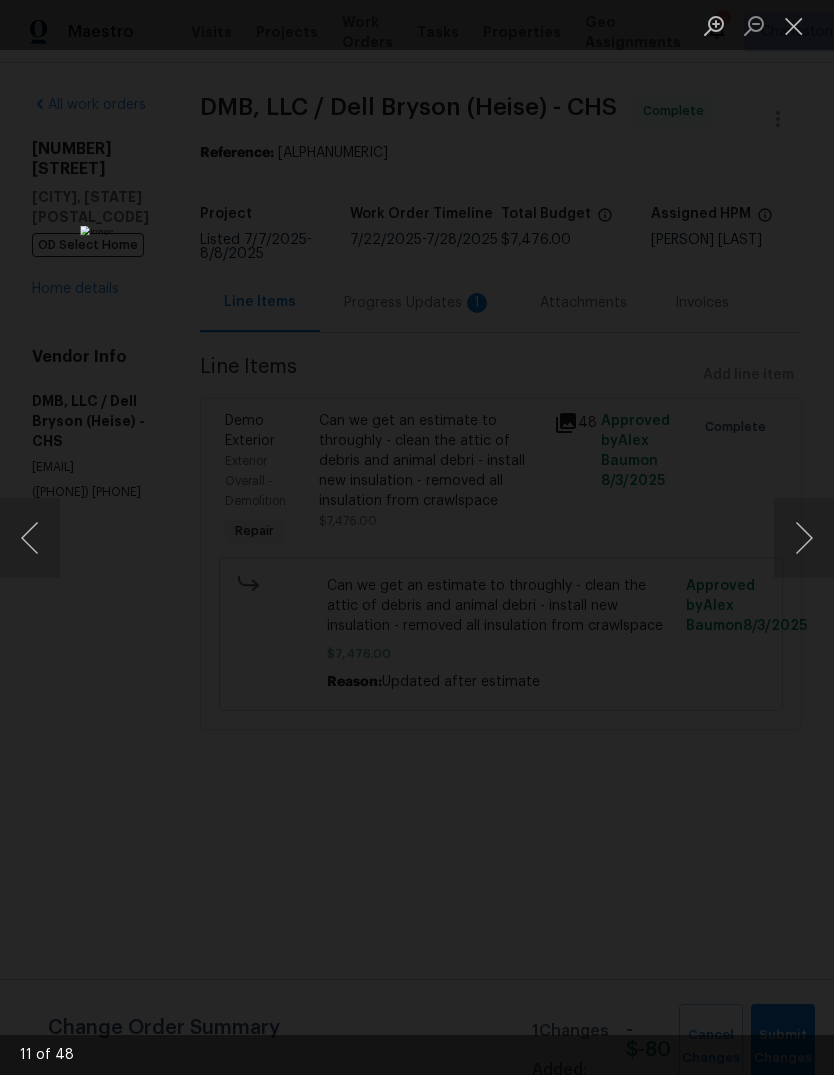 click at bounding box center (804, 538) 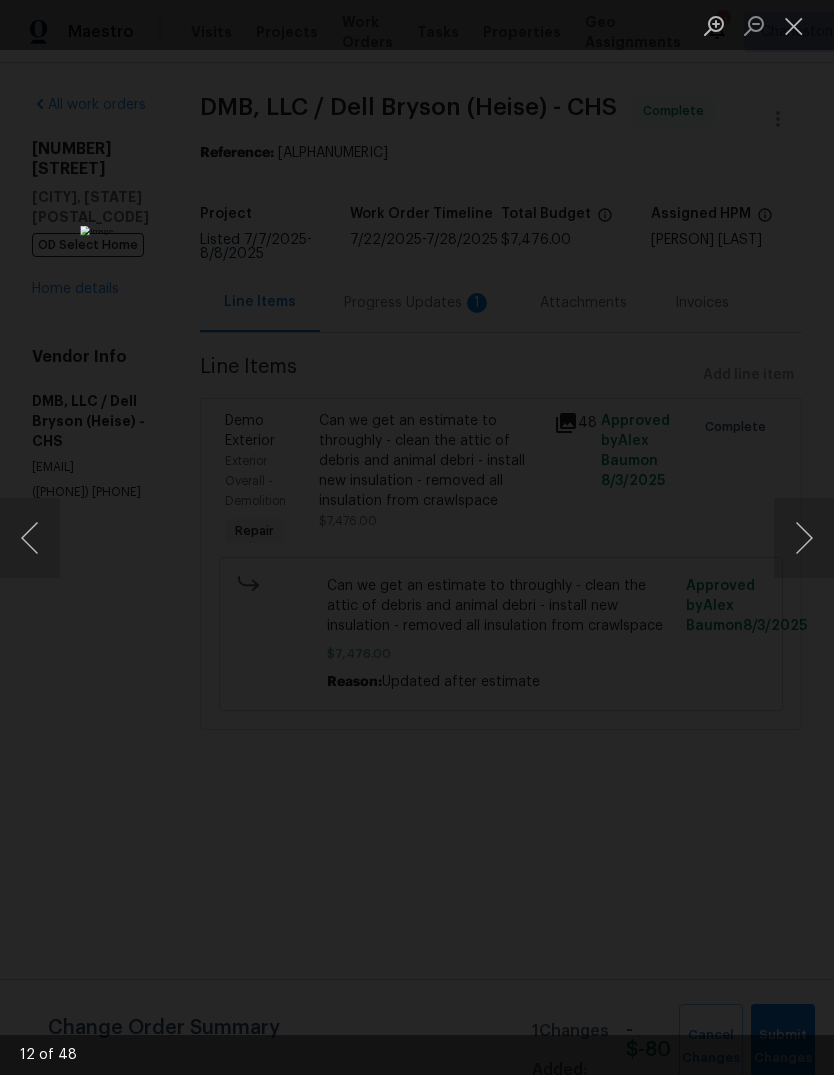 click at bounding box center (804, 538) 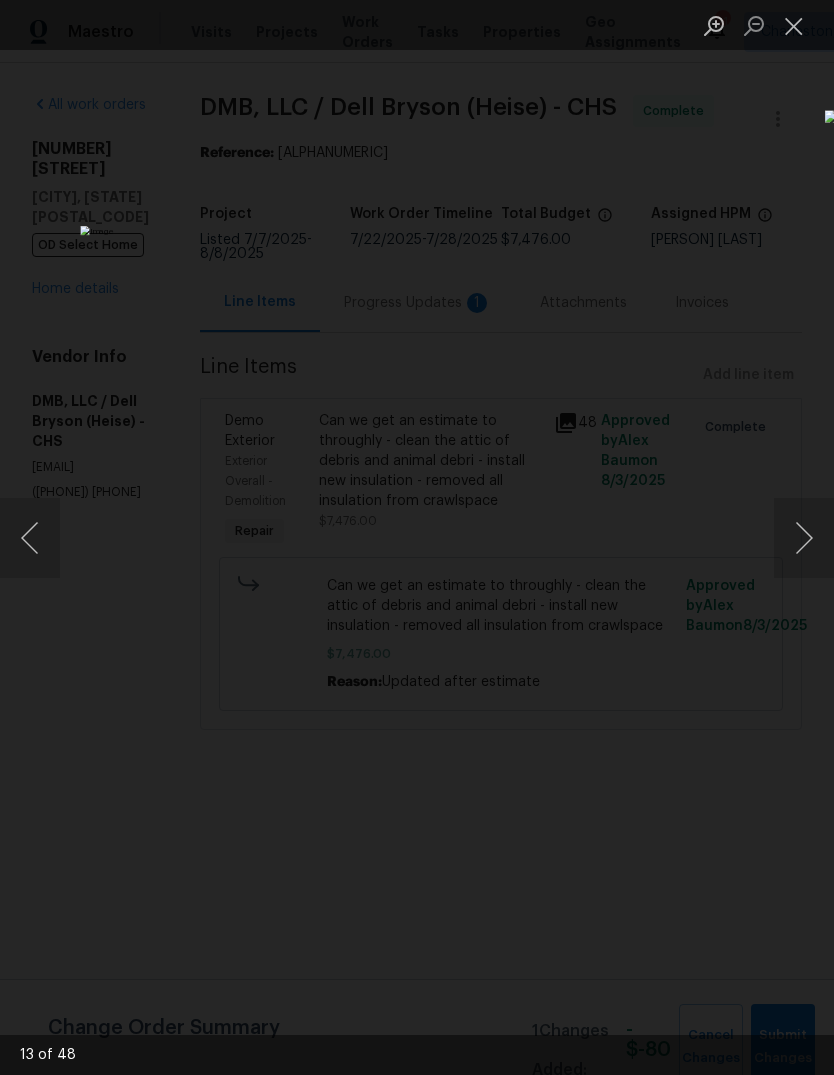 click at bounding box center [804, 538] 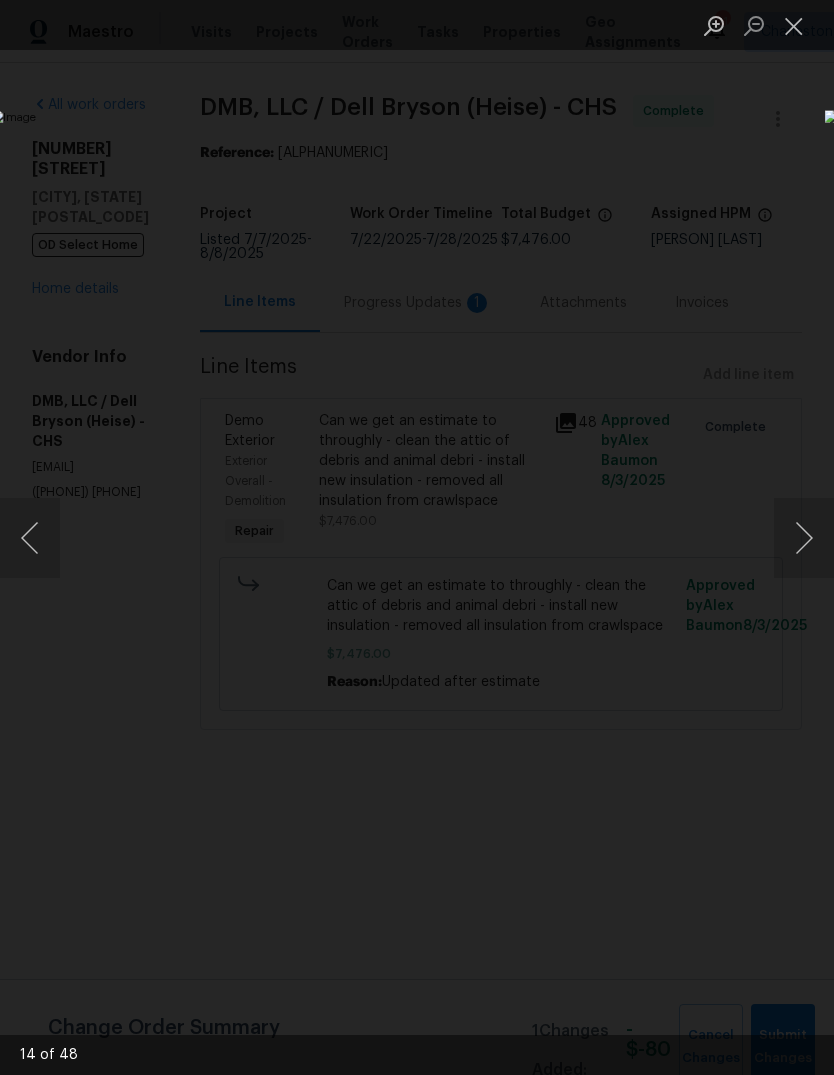 click at bounding box center [804, 538] 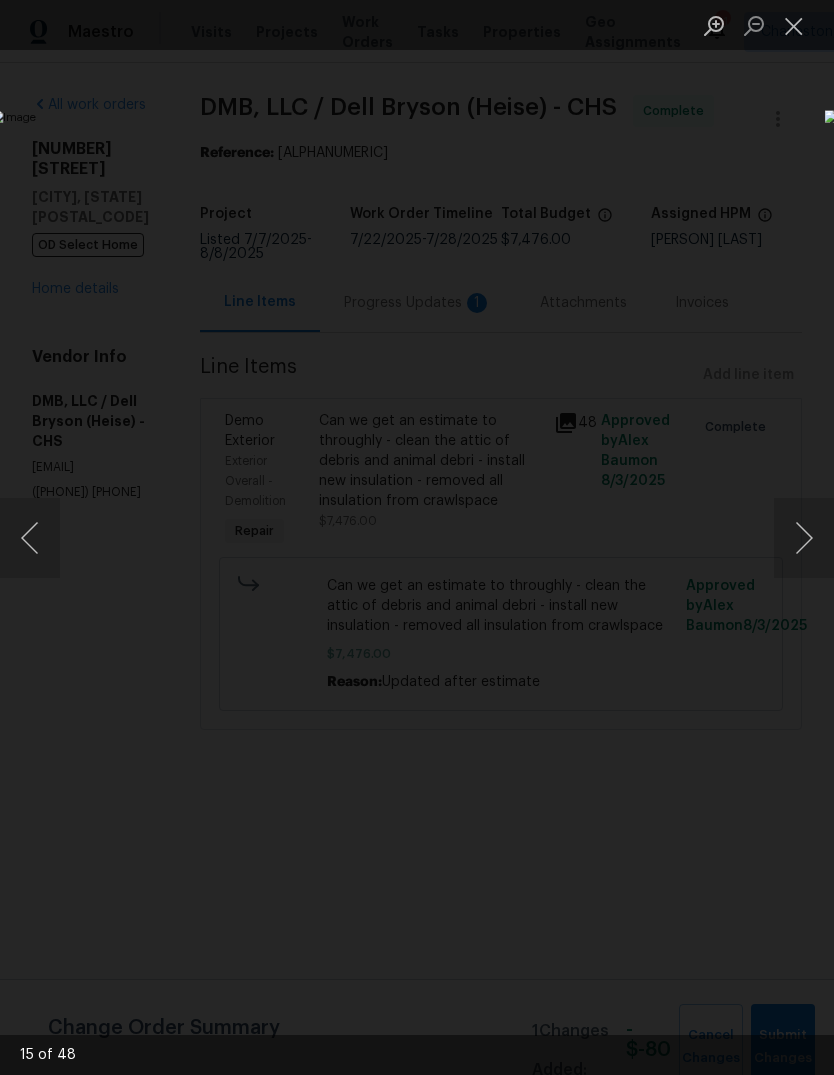 click at bounding box center [804, 538] 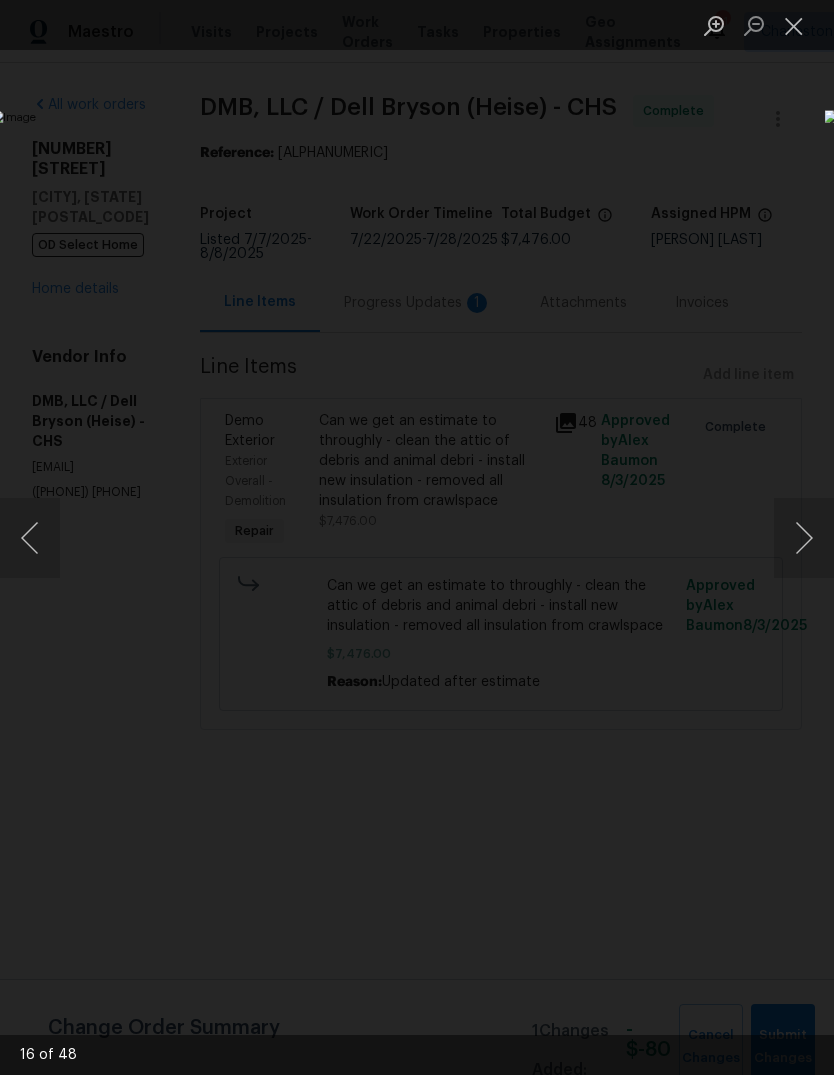click at bounding box center [804, 538] 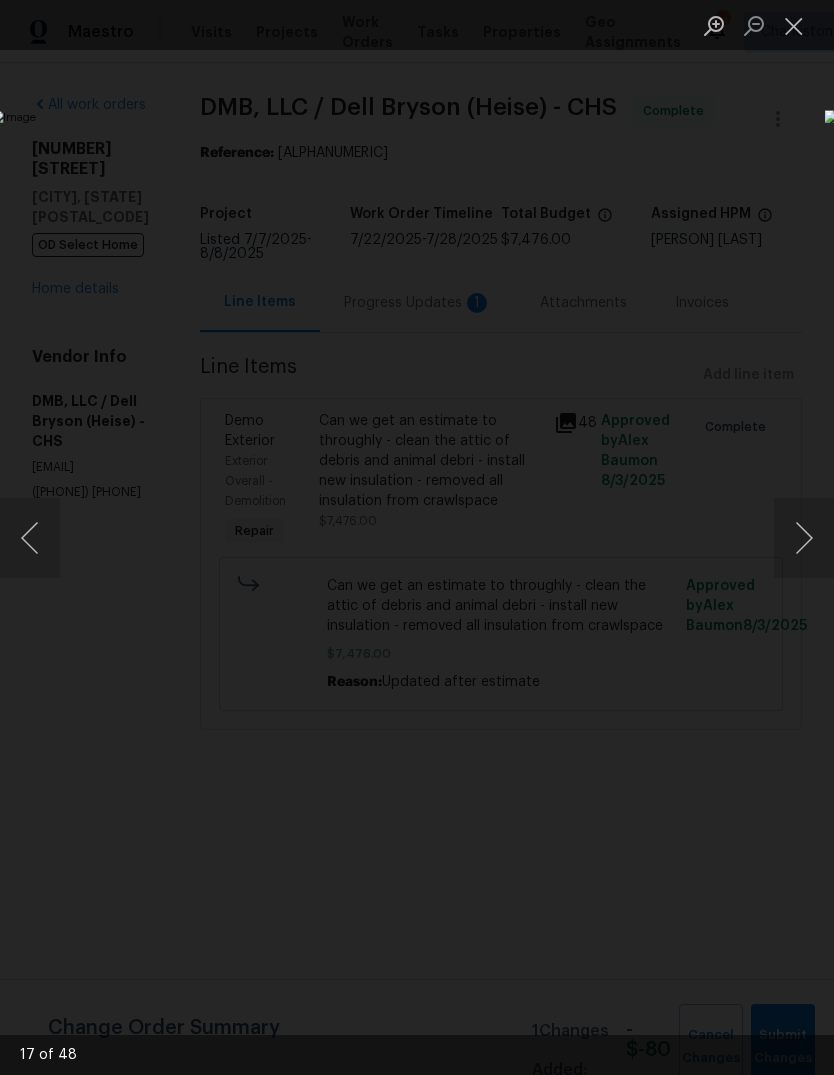click at bounding box center (804, 538) 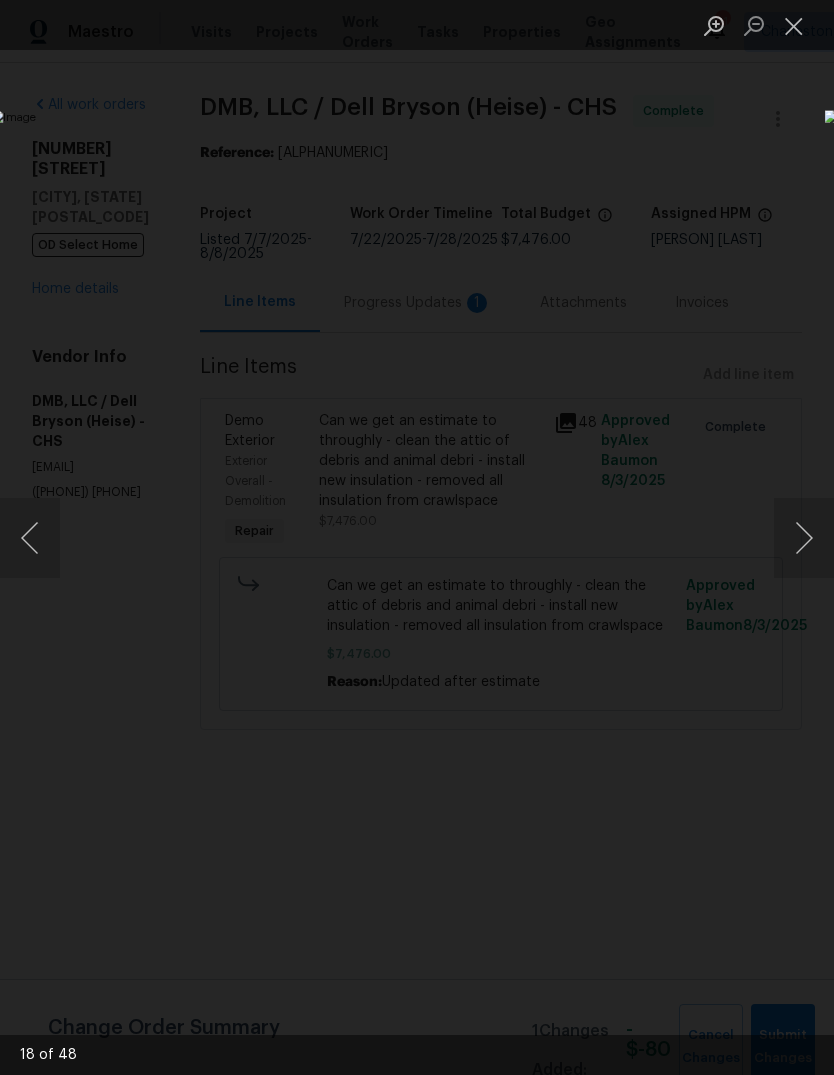 click at bounding box center (804, 538) 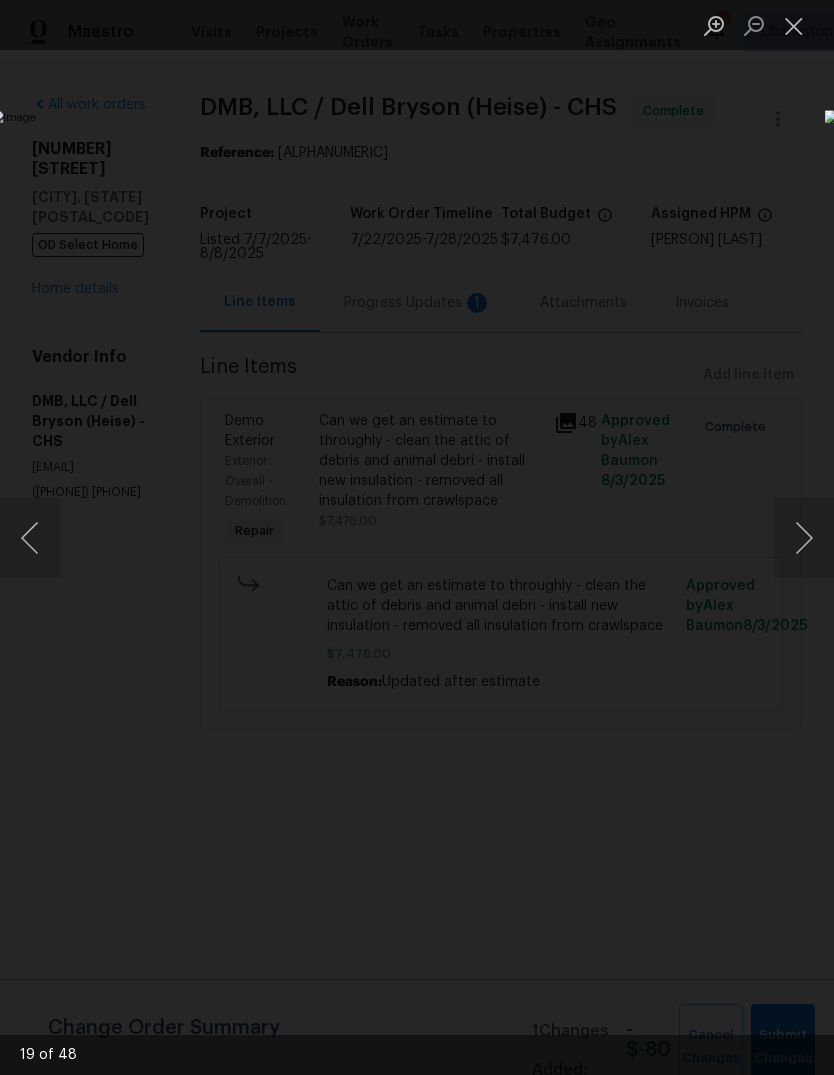 click at bounding box center [804, 538] 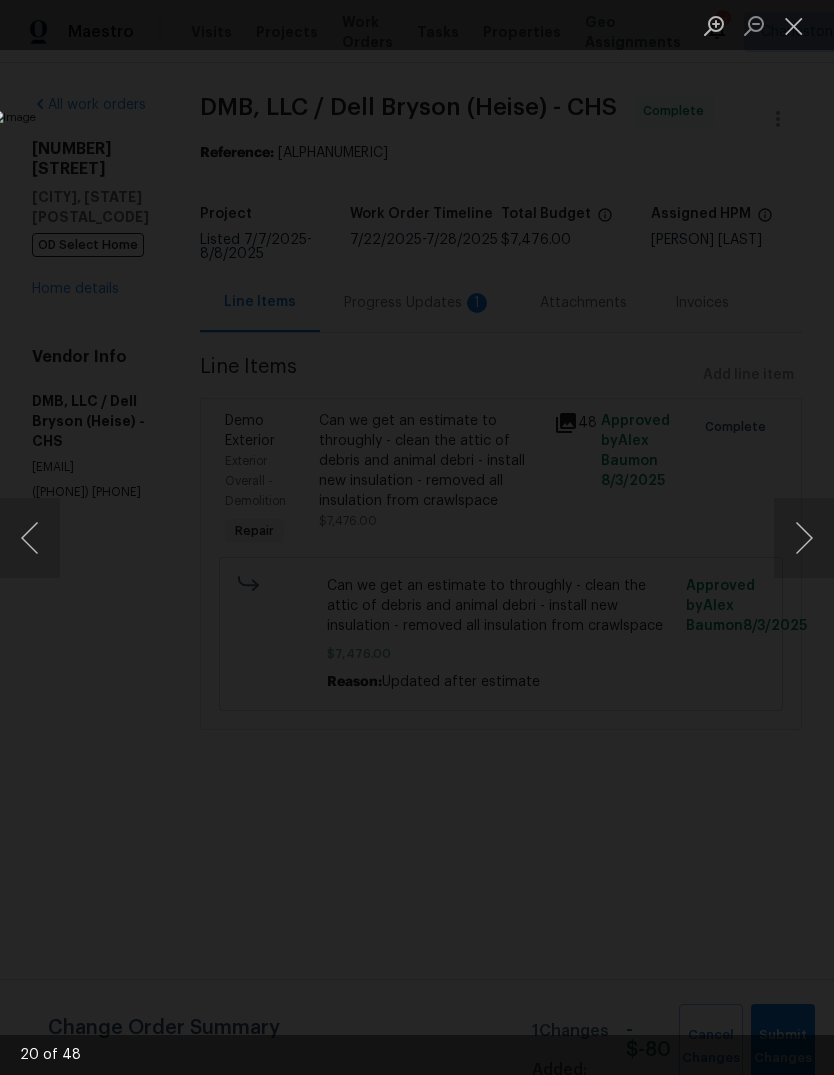 click at bounding box center (804, 538) 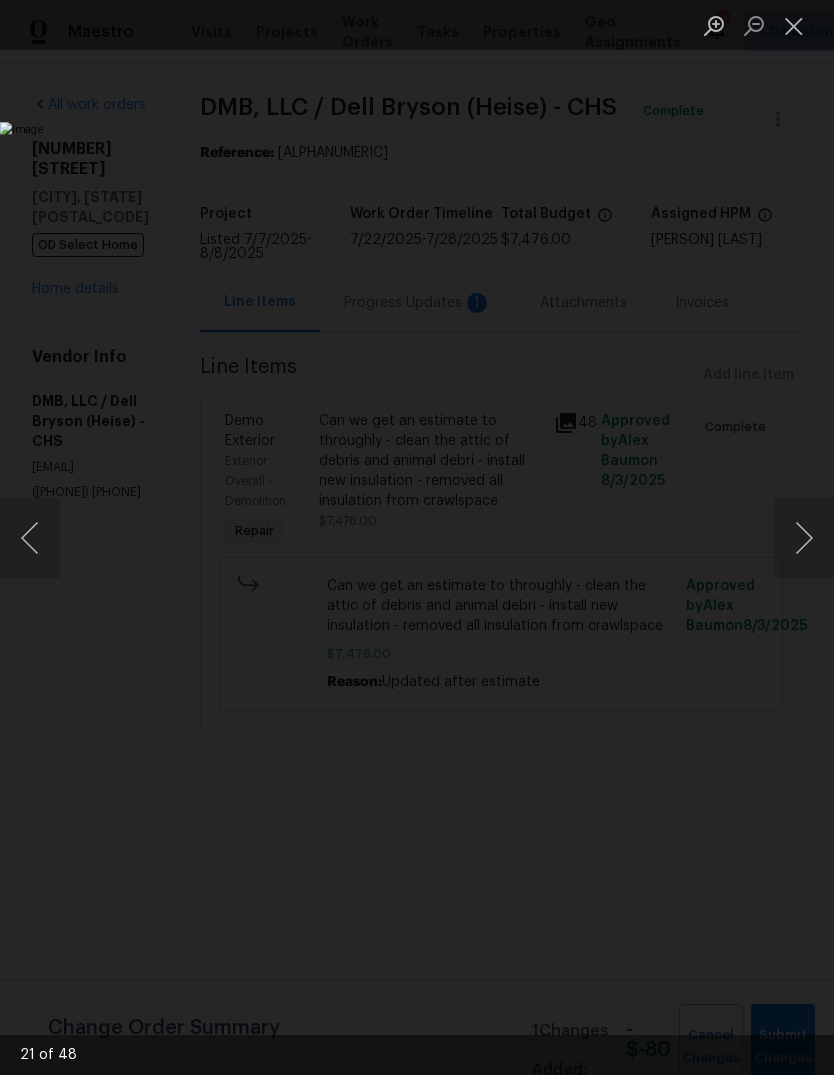 click at bounding box center [322, 537] 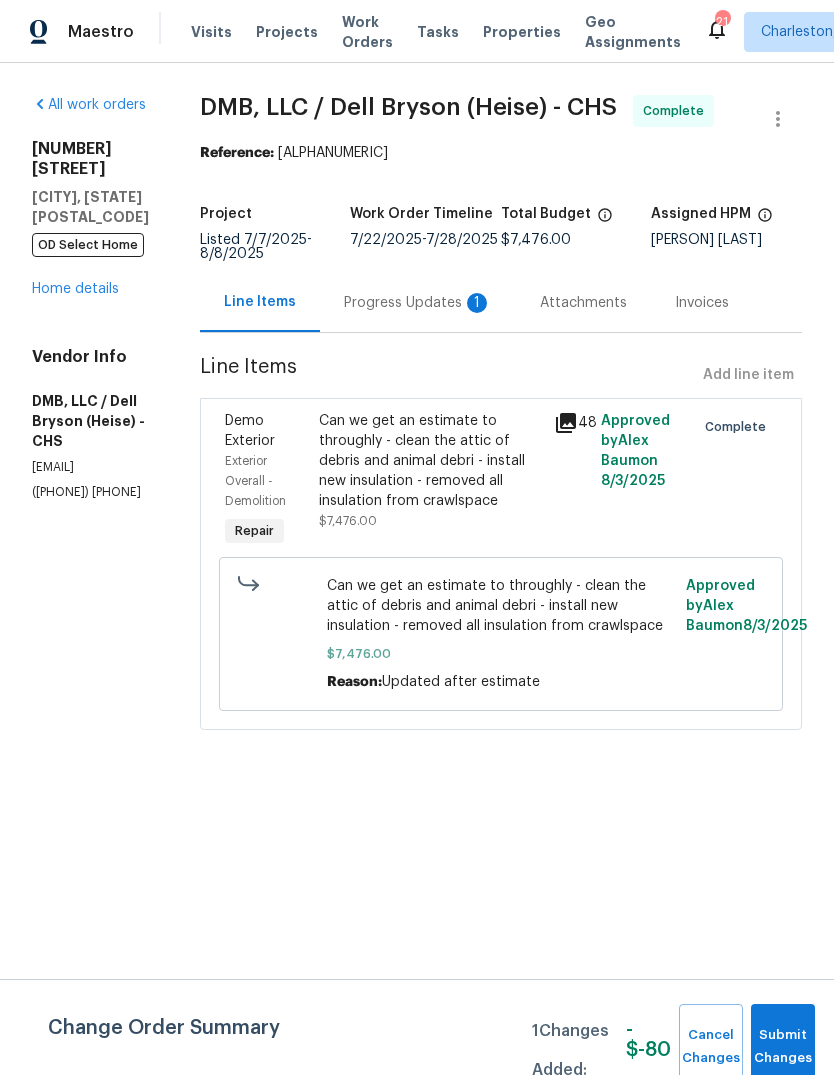 click on "Progress Updates 1" at bounding box center (418, 303) 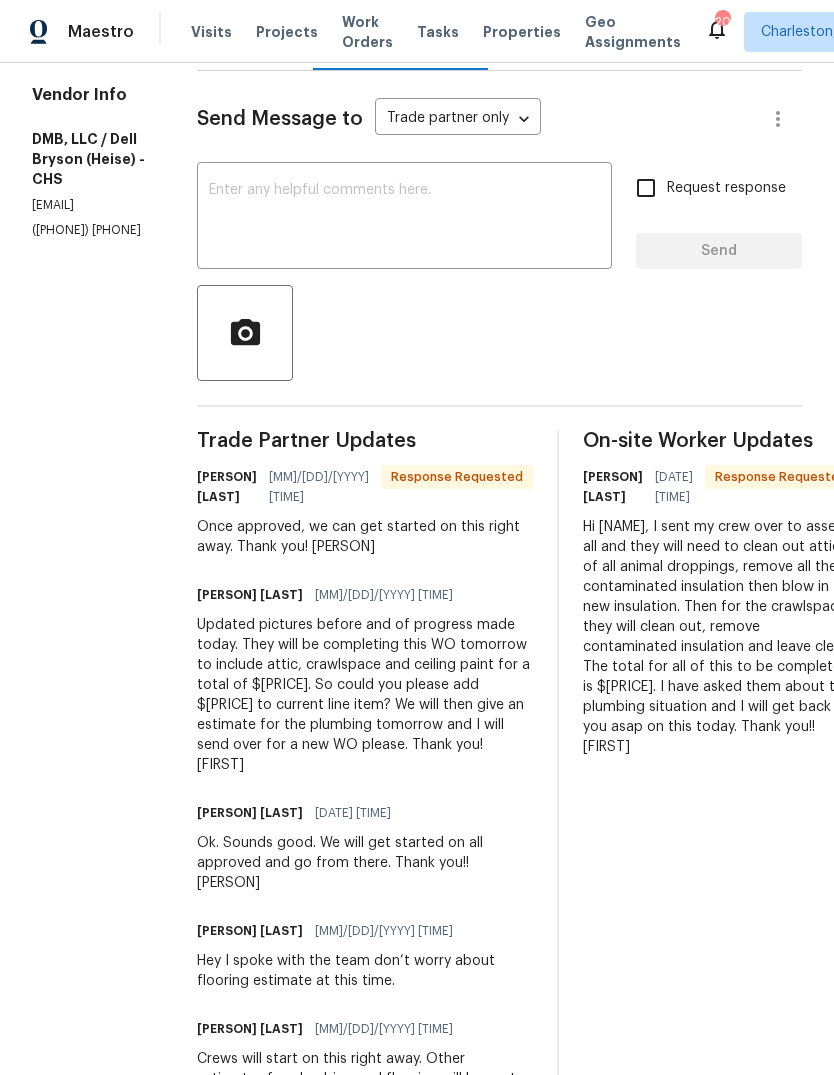 scroll, scrollTop: 277, scrollLeft: 0, axis: vertical 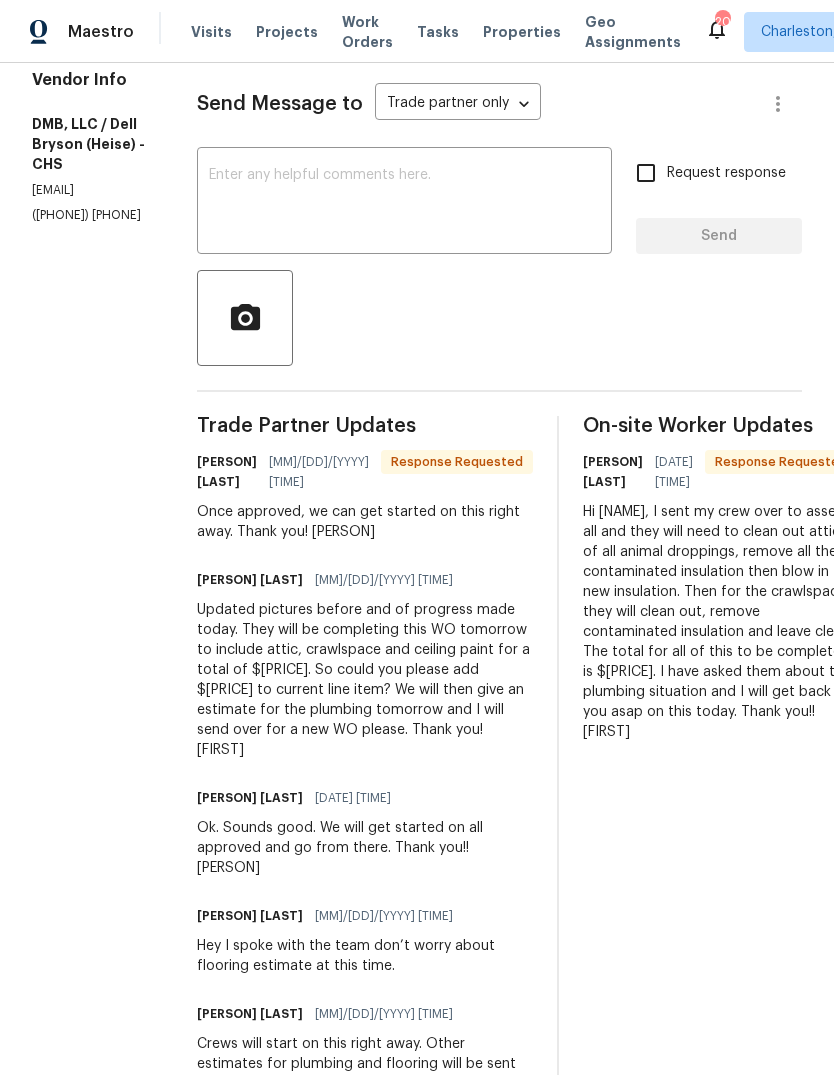 click at bounding box center (404, 203) 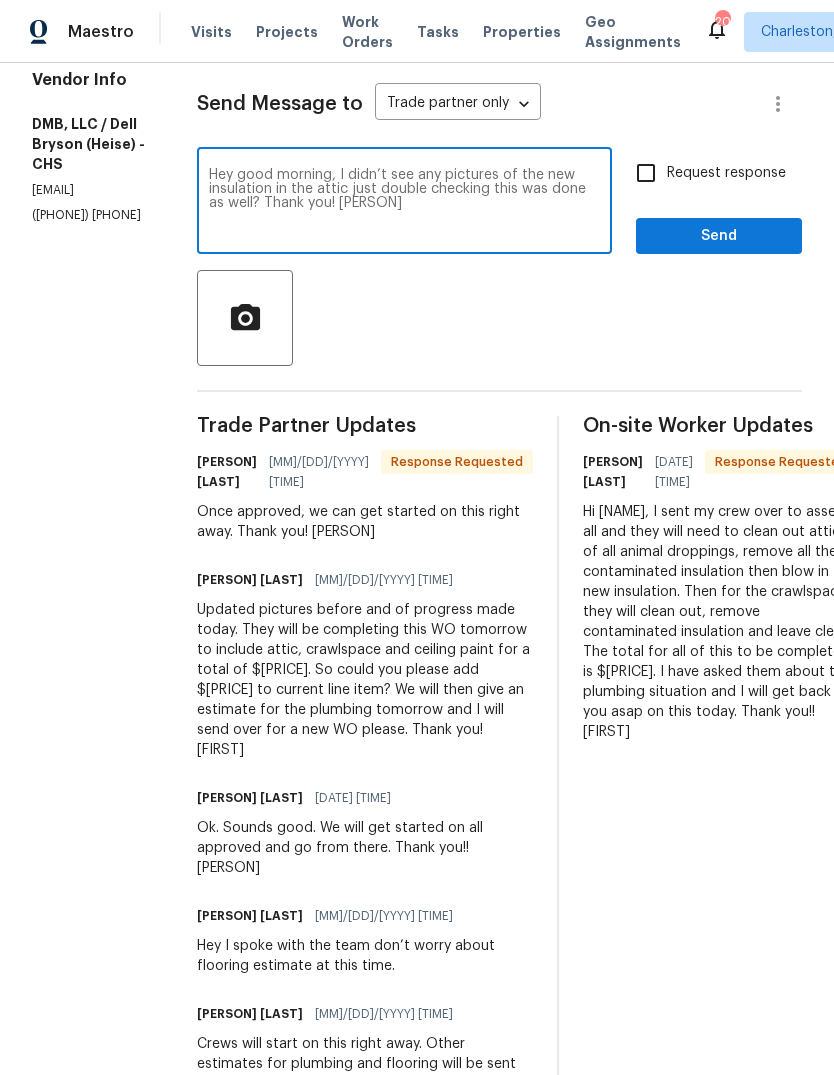 type on "Hey good morning, I didn’t see any pictures of the new insulation in the attic just double checking this was done as well? Thank you! [PERSON]" 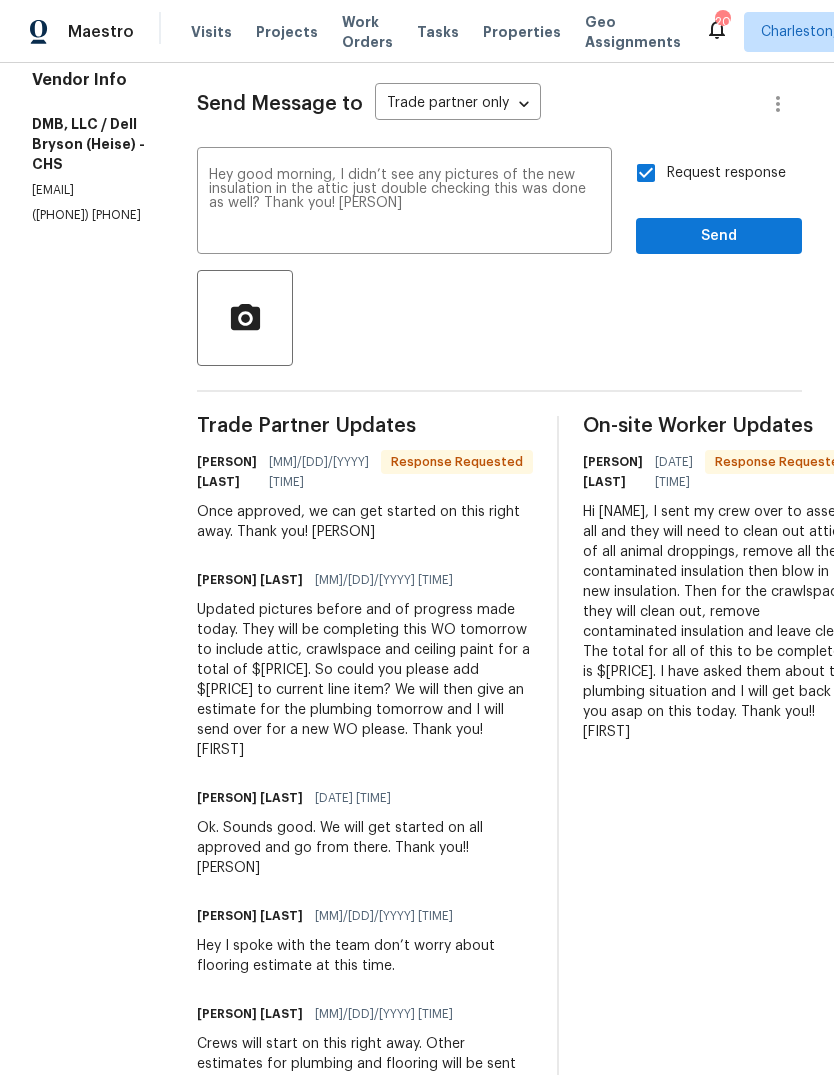 click on "Send" at bounding box center (719, 236) 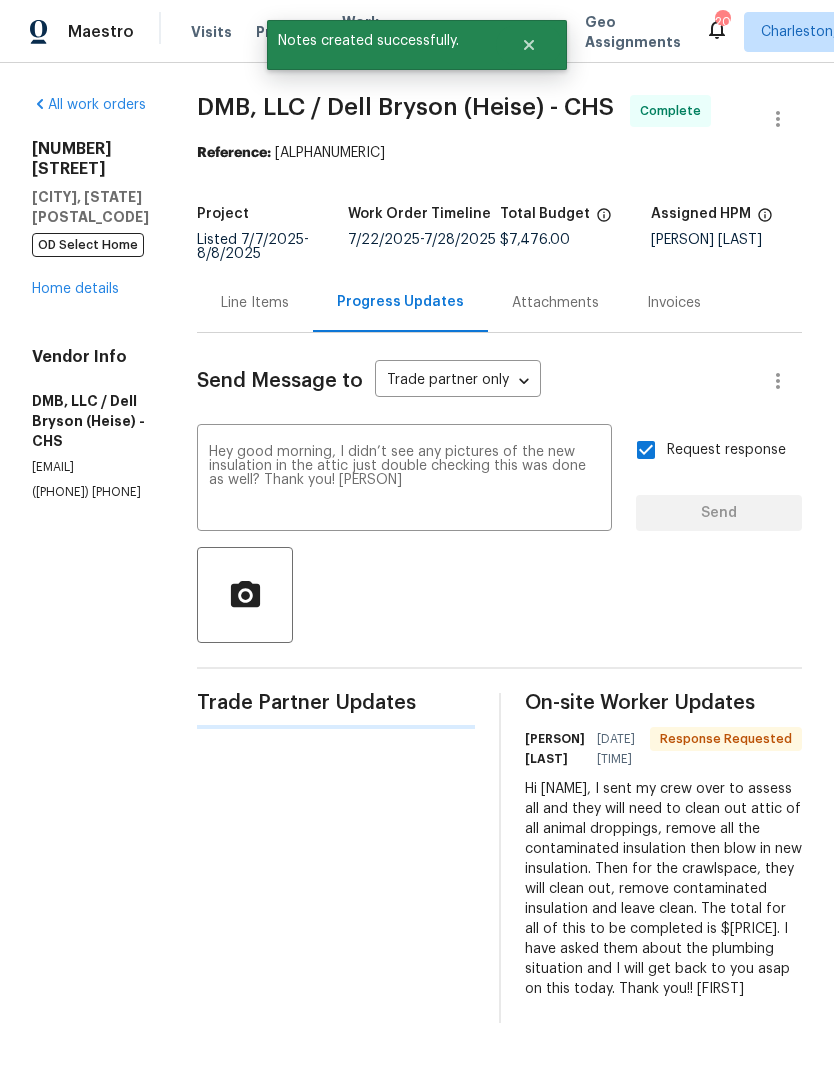 type 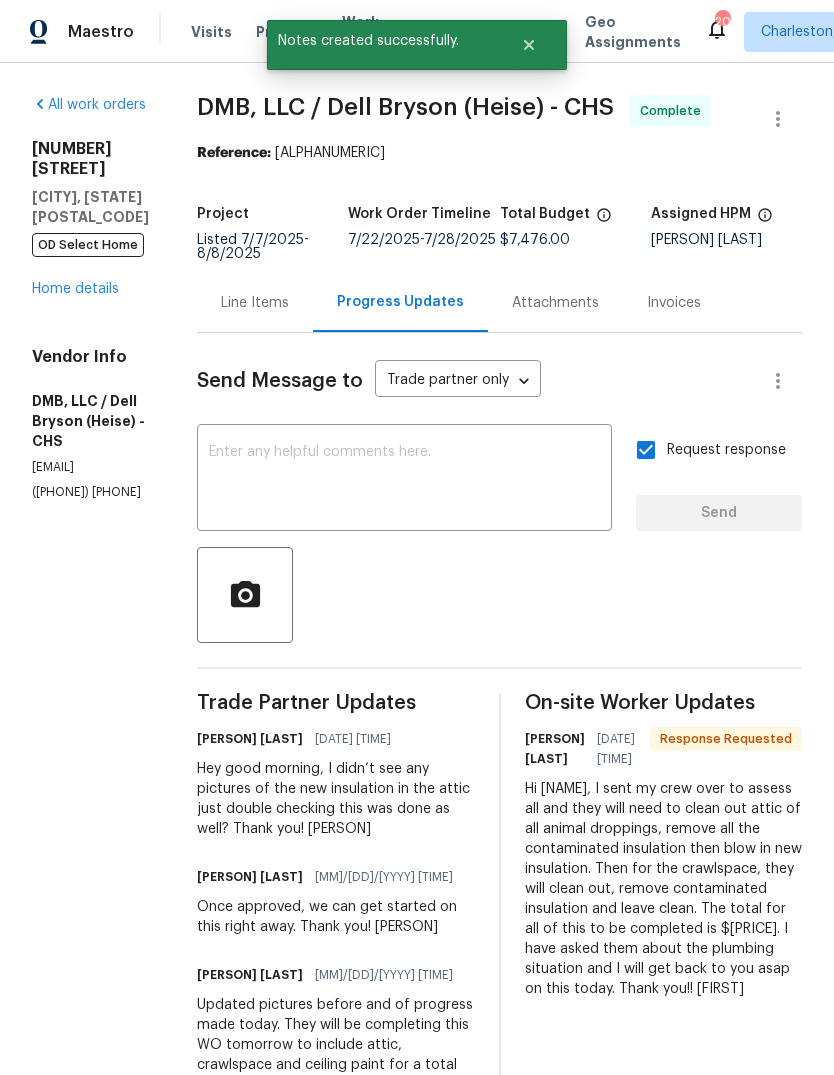 click on "Home details" at bounding box center [75, 289] 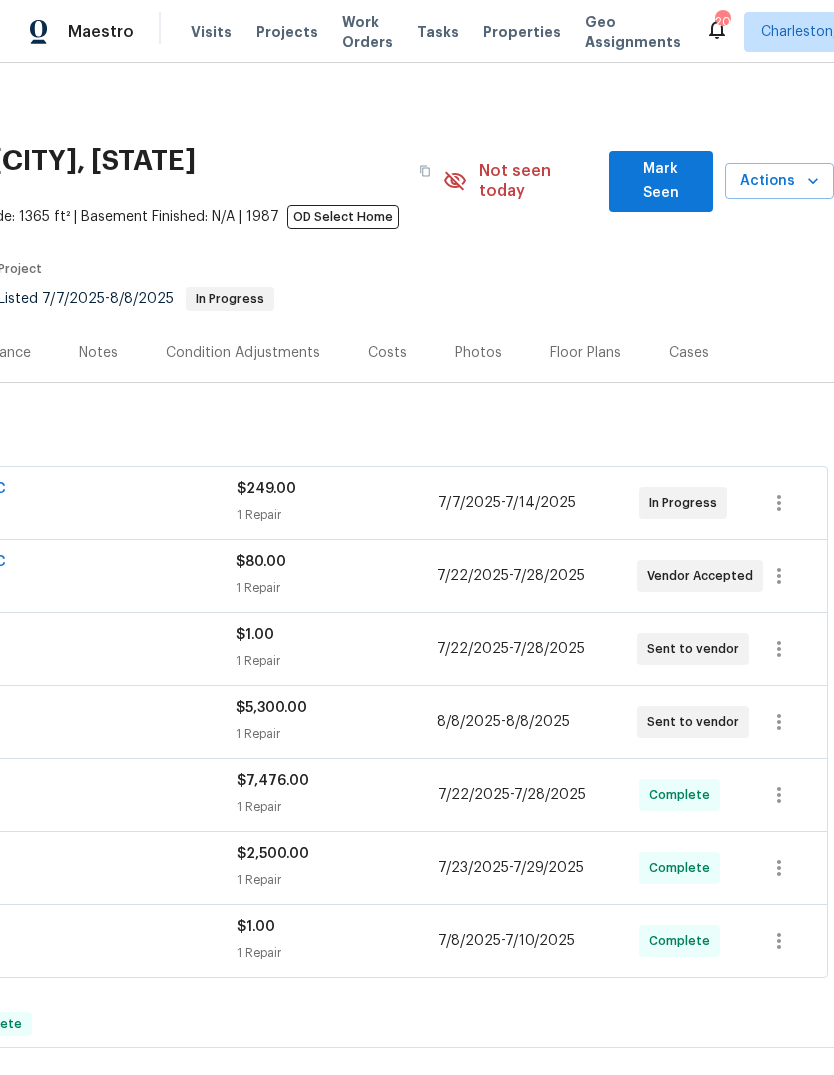 scroll, scrollTop: 0, scrollLeft: 296, axis: horizontal 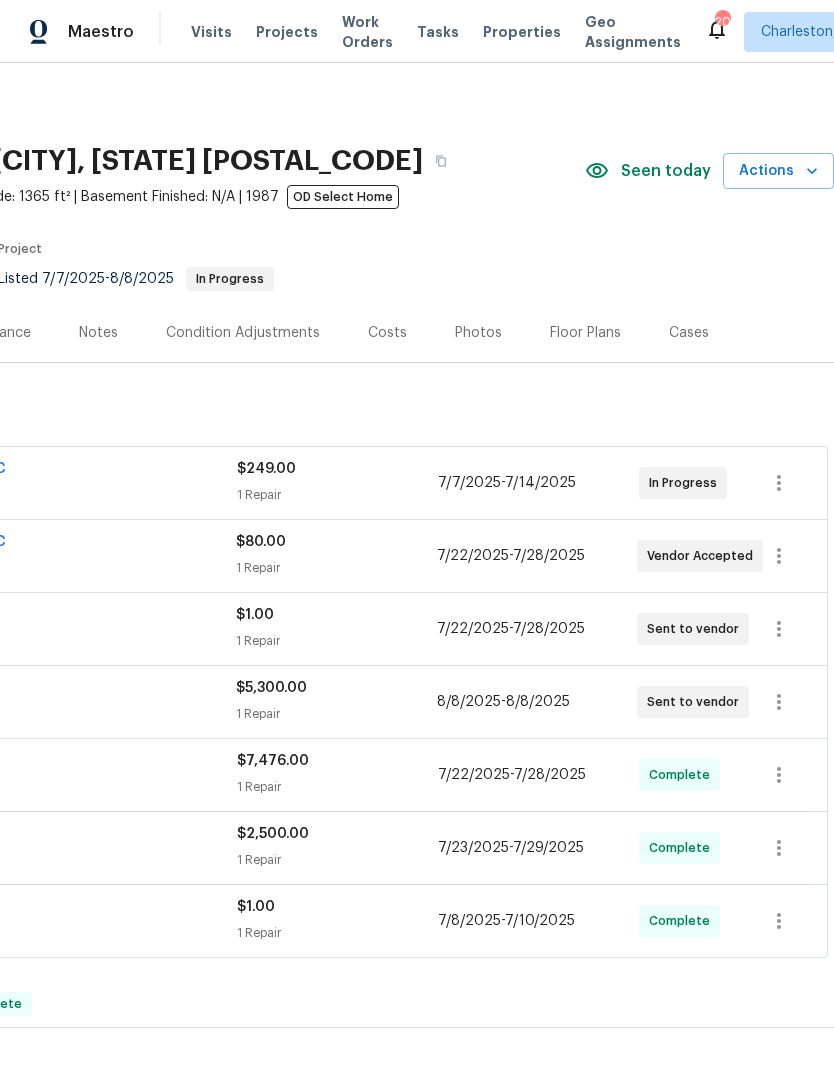 click on "Properties" at bounding box center [522, 32] 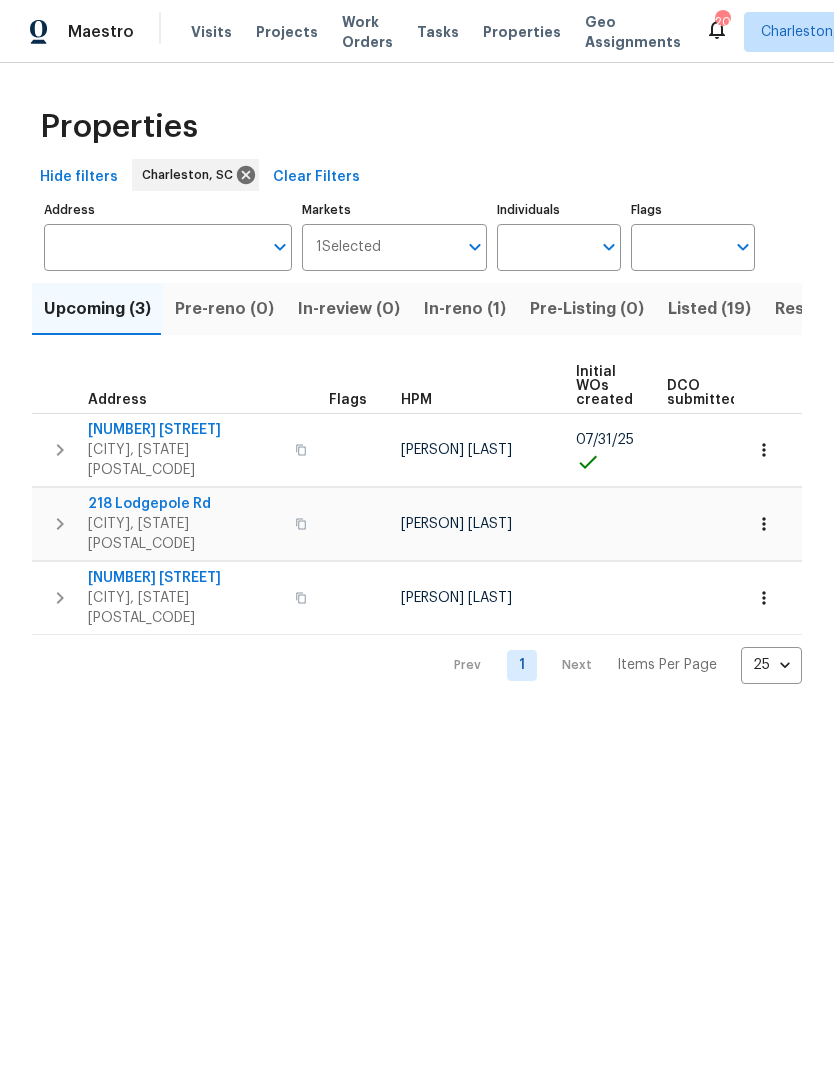 click on "Listed (19)" at bounding box center [709, 309] 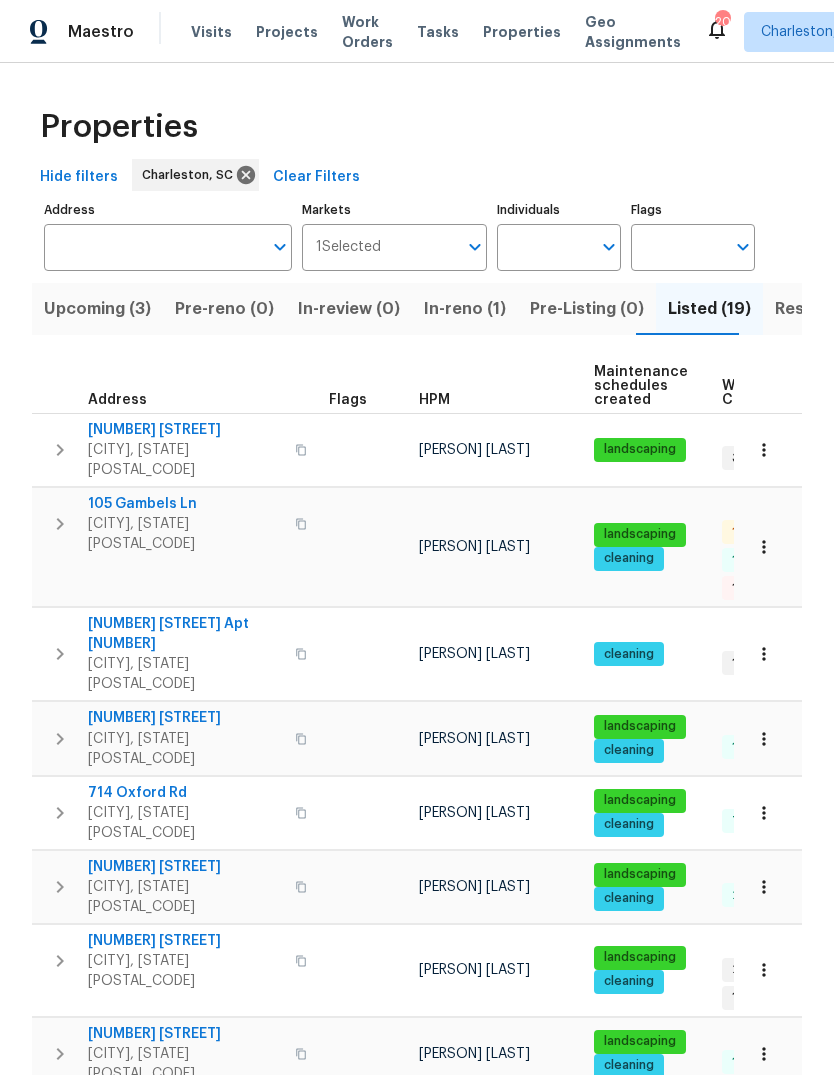 click on "[NUMBER] [STREET]" at bounding box center (185, 430) 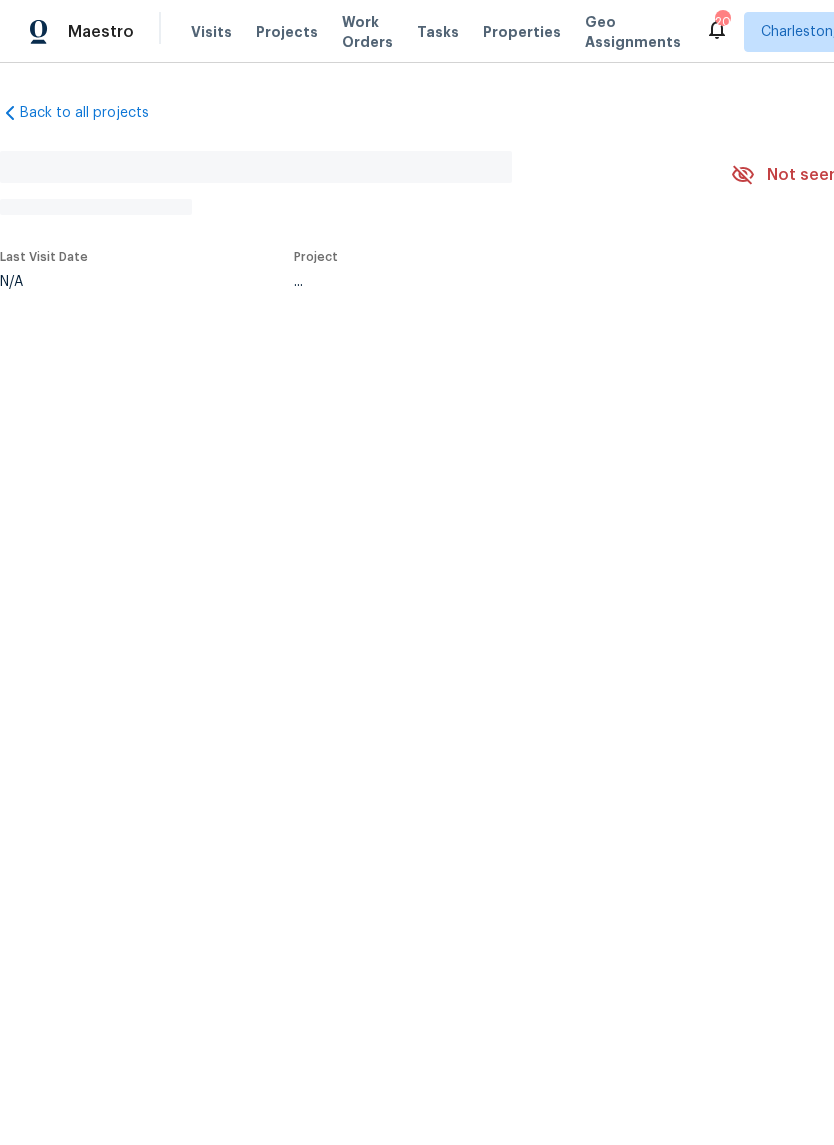 scroll, scrollTop: 0, scrollLeft: 0, axis: both 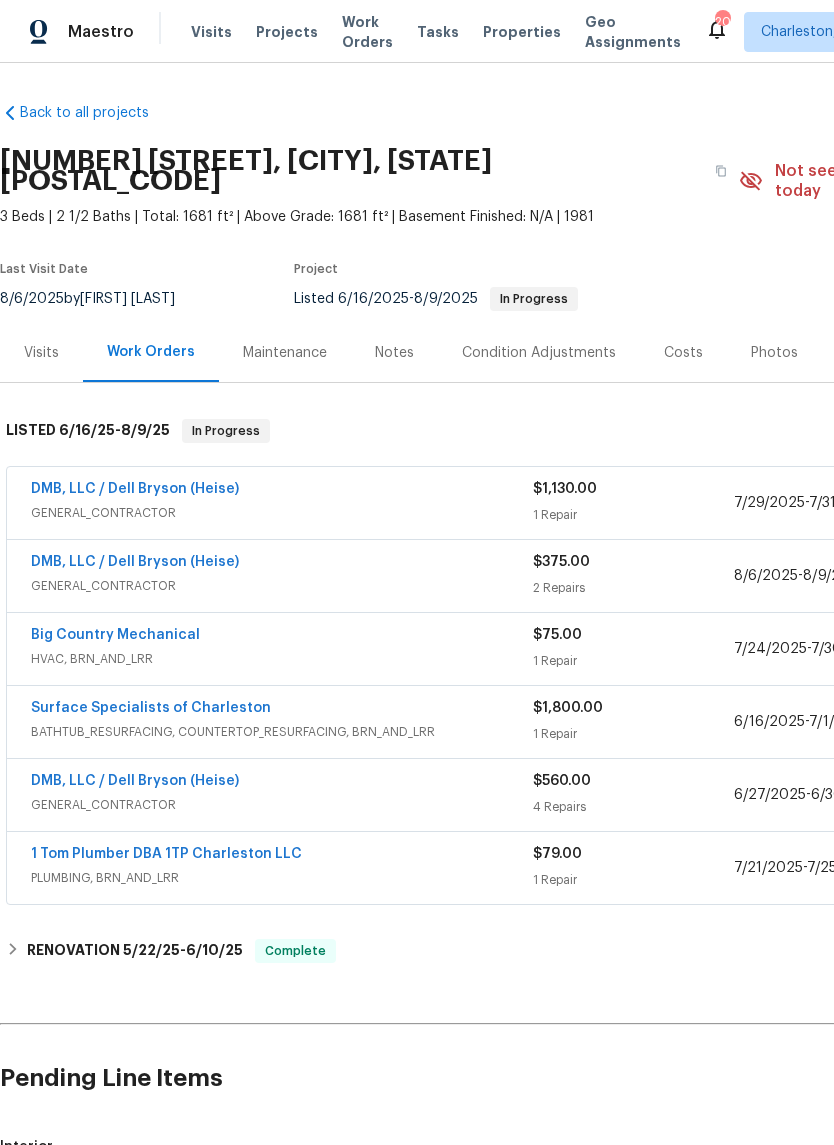 click on "DMB, LLC / Dell Bryson (Heise)" at bounding box center (135, 562) 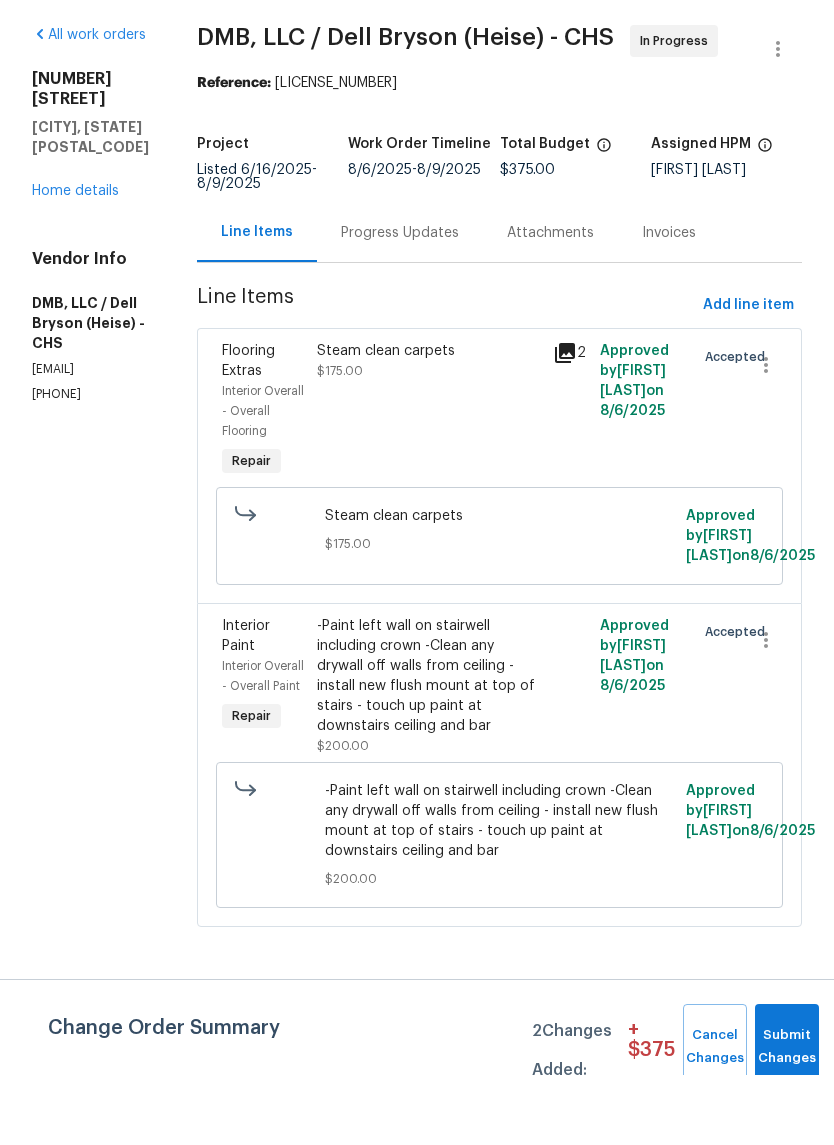 click on "Steam clean carpets $175.00" at bounding box center (429, 481) 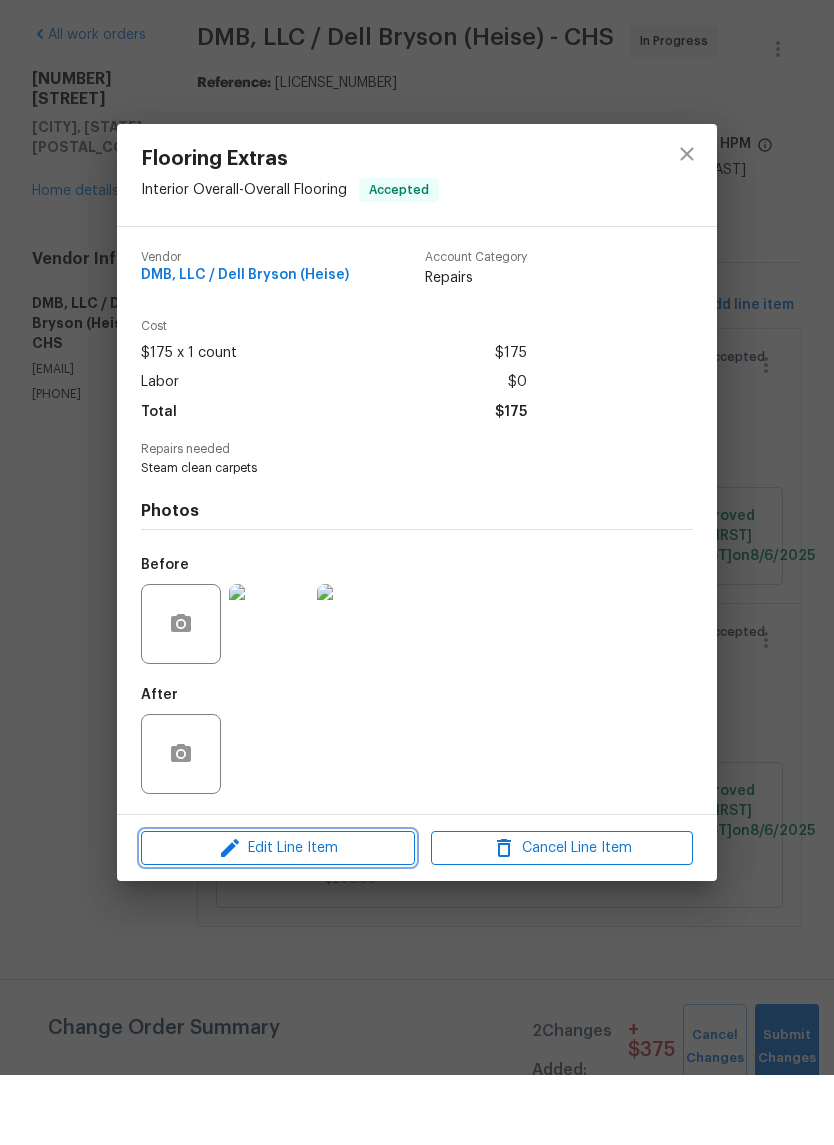 click on "Edit Line Item" at bounding box center (278, 918) 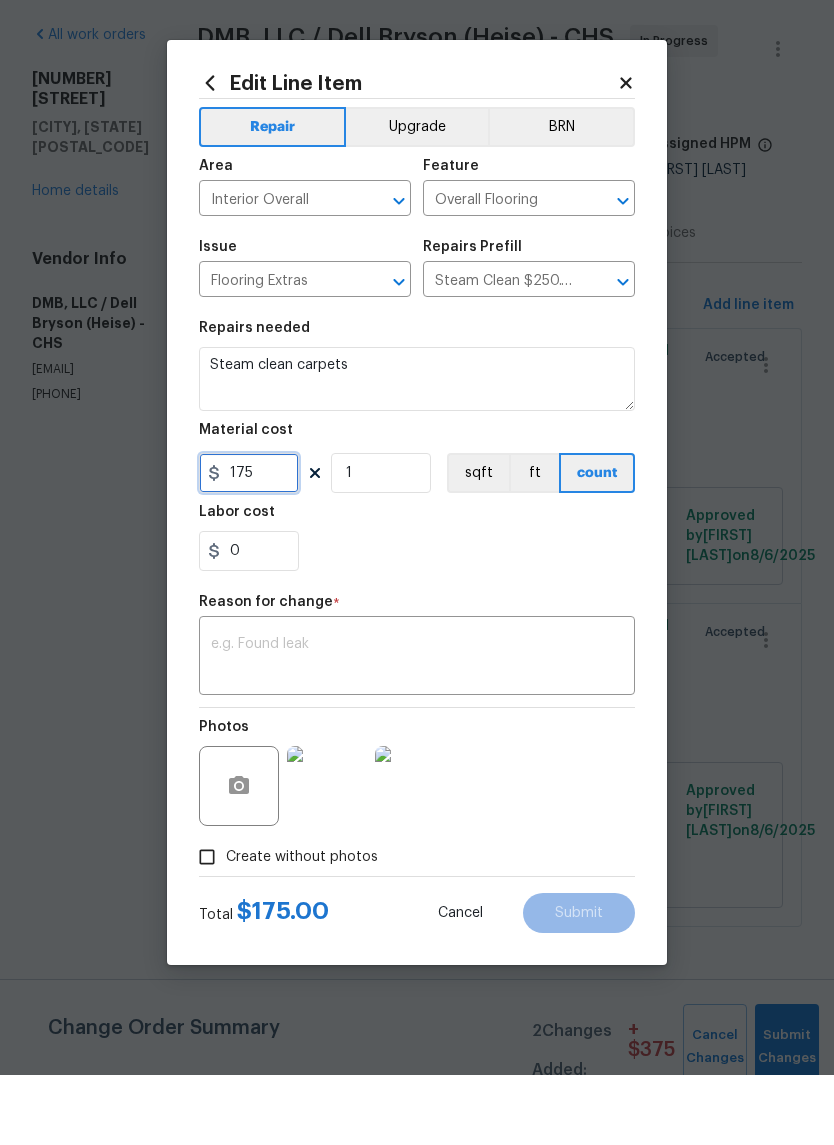 click on "175" at bounding box center [249, 543] 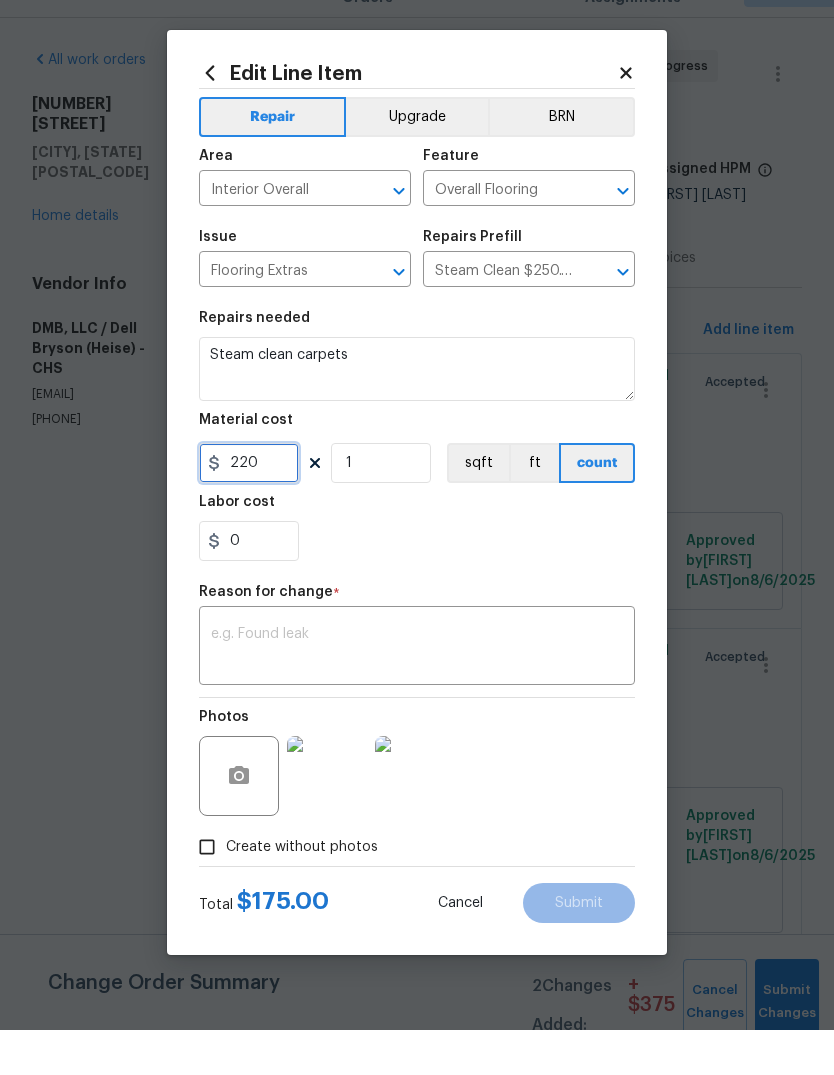 type on "220" 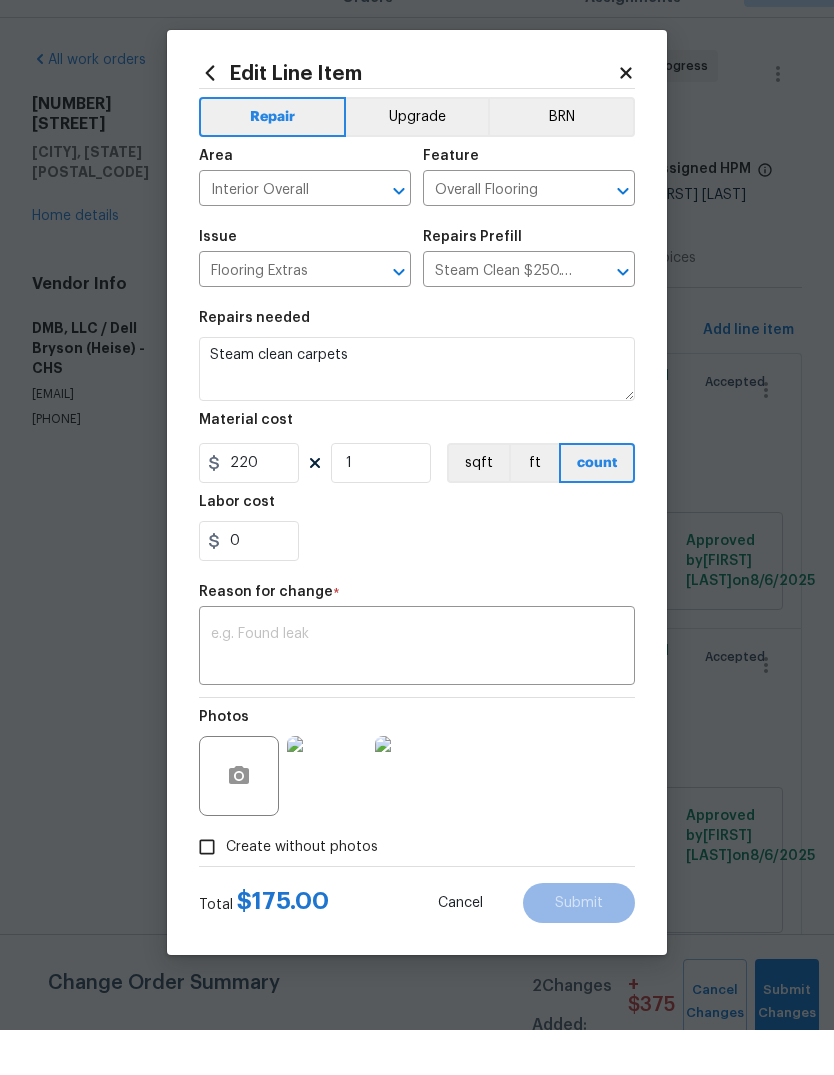 click at bounding box center (417, 693) 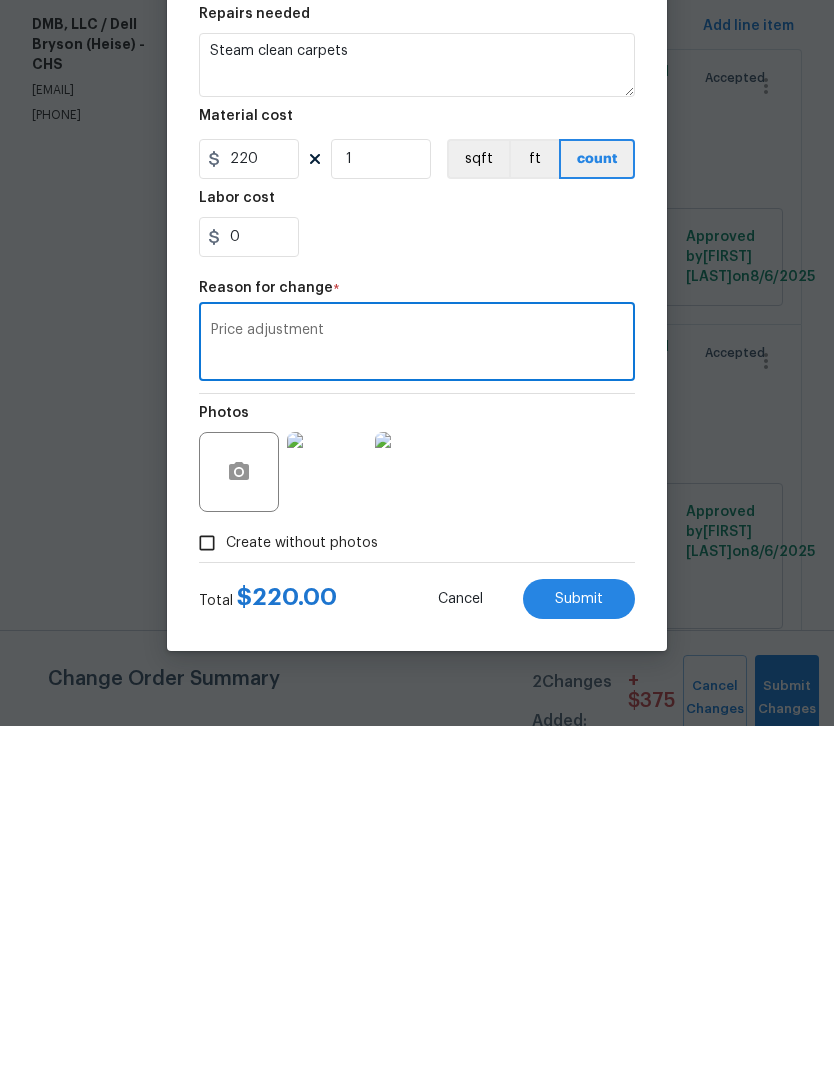 type on "Price adjustment" 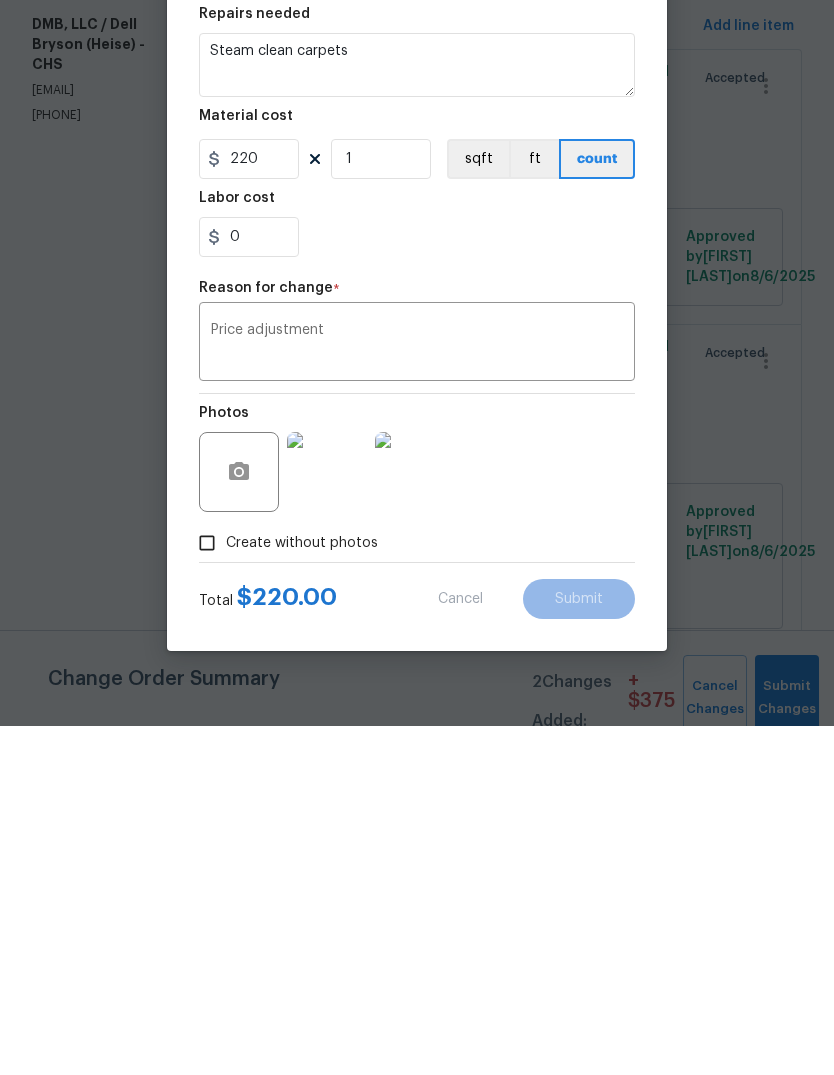 scroll, scrollTop: 45, scrollLeft: 0, axis: vertical 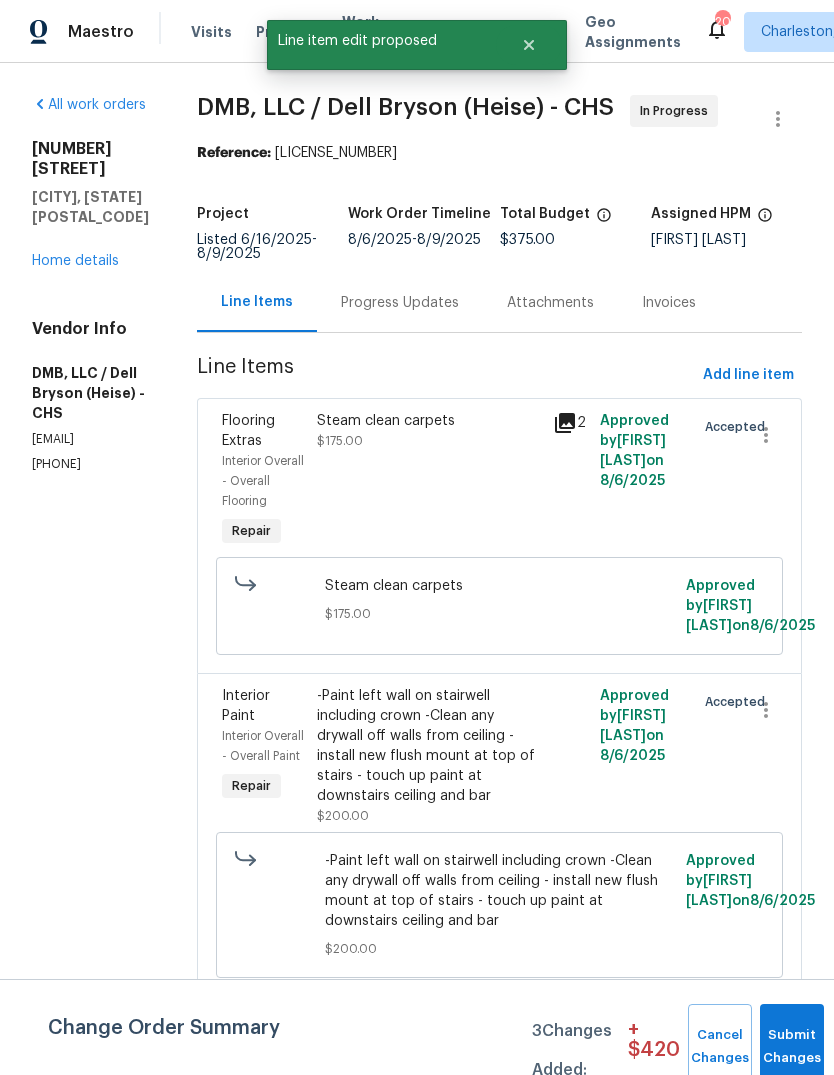 click on "-Paint left wall on stairwell including crown
-Clean any drywall off walls from ceiling
- install new flush mount at top of stairs
- touch up paint at downstairs ceiling and bar" at bounding box center (429, 746) 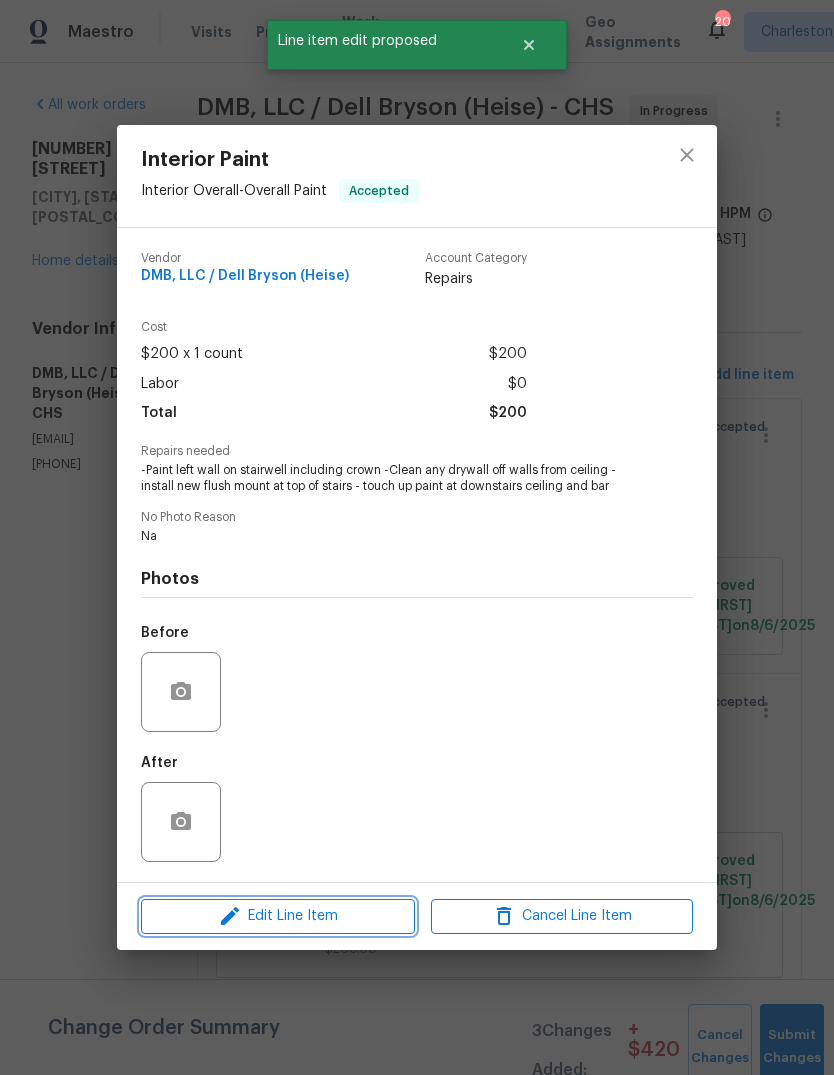 click on "Edit Line Item" at bounding box center (278, 916) 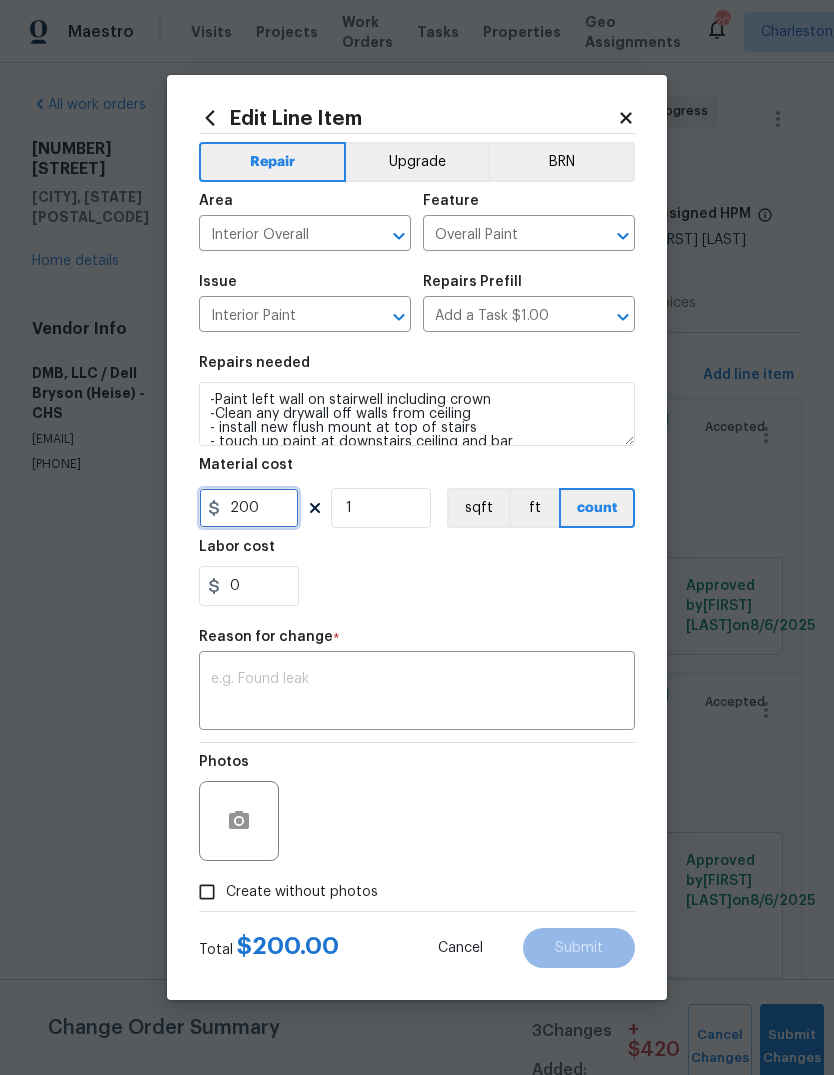 click on "200" at bounding box center [249, 508] 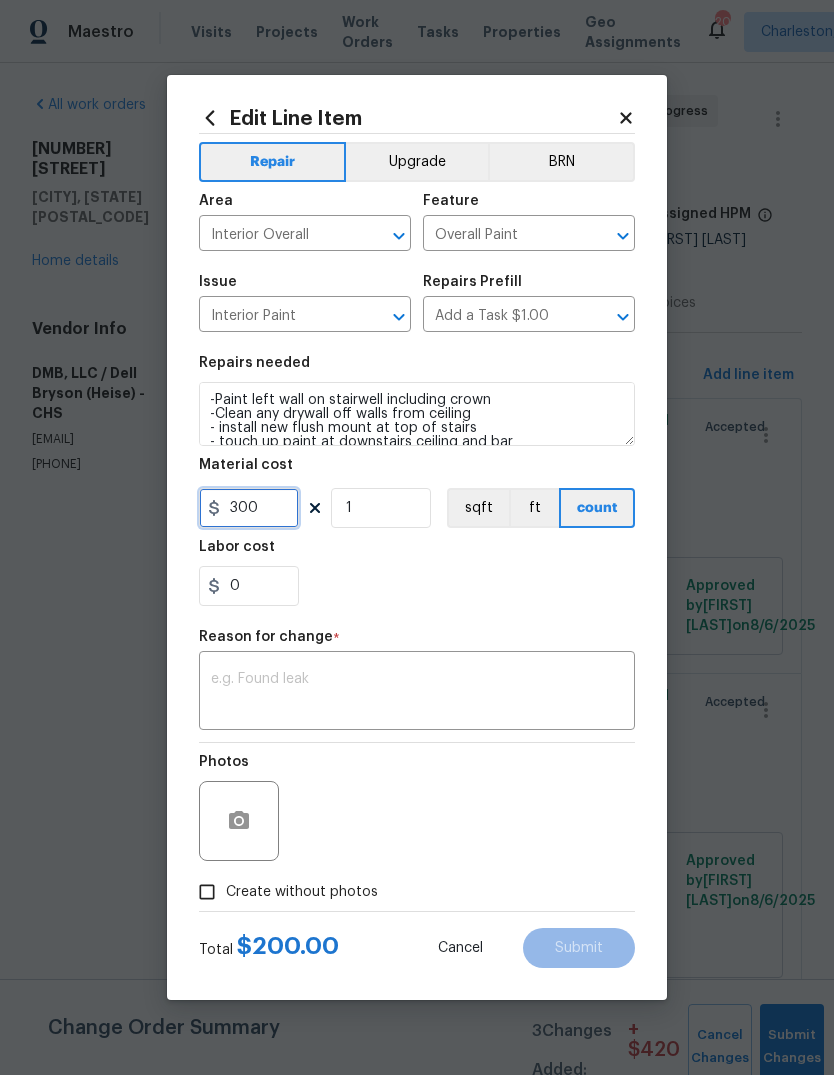type on "300" 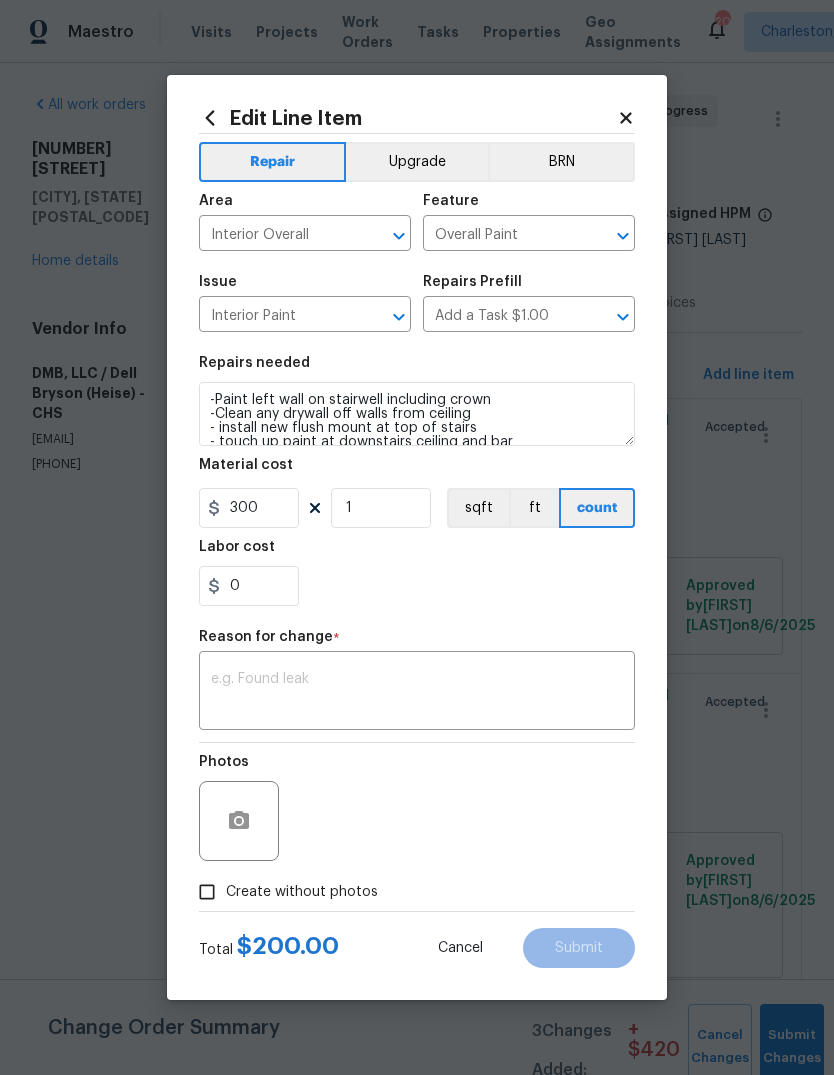 click on "Repairs needed -Paint left wall on stairwell including crown
-Clean any drywall off walls from ceiling
- install new flush mount at top of stairs
- touch up paint at downstairs ceiling and bar Material cost 300 1 sqft ft count Labor cost 0" at bounding box center [417, 481] 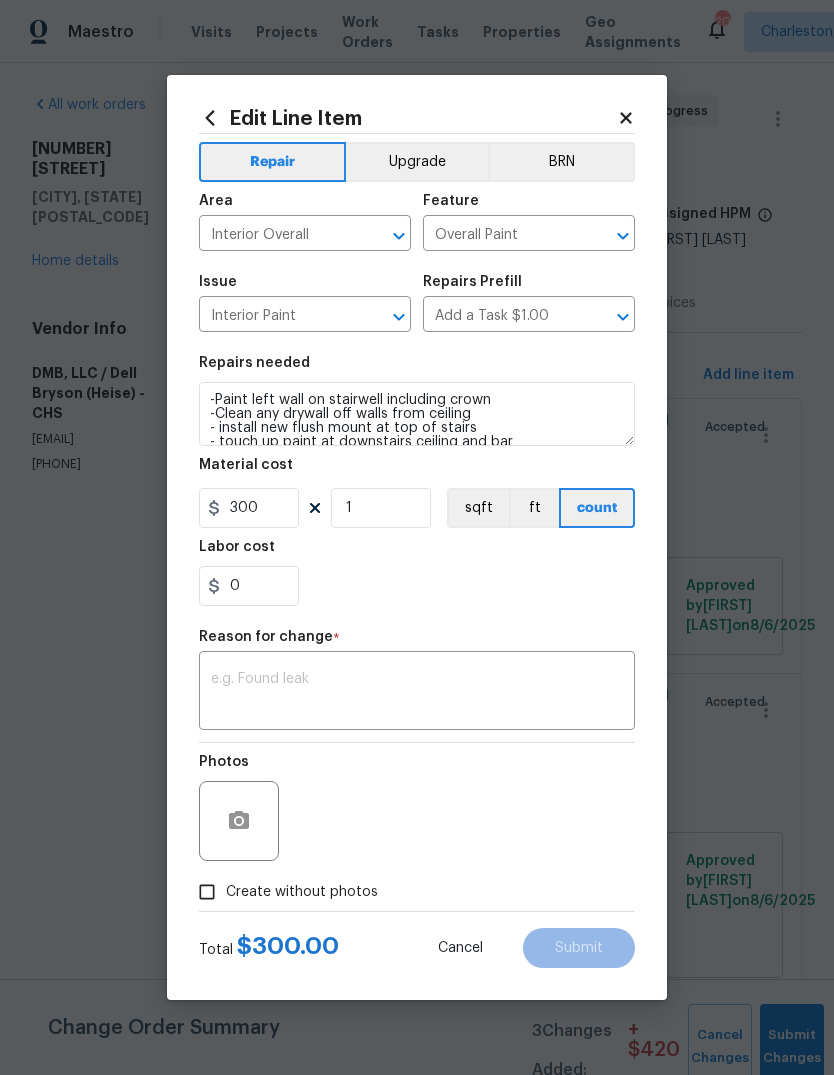 click at bounding box center [417, 693] 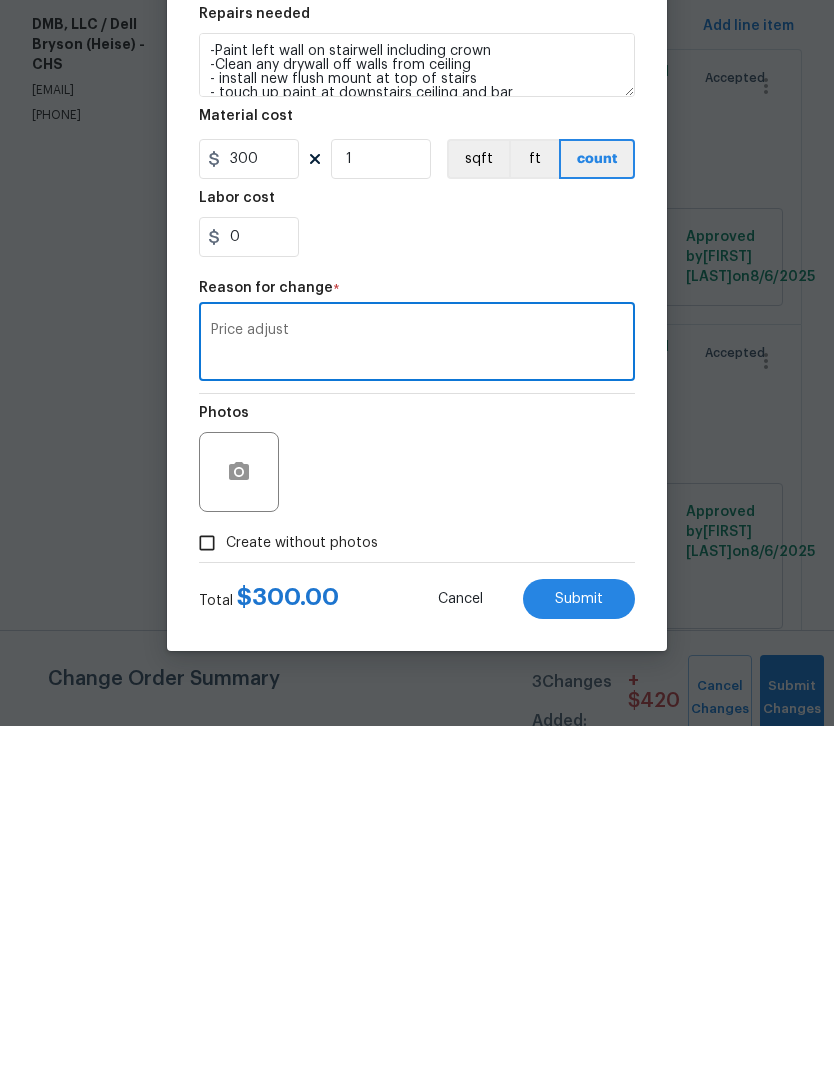 type on "Price adjust" 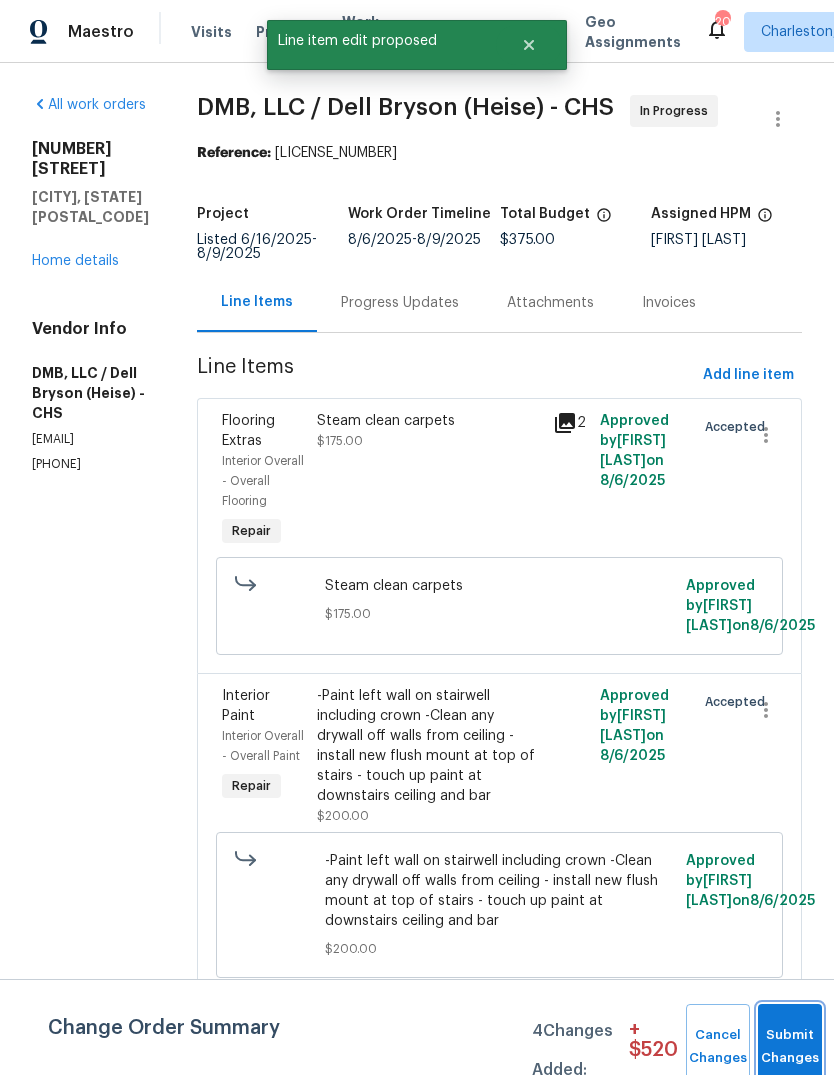 click on "Submit Changes" at bounding box center (790, 1047) 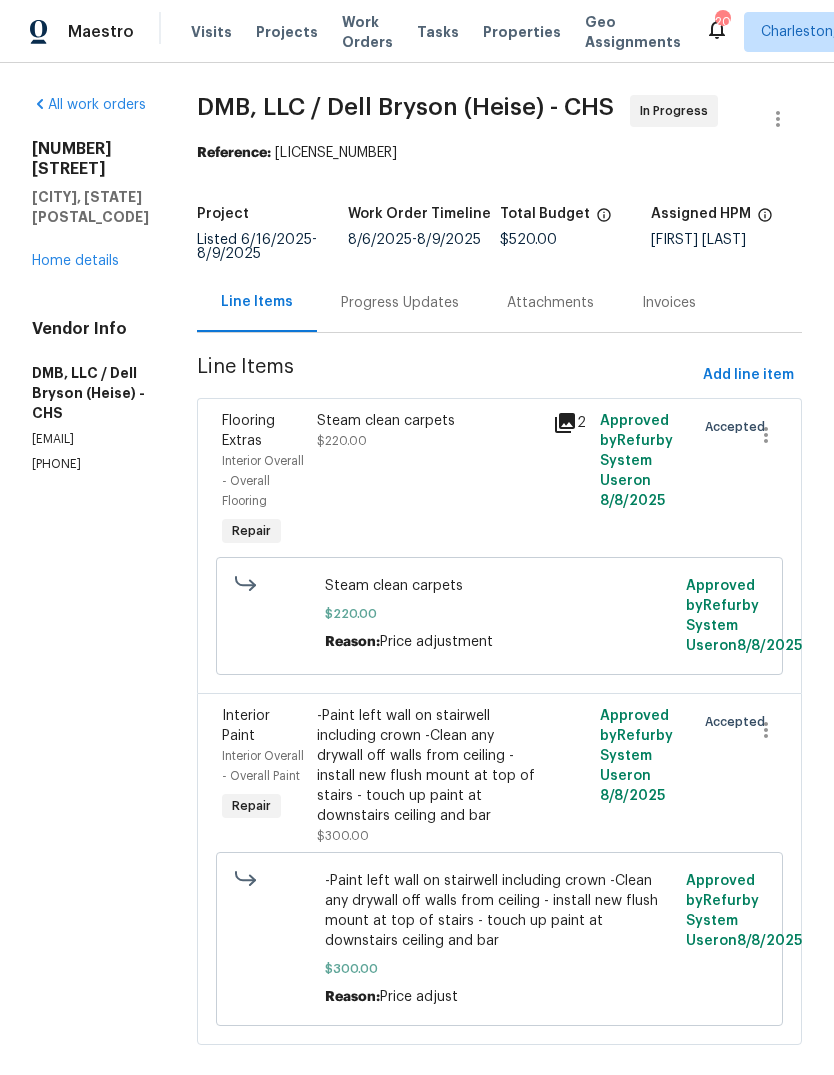 scroll, scrollTop: 74, scrollLeft: 0, axis: vertical 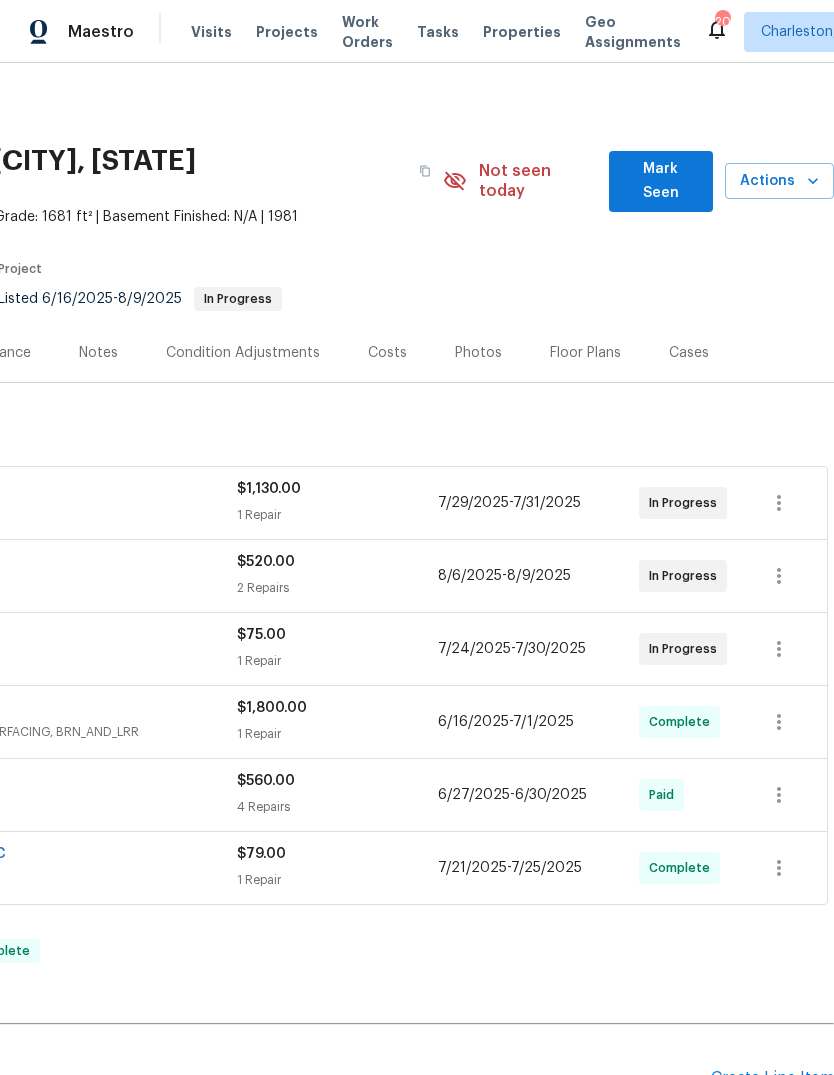 click on "Mark Seen" at bounding box center (661, 181) 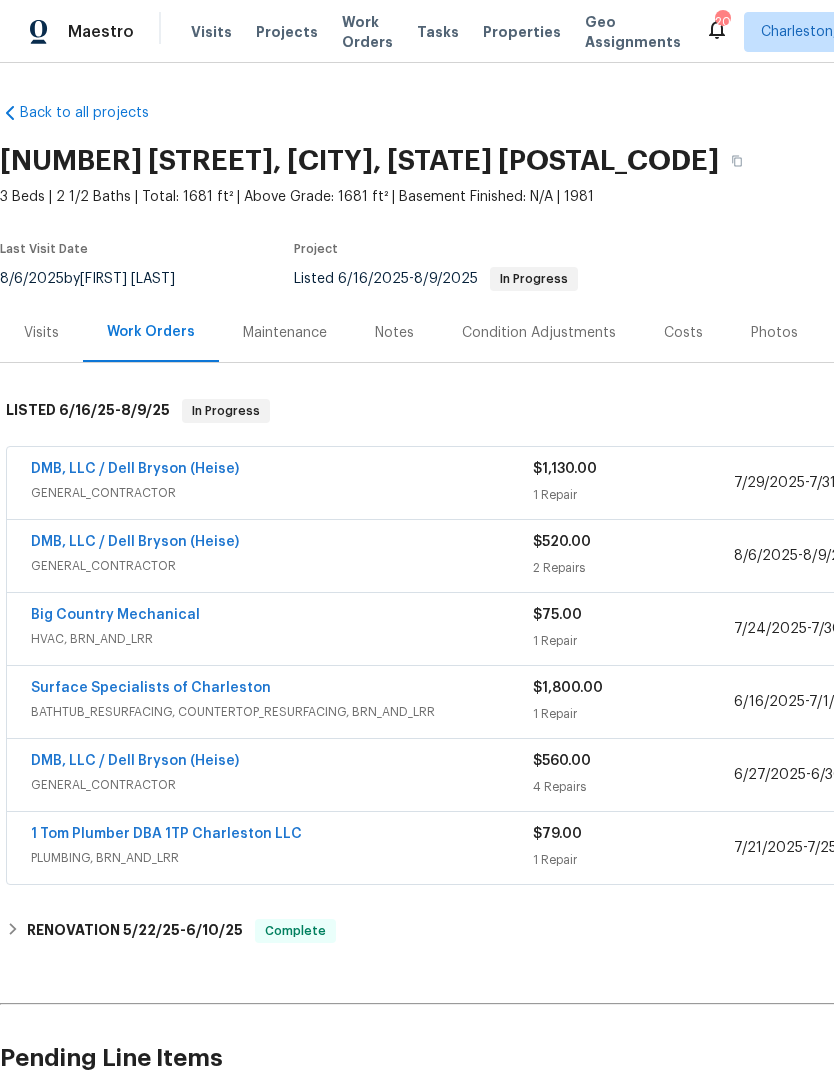 scroll, scrollTop: 0, scrollLeft: 0, axis: both 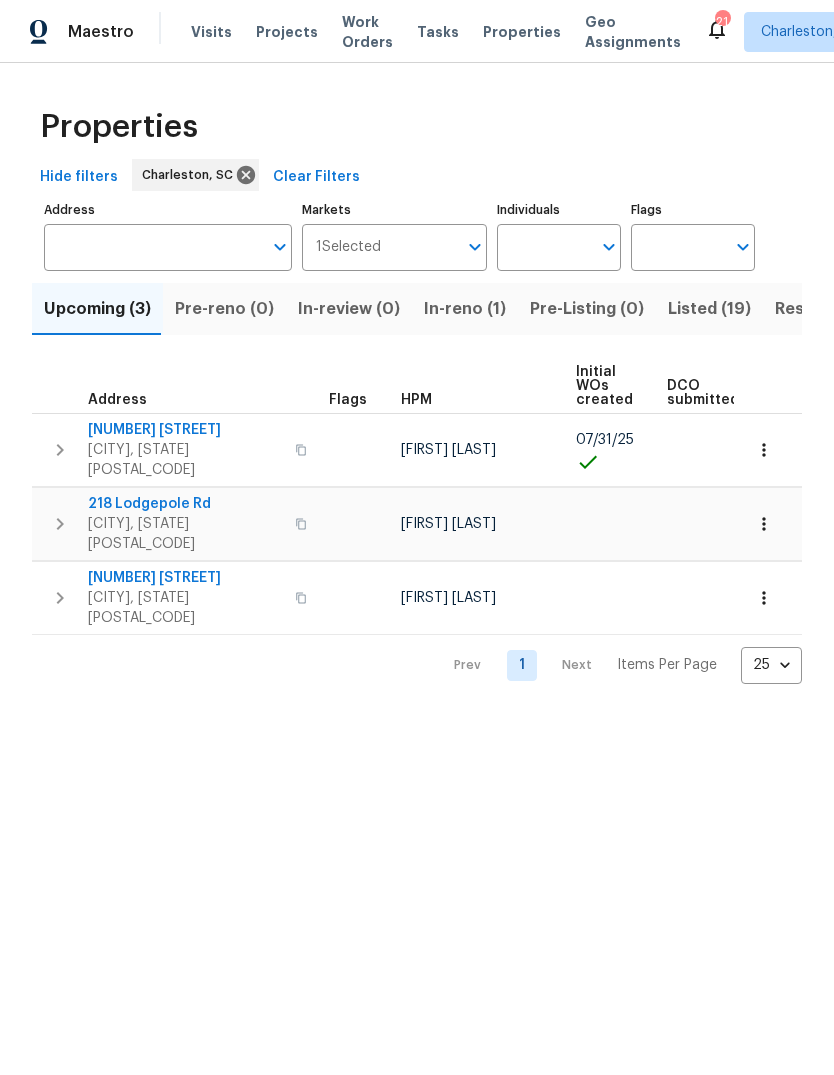 click on "Listed (19)" at bounding box center (709, 309) 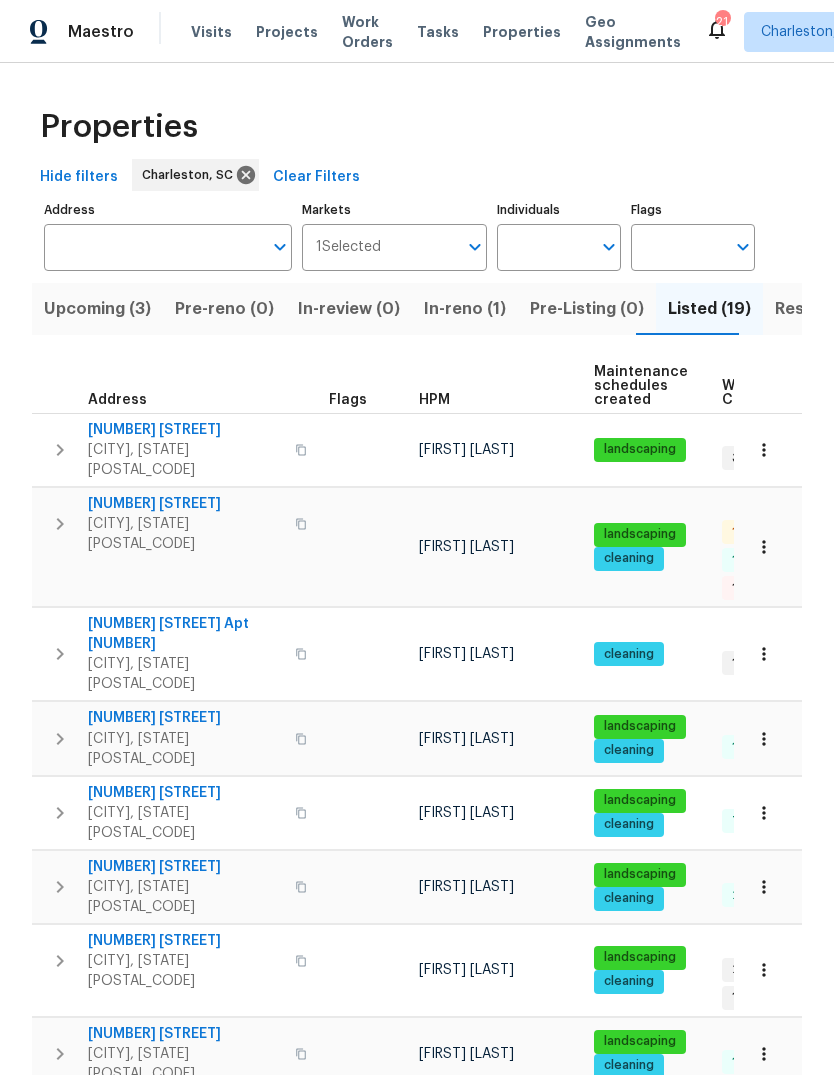 click on "Resale (14)" at bounding box center (818, 309) 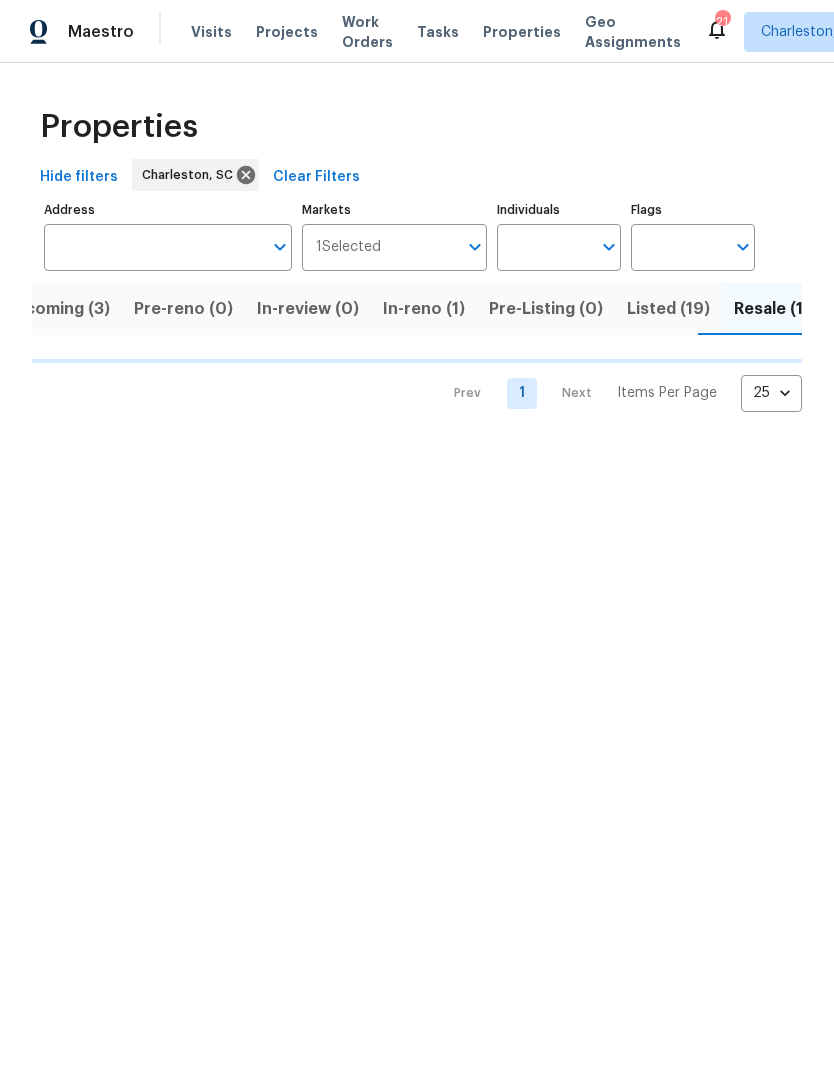scroll, scrollTop: 0, scrollLeft: 42, axis: horizontal 